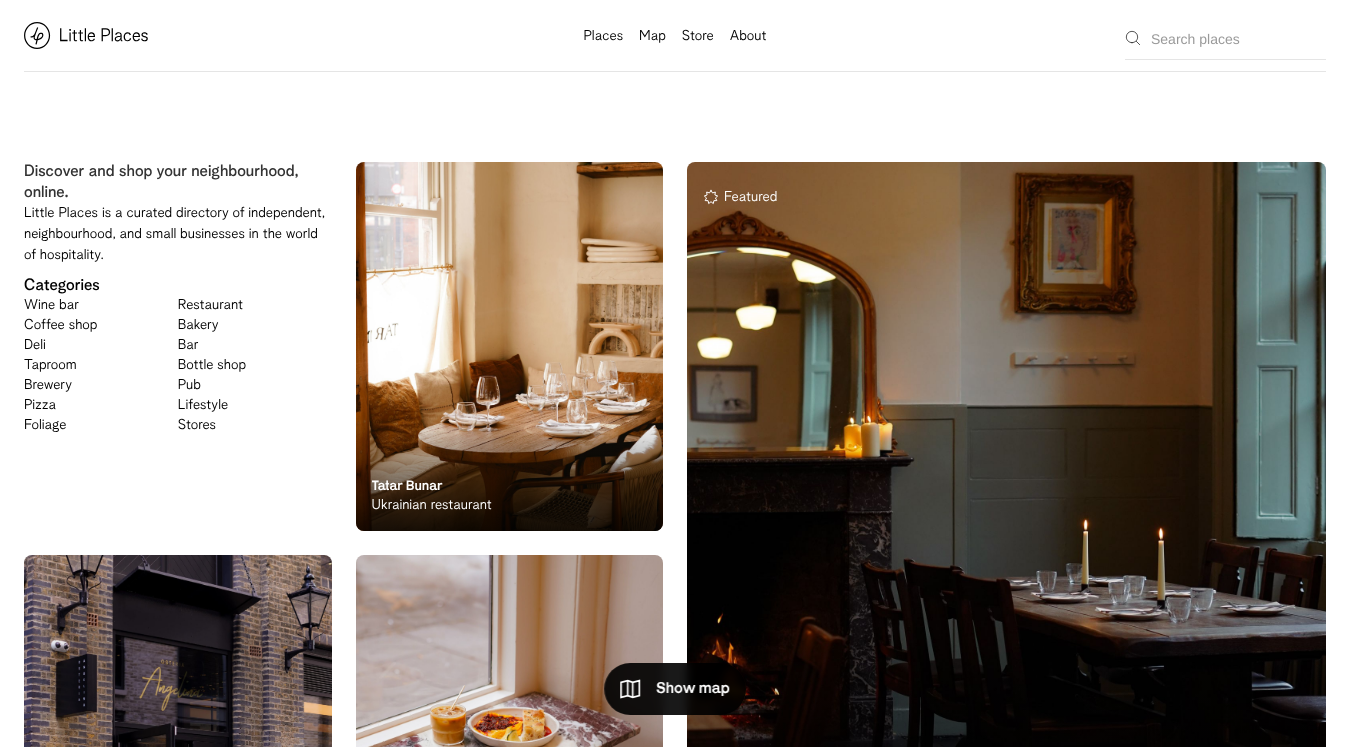 scroll, scrollTop: 0, scrollLeft: 0, axis: both 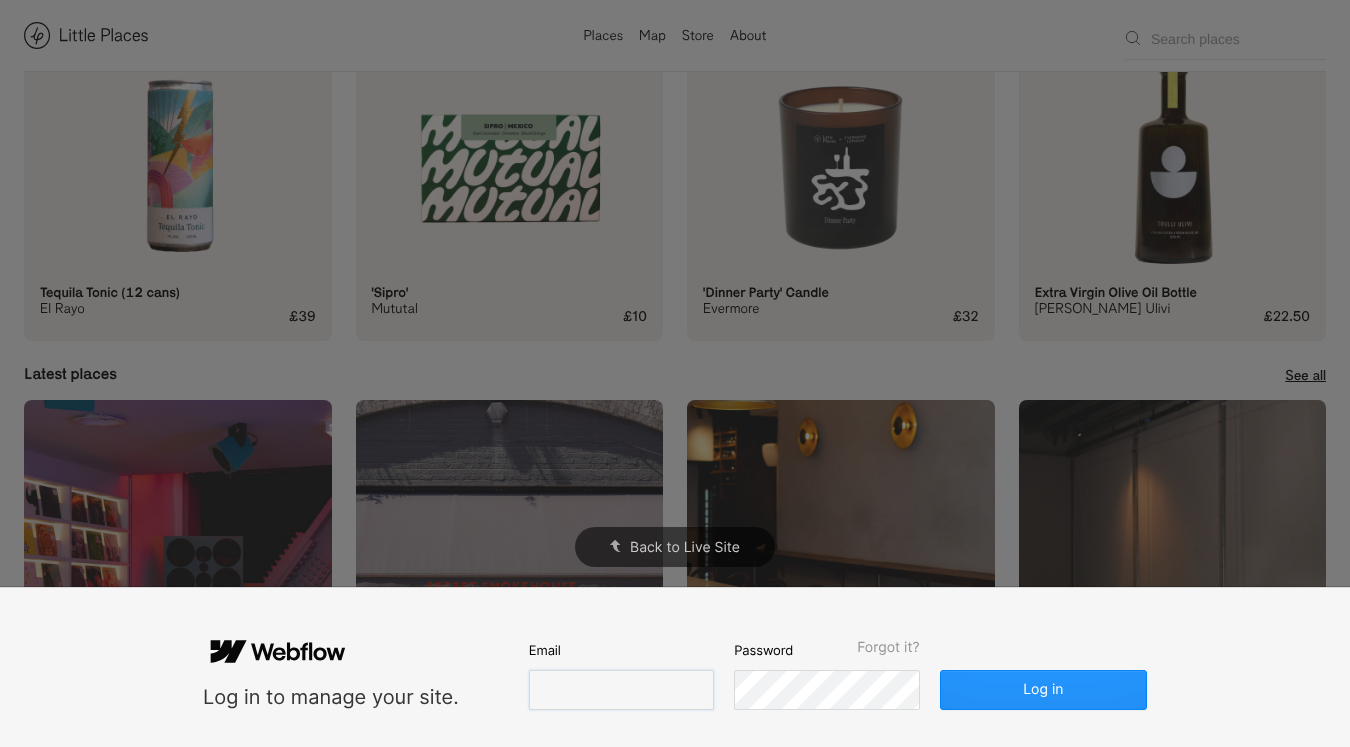 click at bounding box center [621, 690] 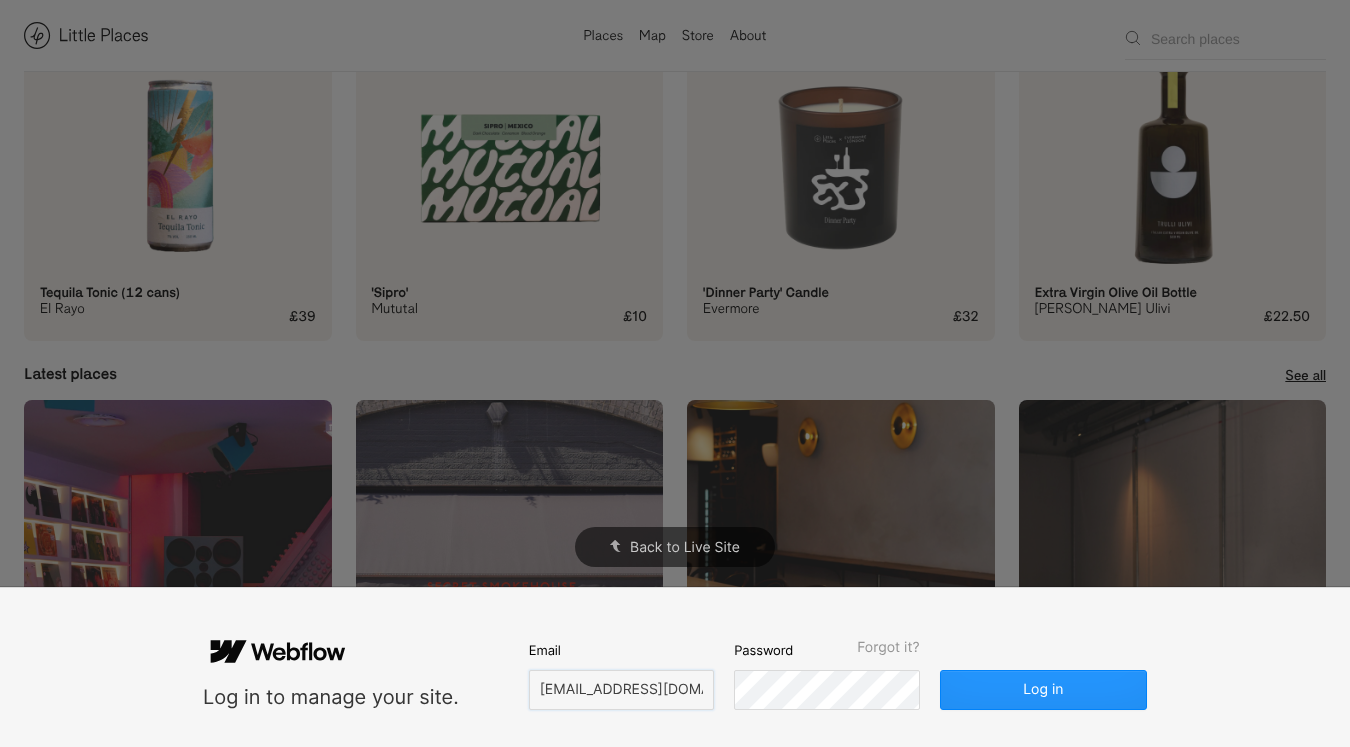 type on "[EMAIL_ADDRESS][DOMAIN_NAME]" 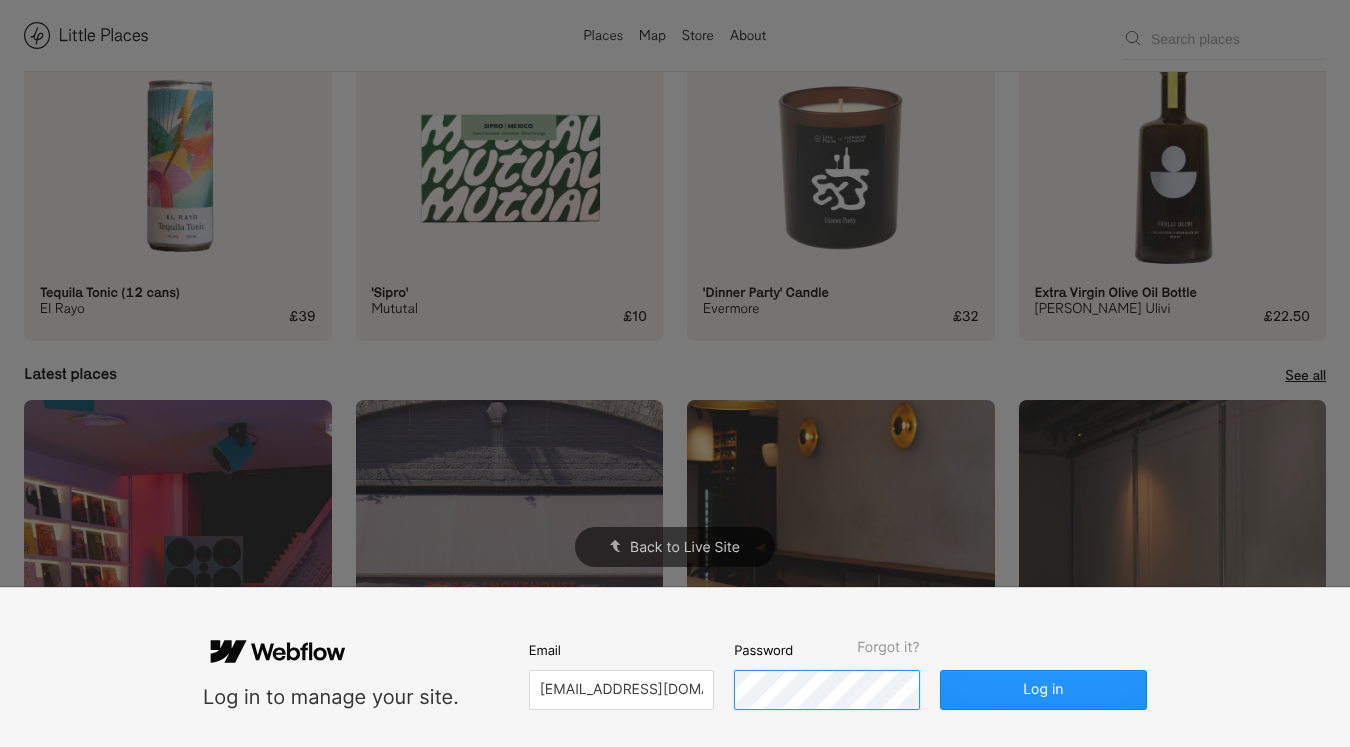 click on "Log in" at bounding box center (1043, 690) 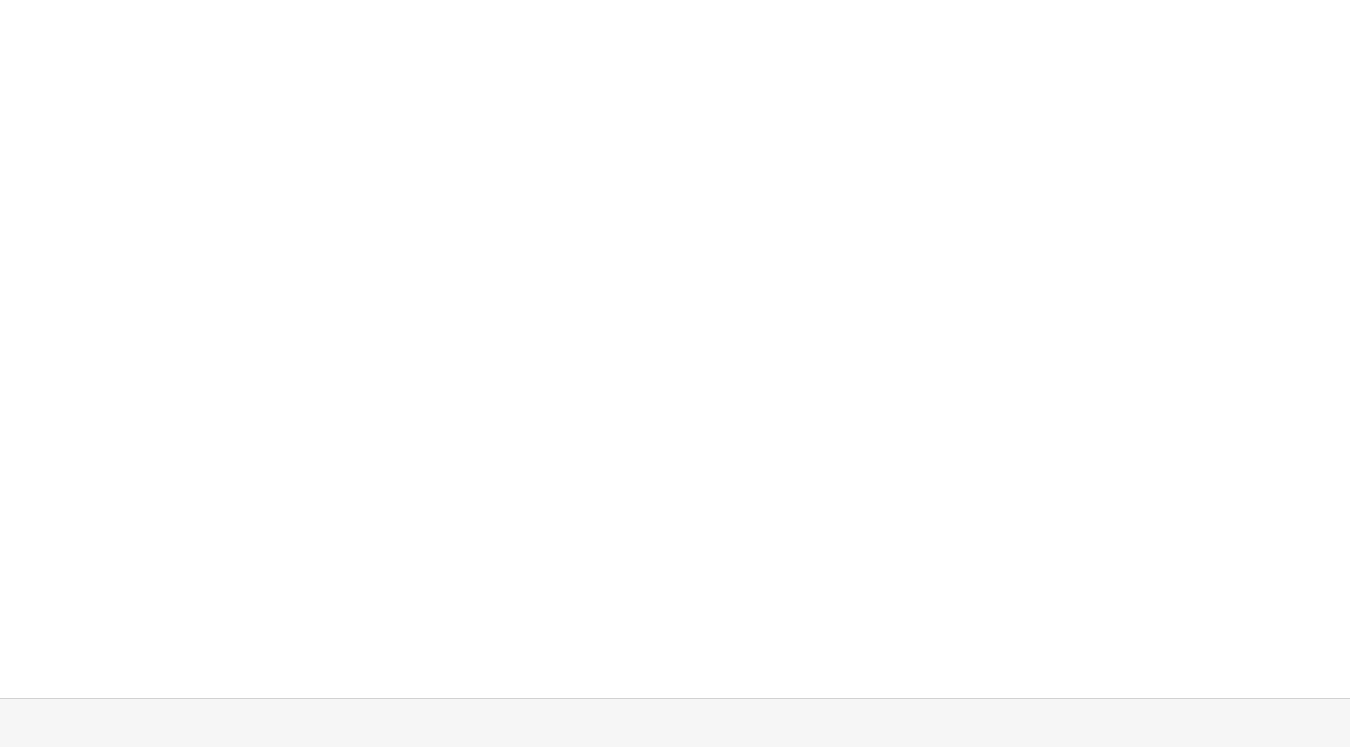 scroll, scrollTop: 0, scrollLeft: 0, axis: both 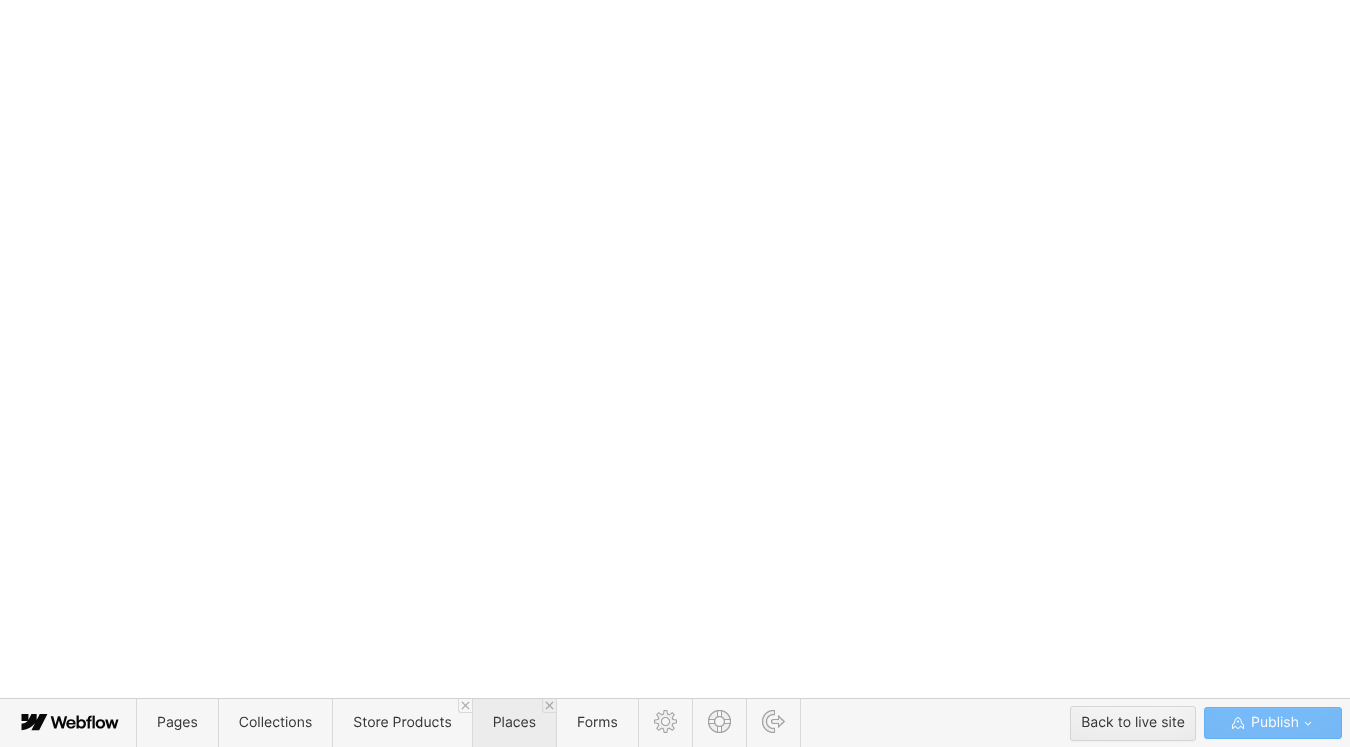 click on "Places" at bounding box center (514, 722) 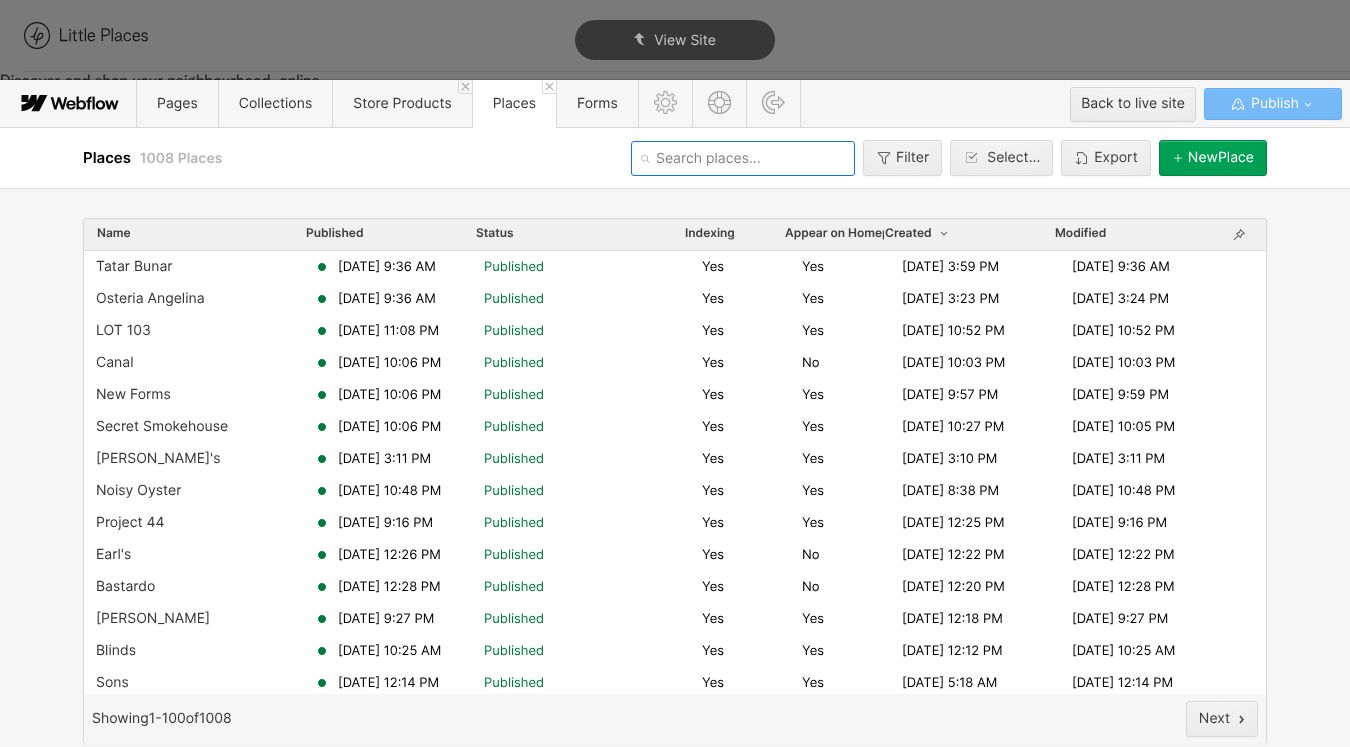 click at bounding box center [743, 158] 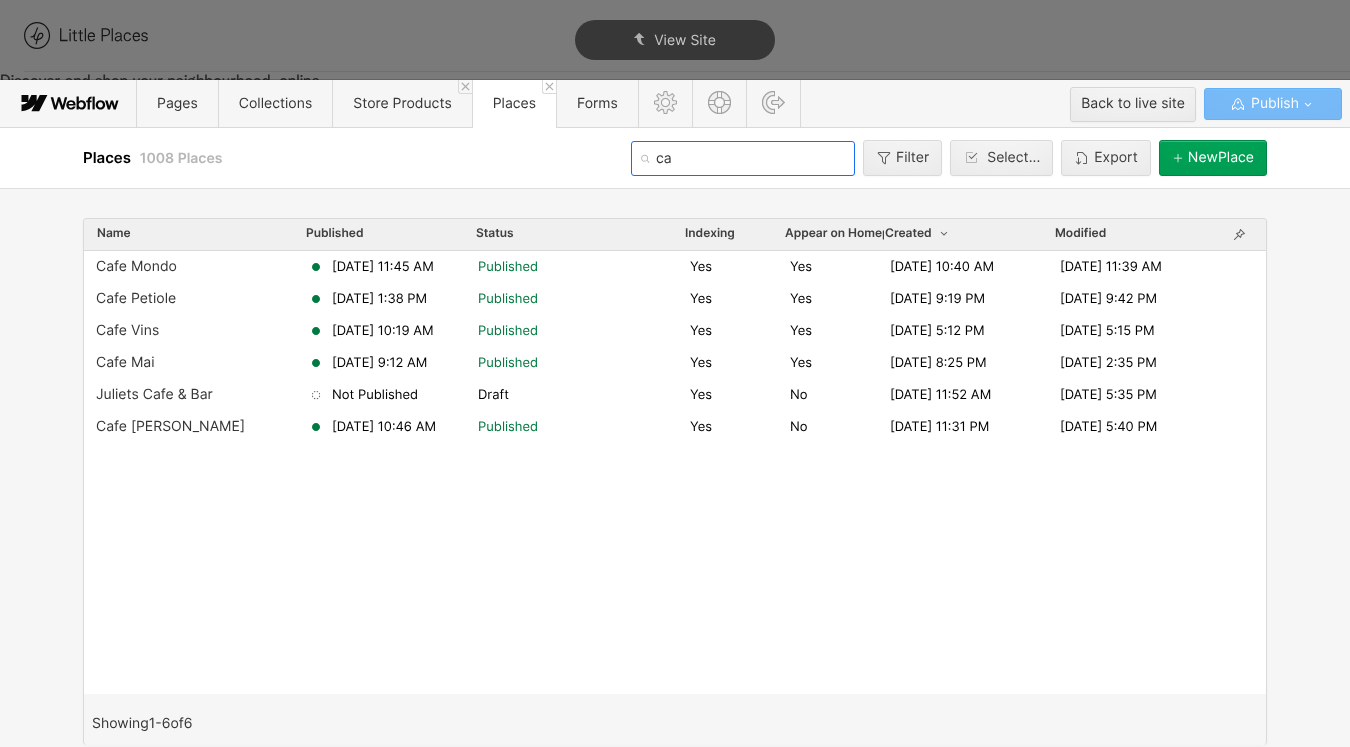 type on "c" 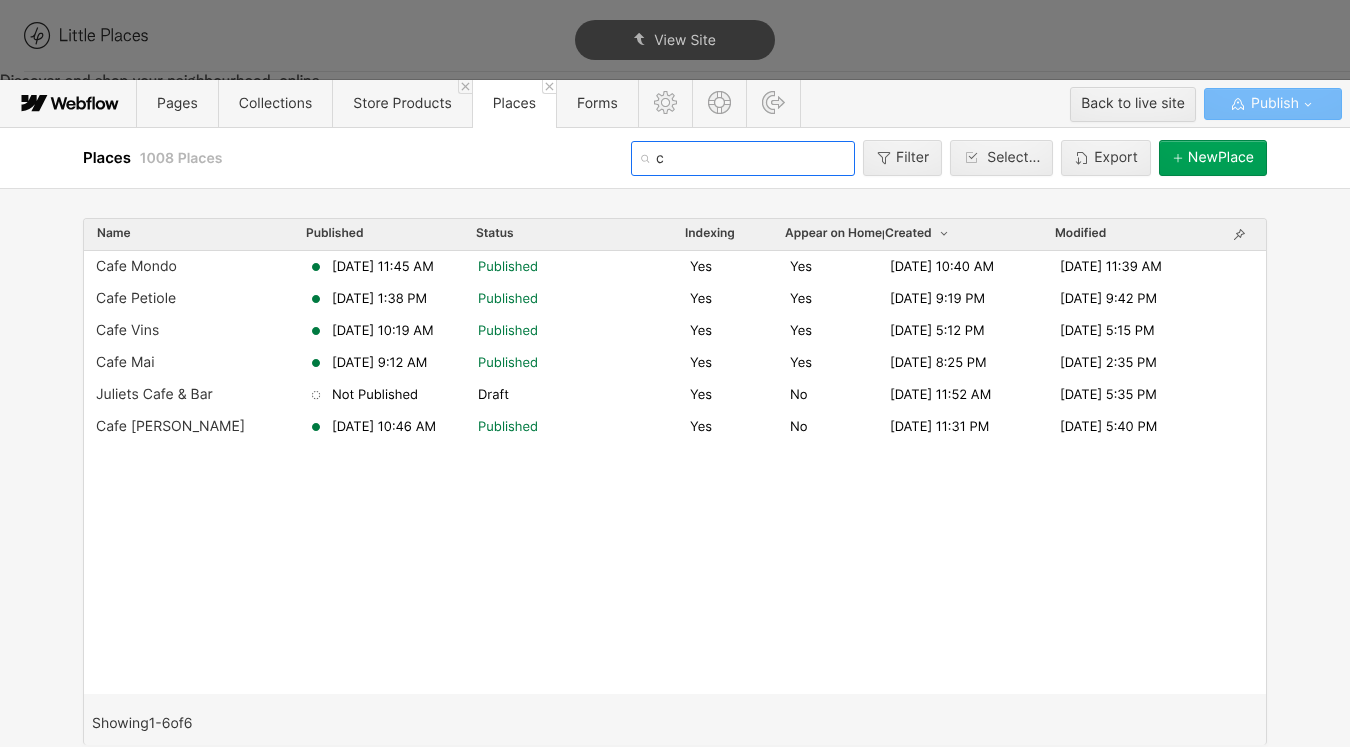 type 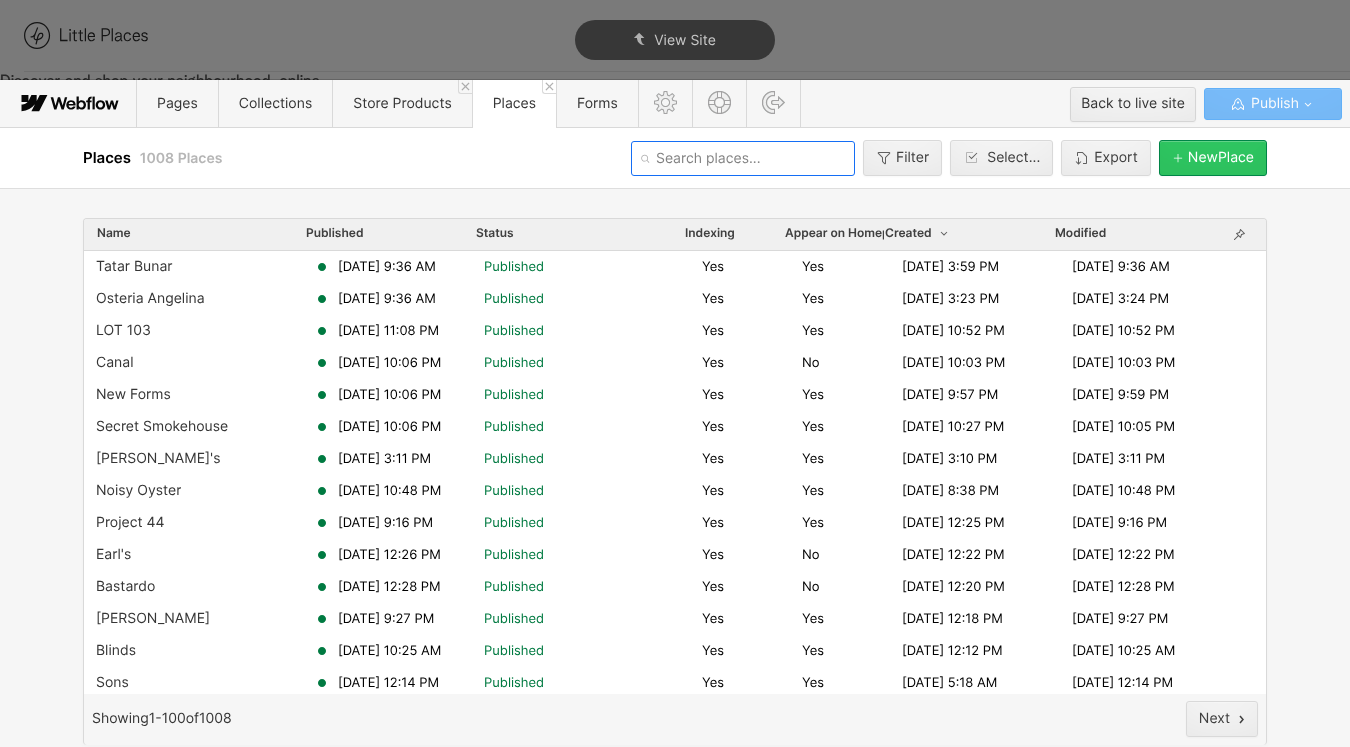click on "[GEOGRAPHIC_DATA]" at bounding box center (1221, 158) 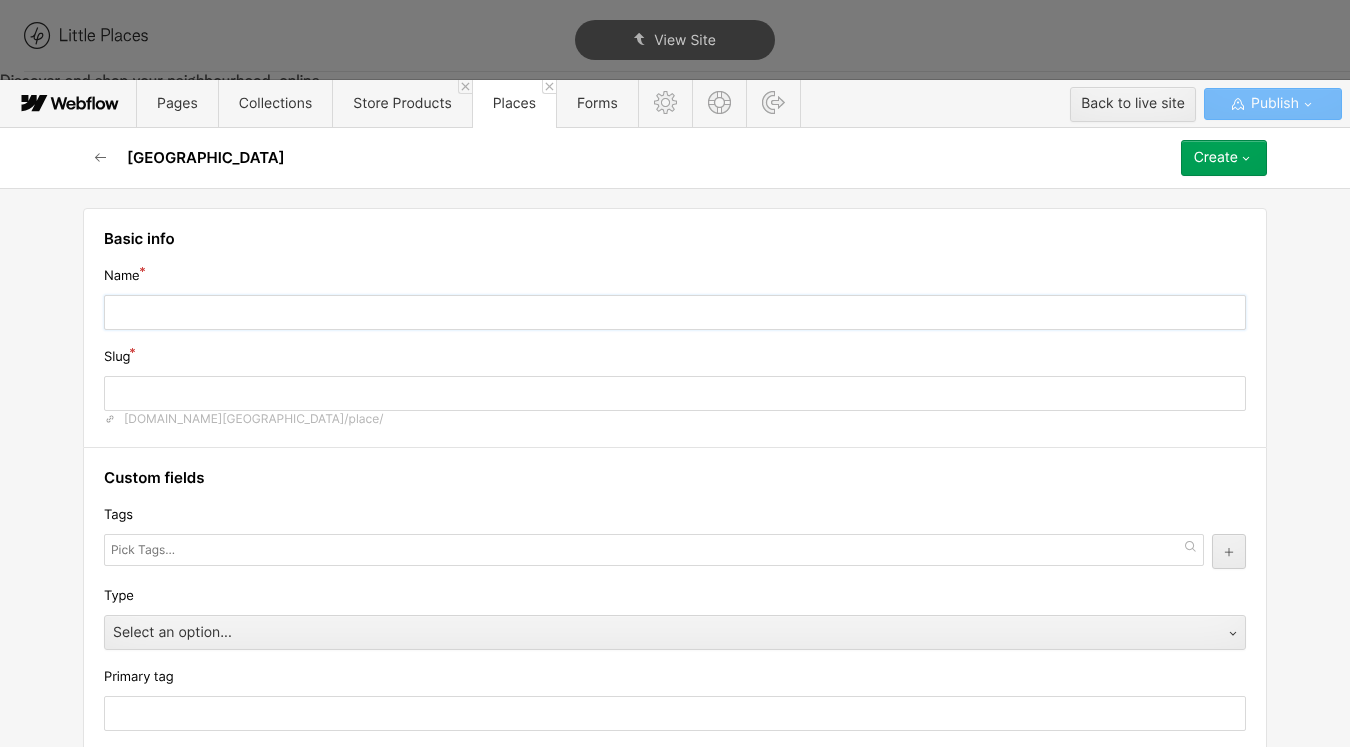 click at bounding box center [675, 312] 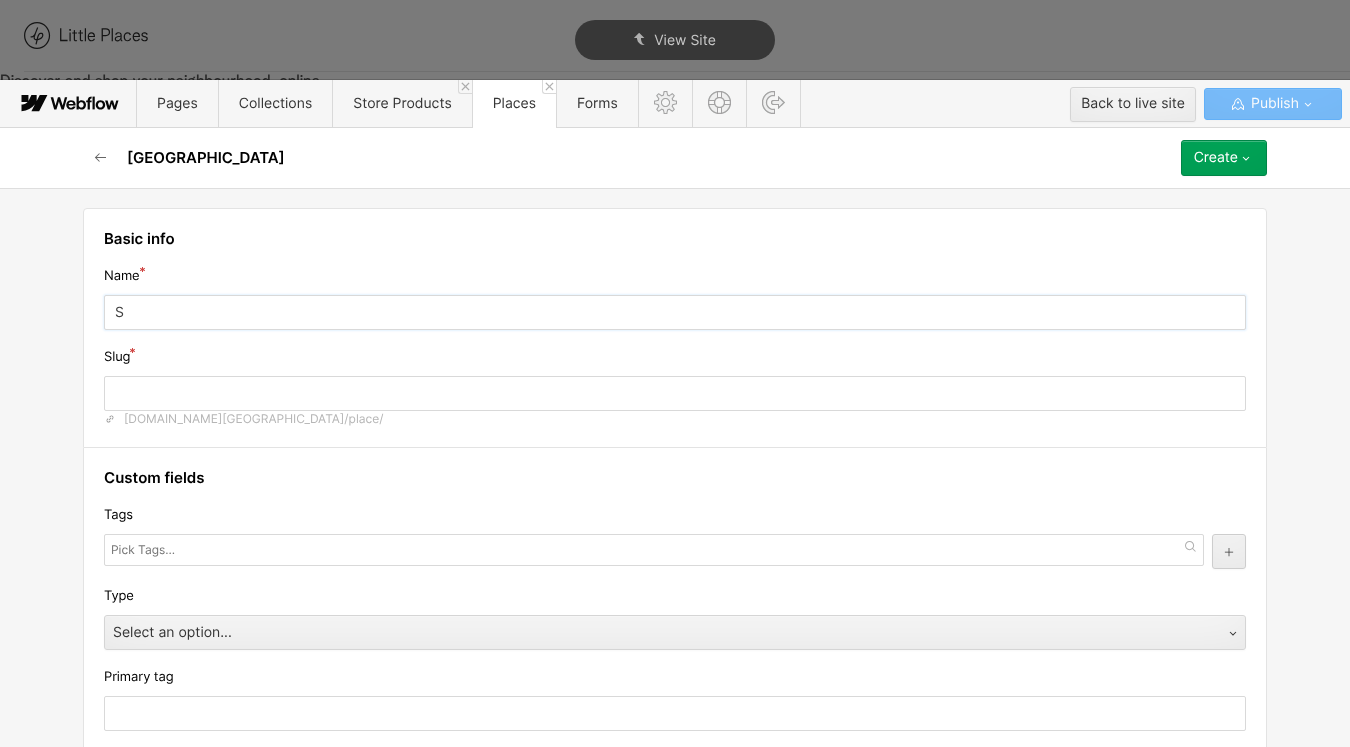 type on "s" 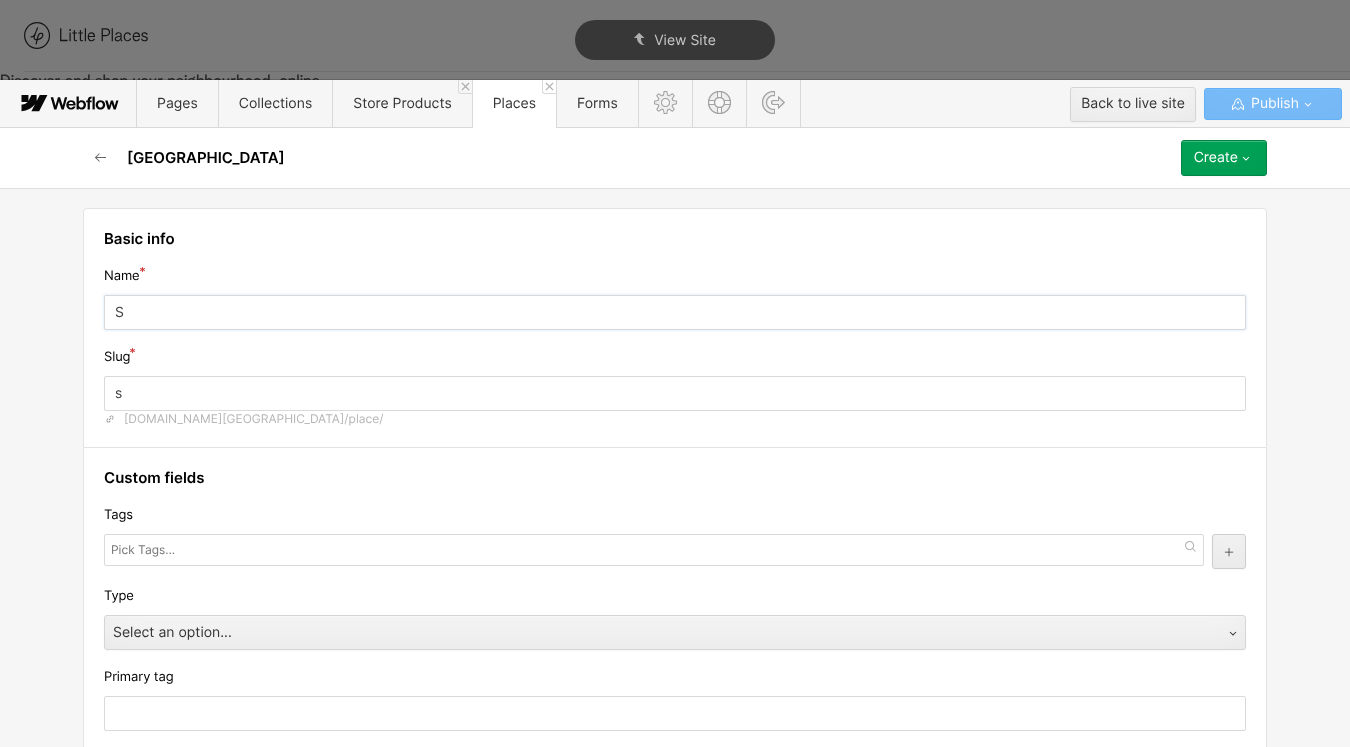 type on "St" 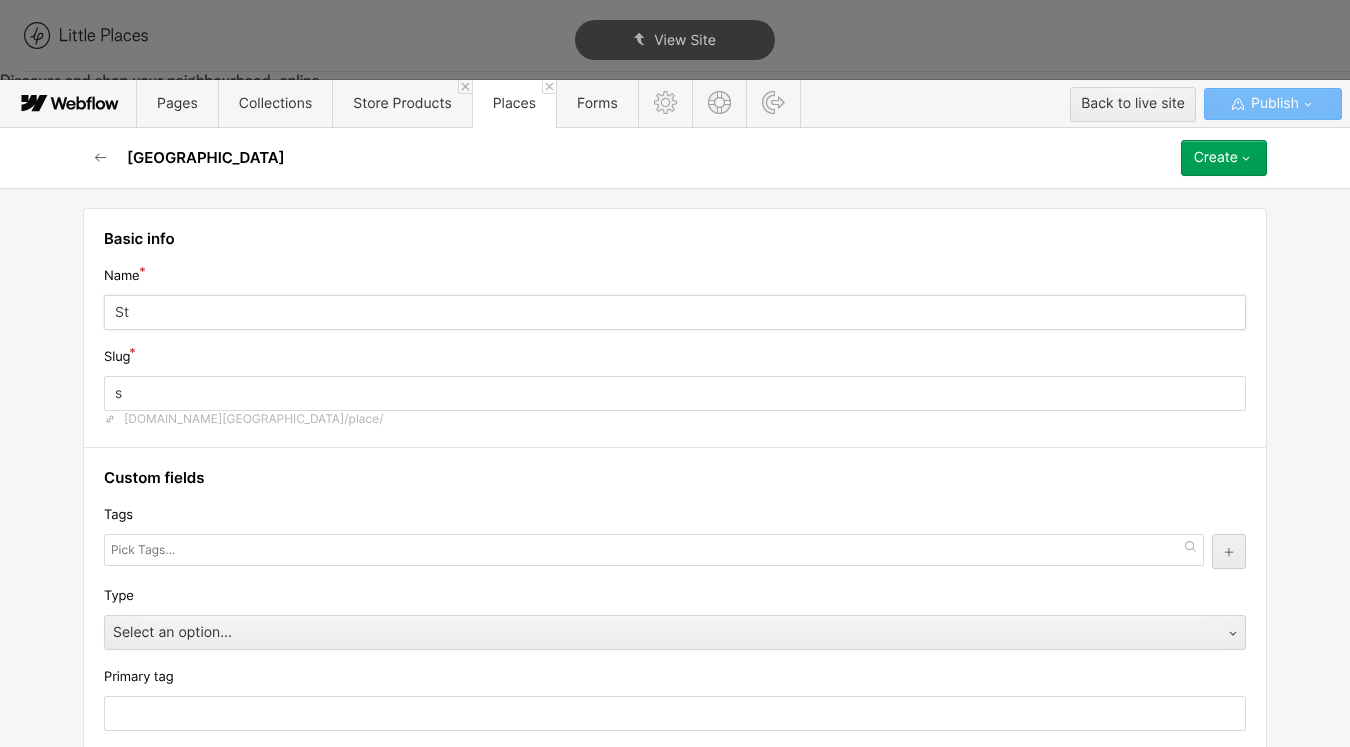type on "st" 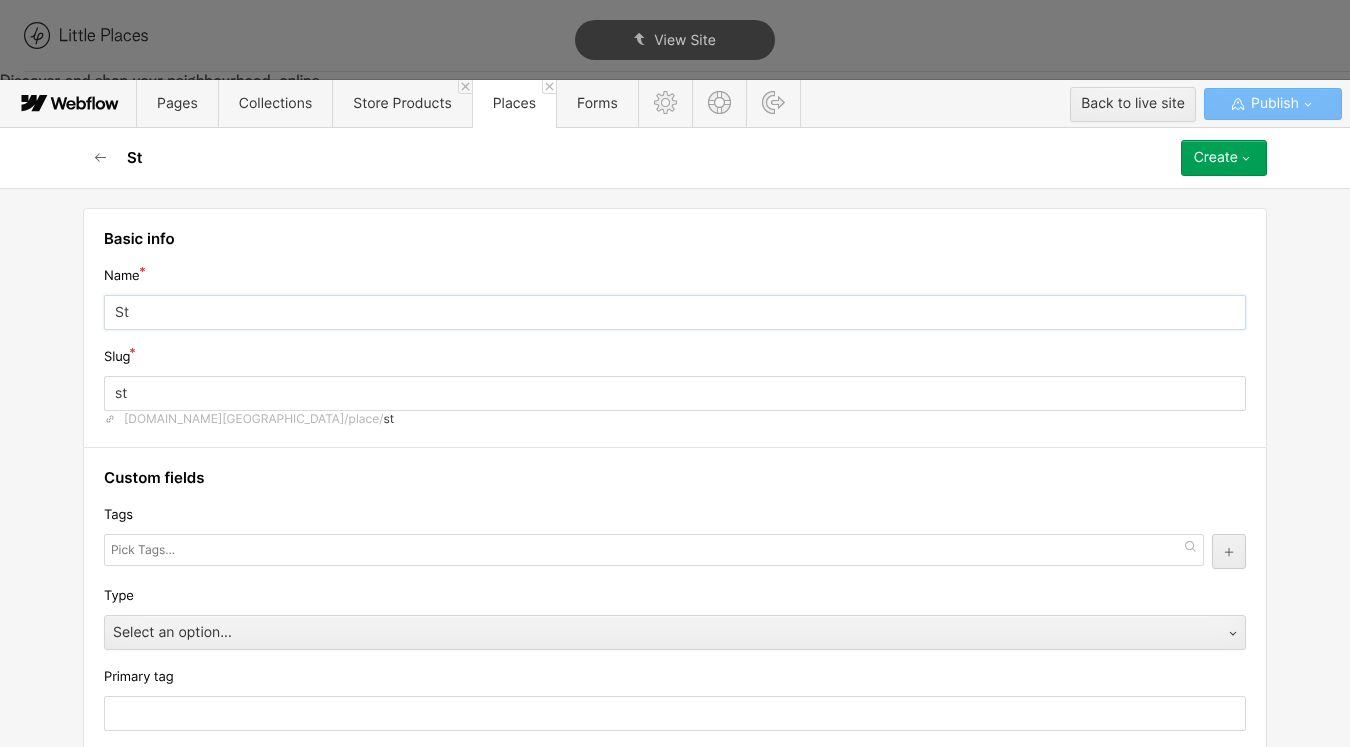 type on "Ste" 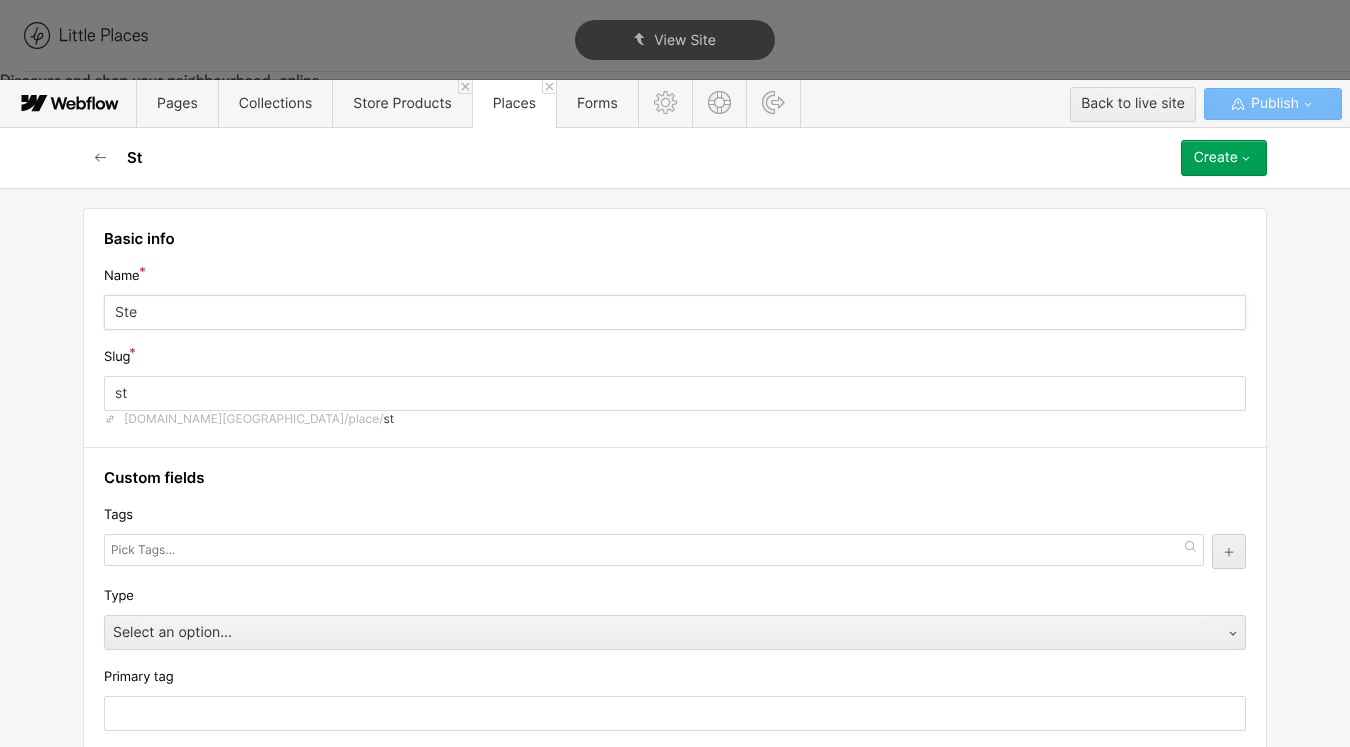 type on "ste" 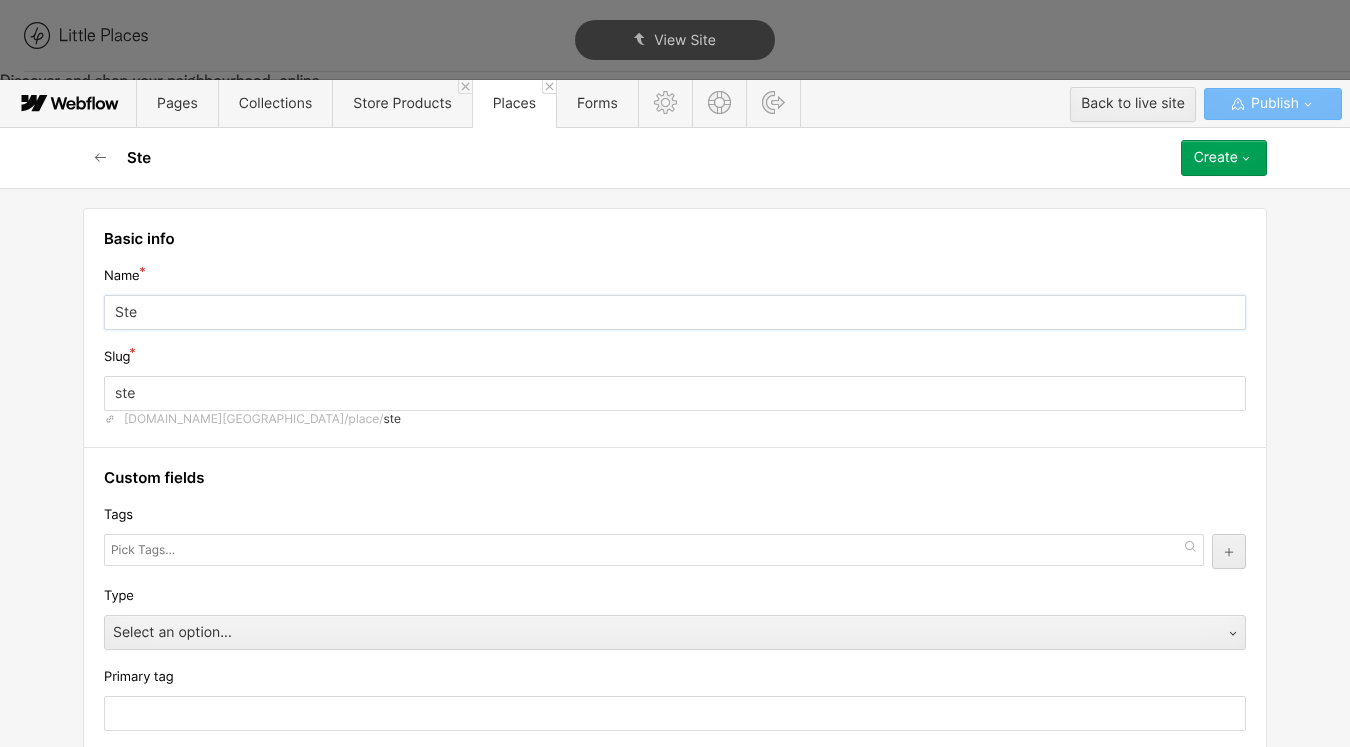 type on "Step" 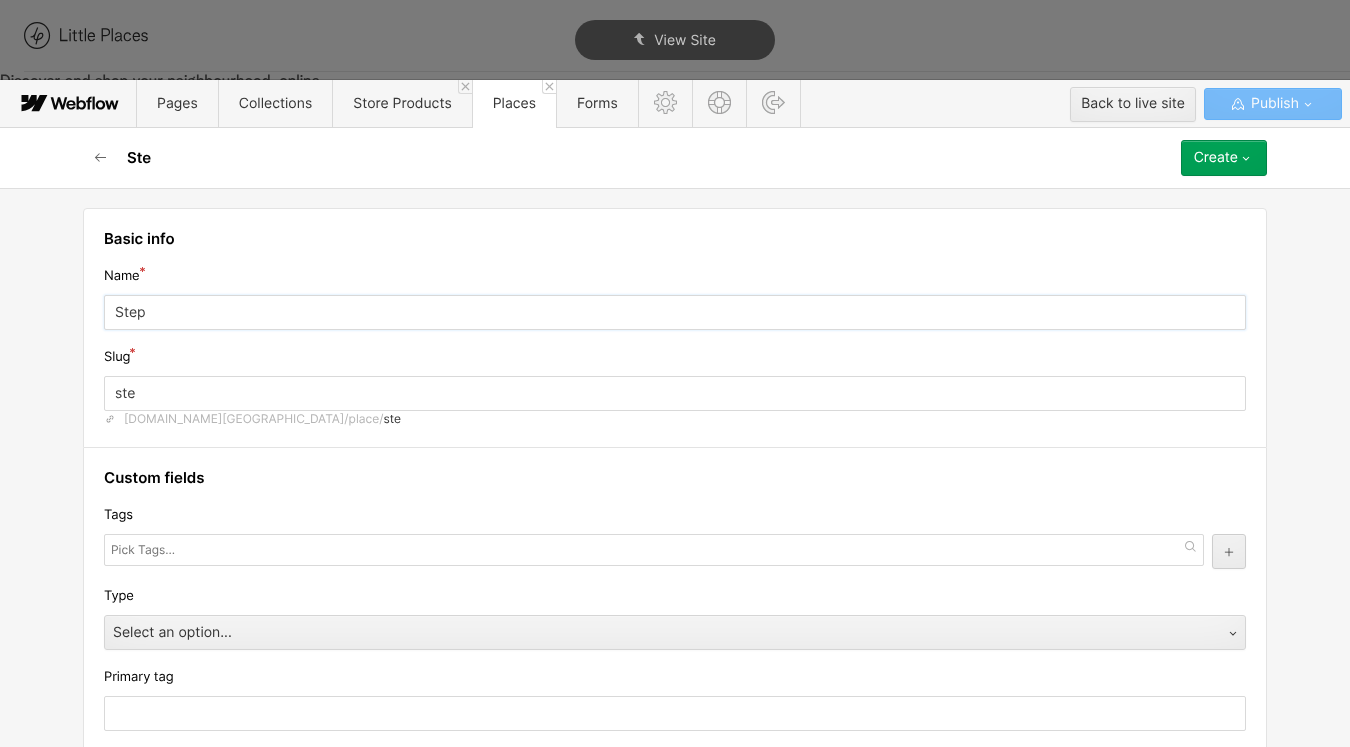 type on "step" 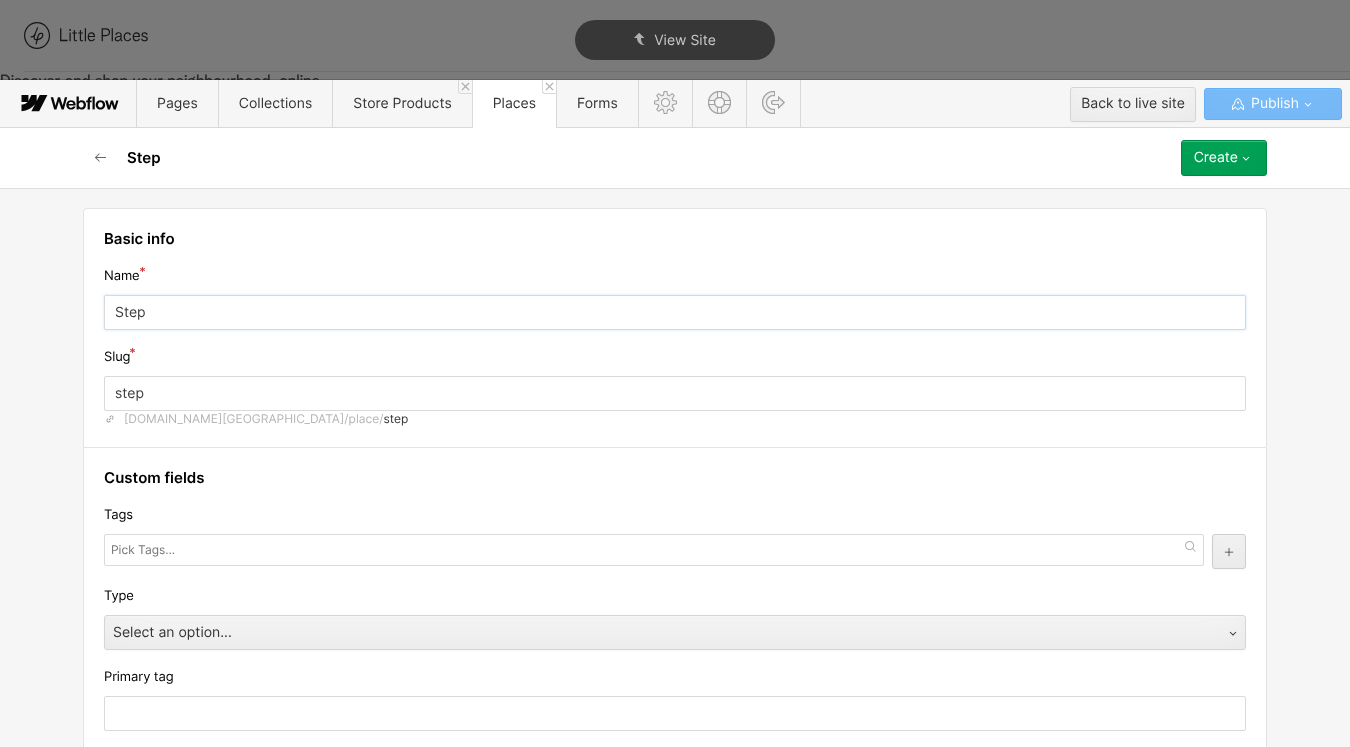 type on "Stepn" 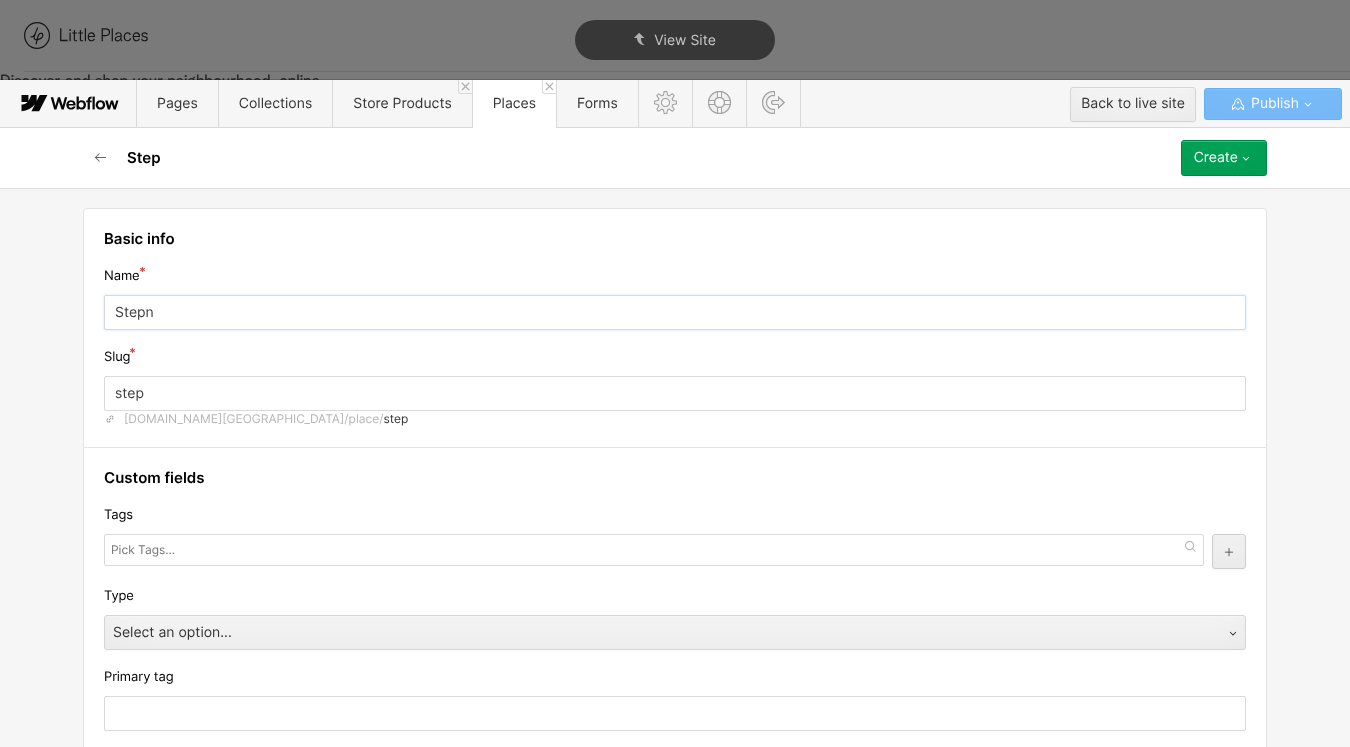 type on "stepn" 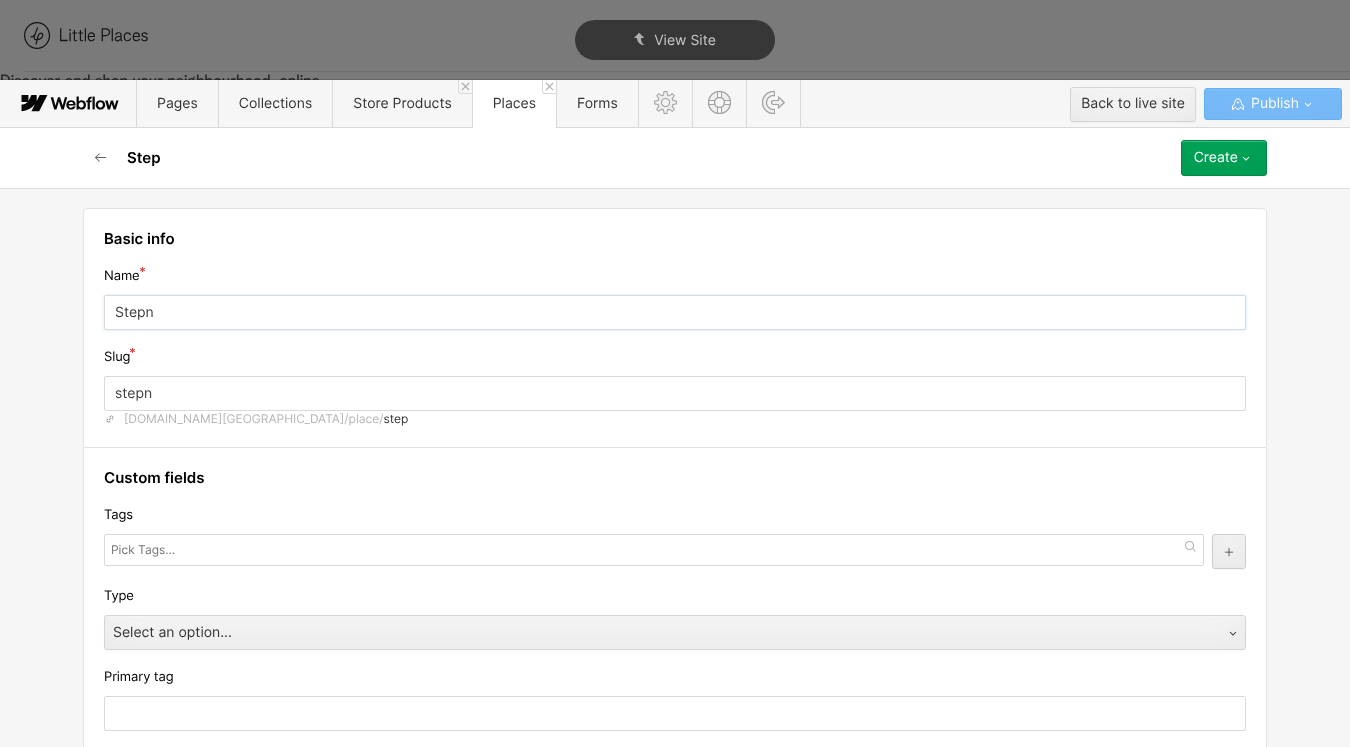 type on "Stepne" 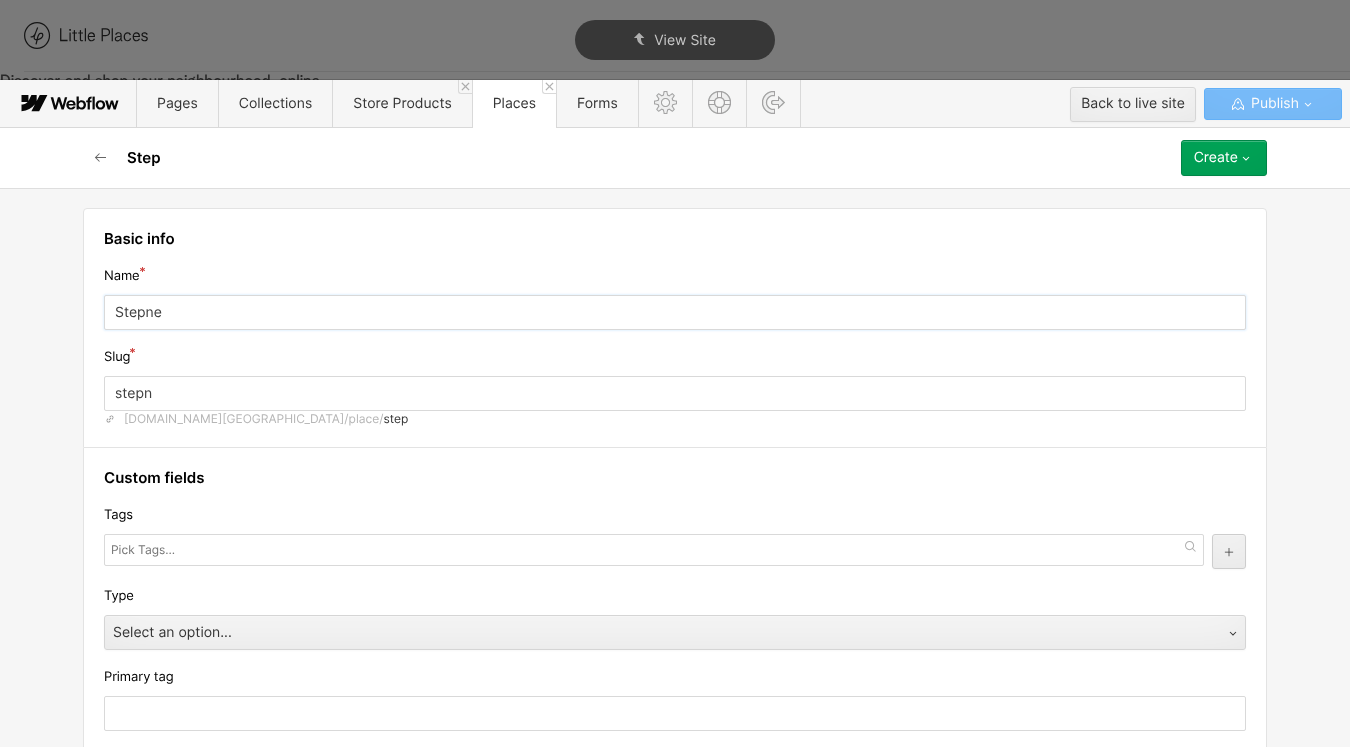 type on "stepne" 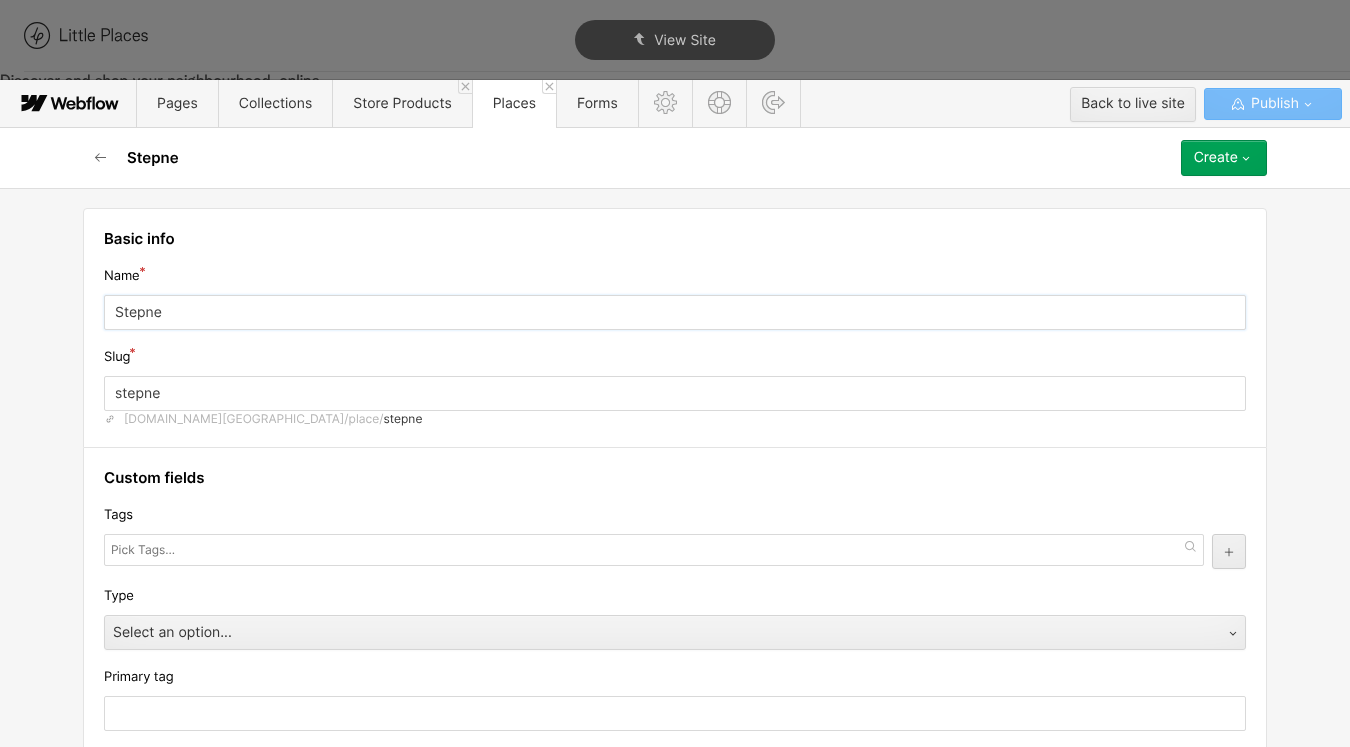 type on "Stepney" 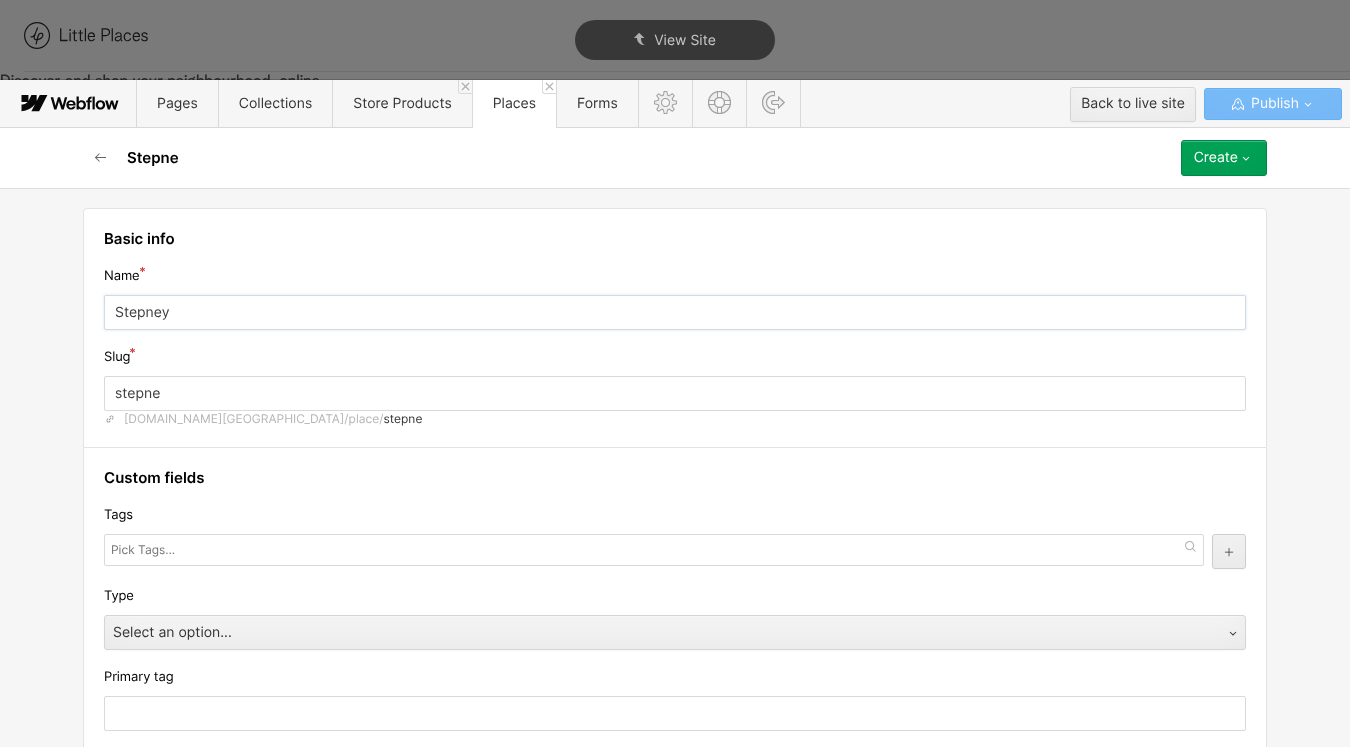 type on "stepney" 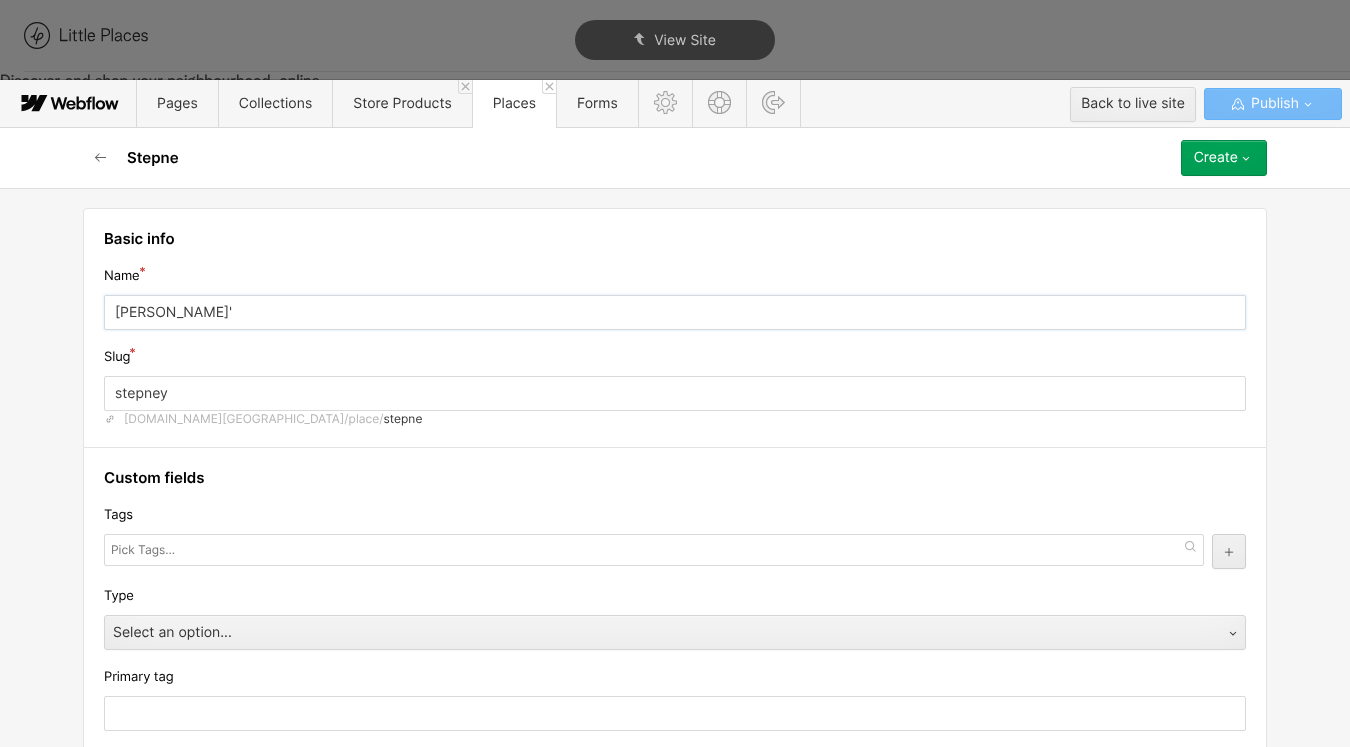 type on "[PERSON_NAME]" 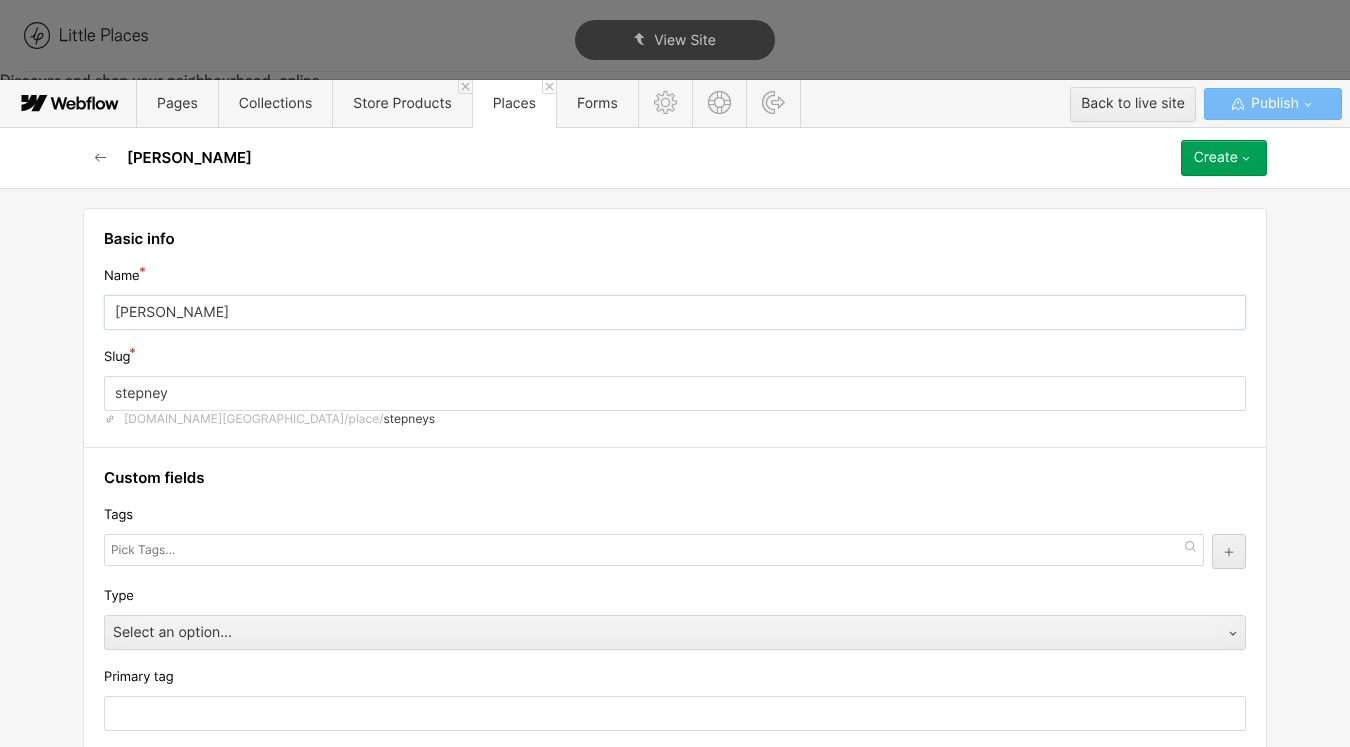type on "stepneys" 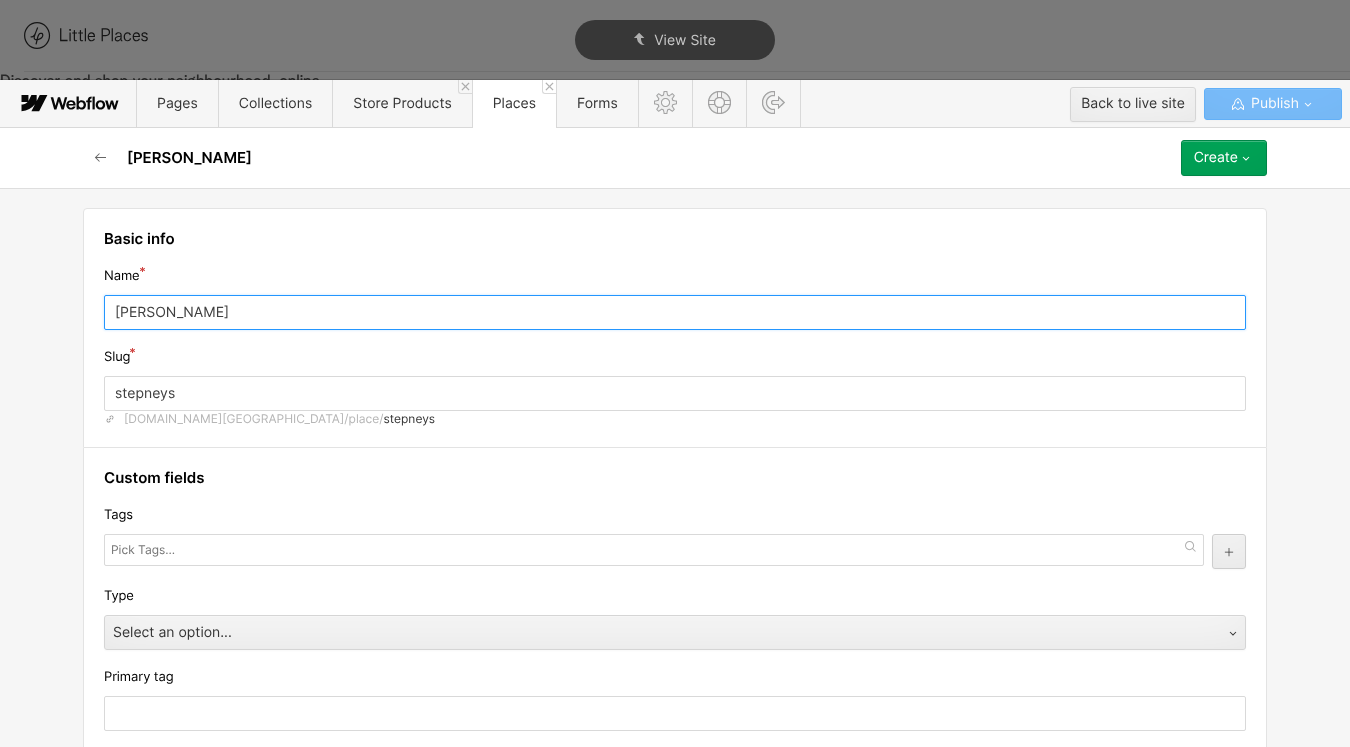 scroll, scrollTop: 59, scrollLeft: 0, axis: vertical 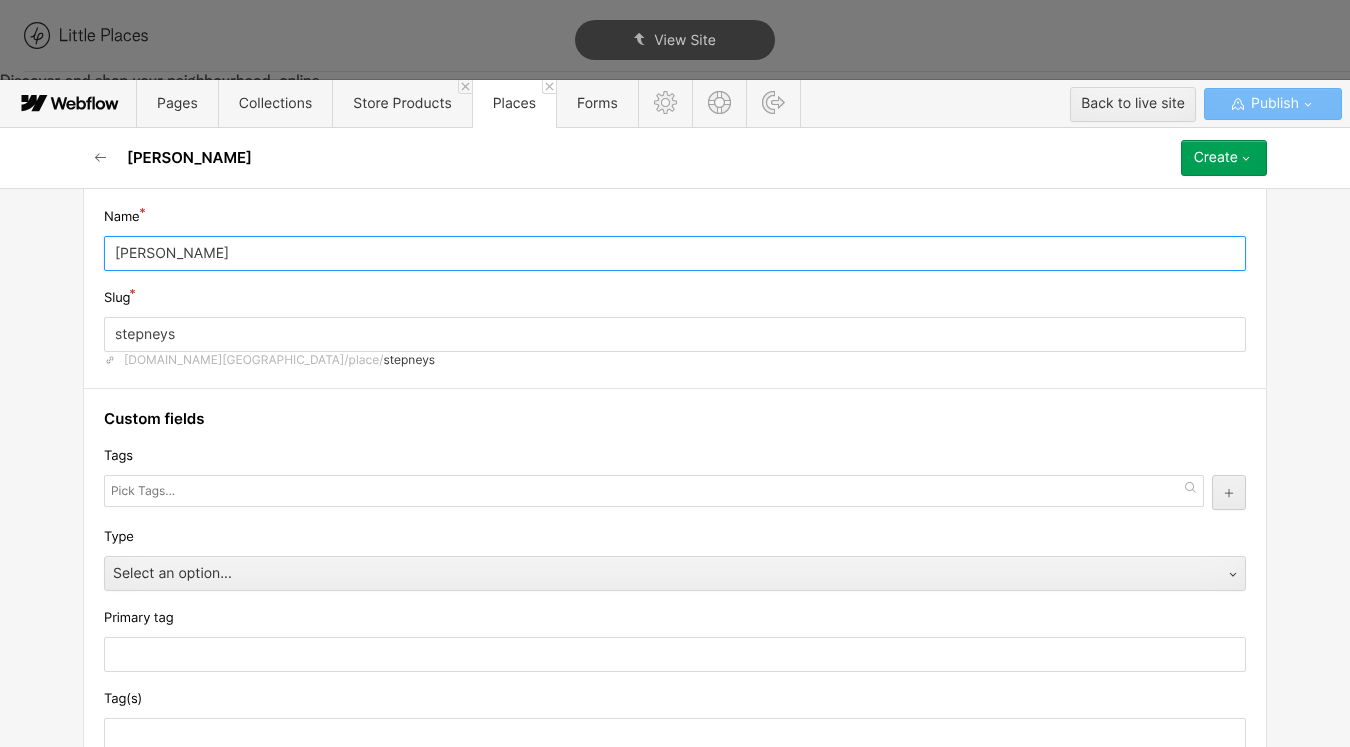 type on "[PERSON_NAME]" 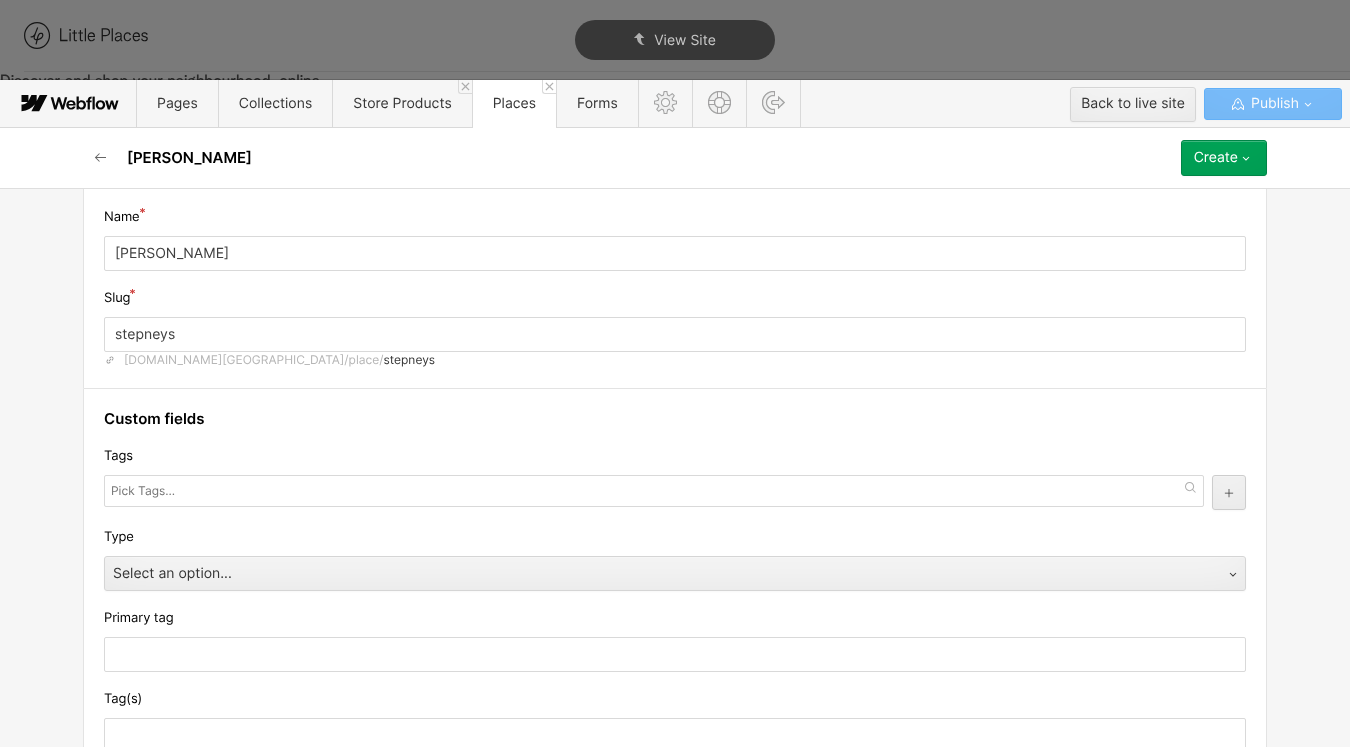 click at bounding box center [145, 491] 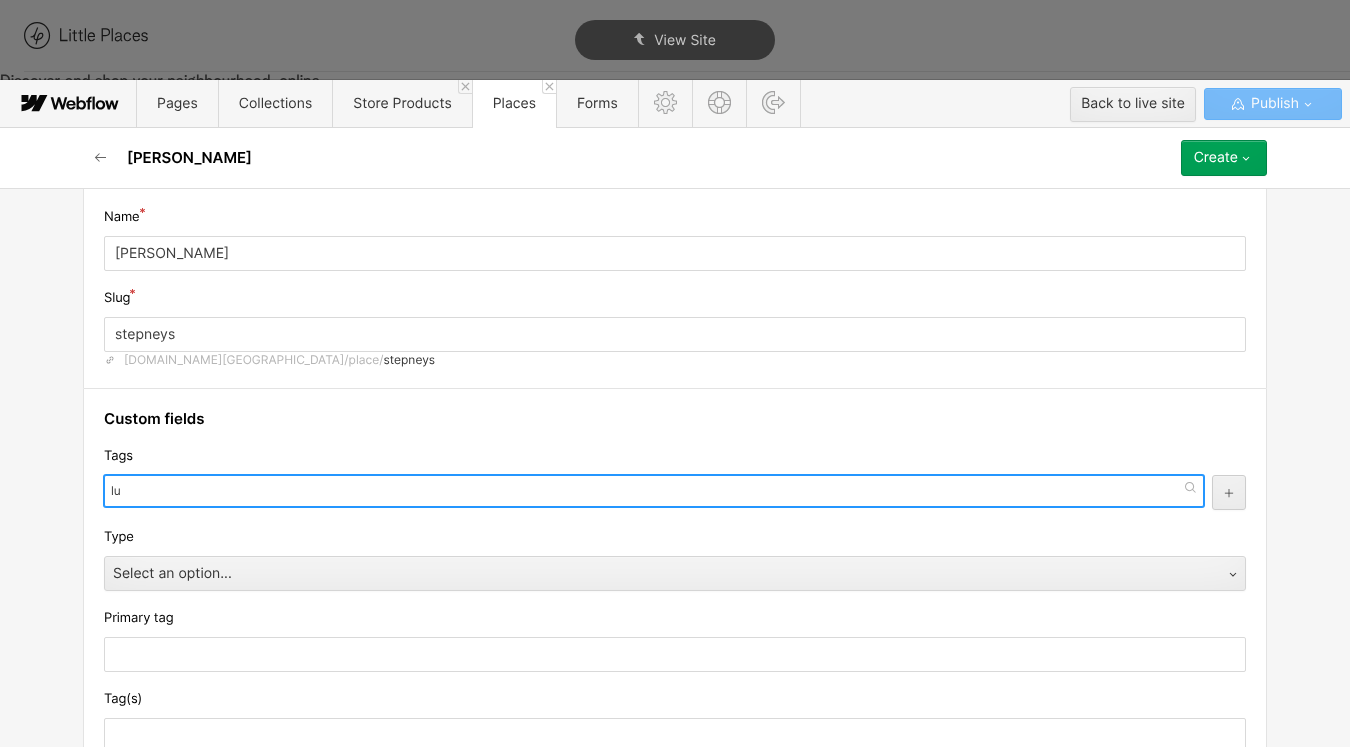 type on "l" 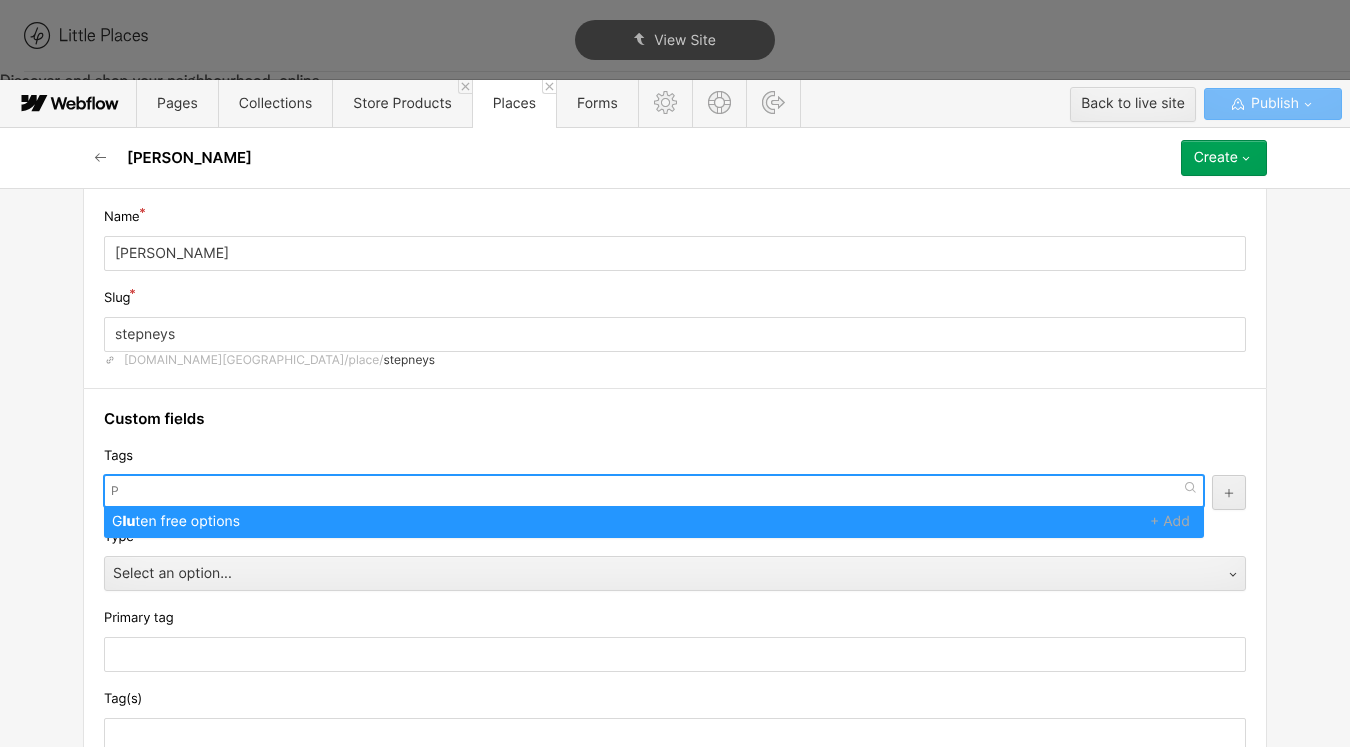 scroll, scrollTop: 0, scrollLeft: 0, axis: both 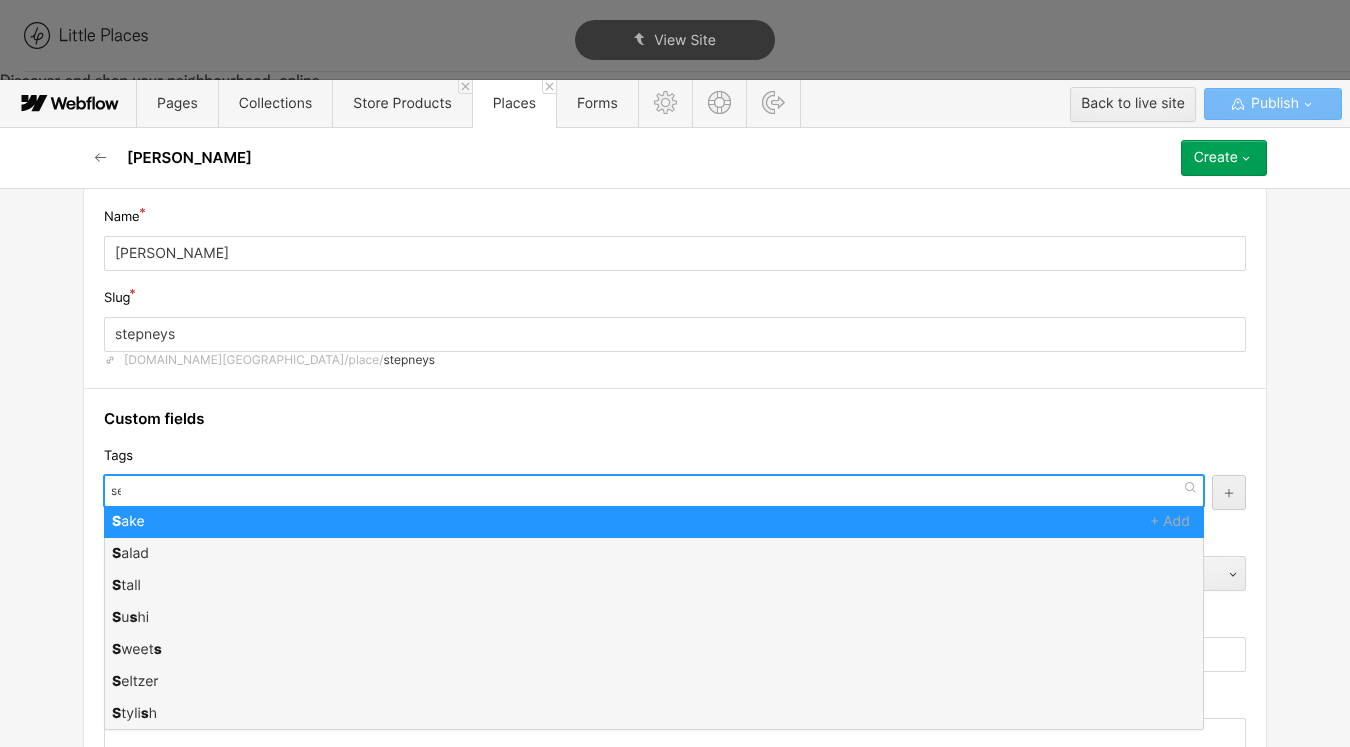 type on "seas" 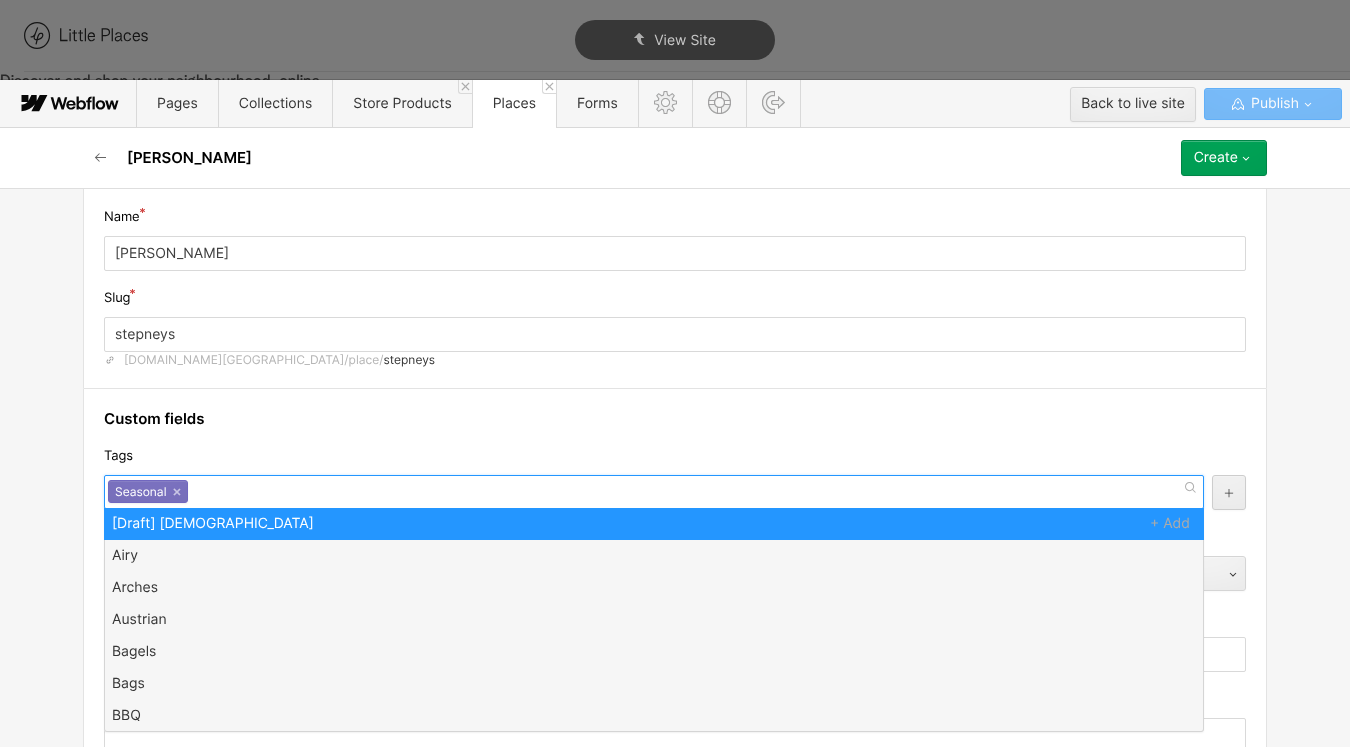 type on "l" 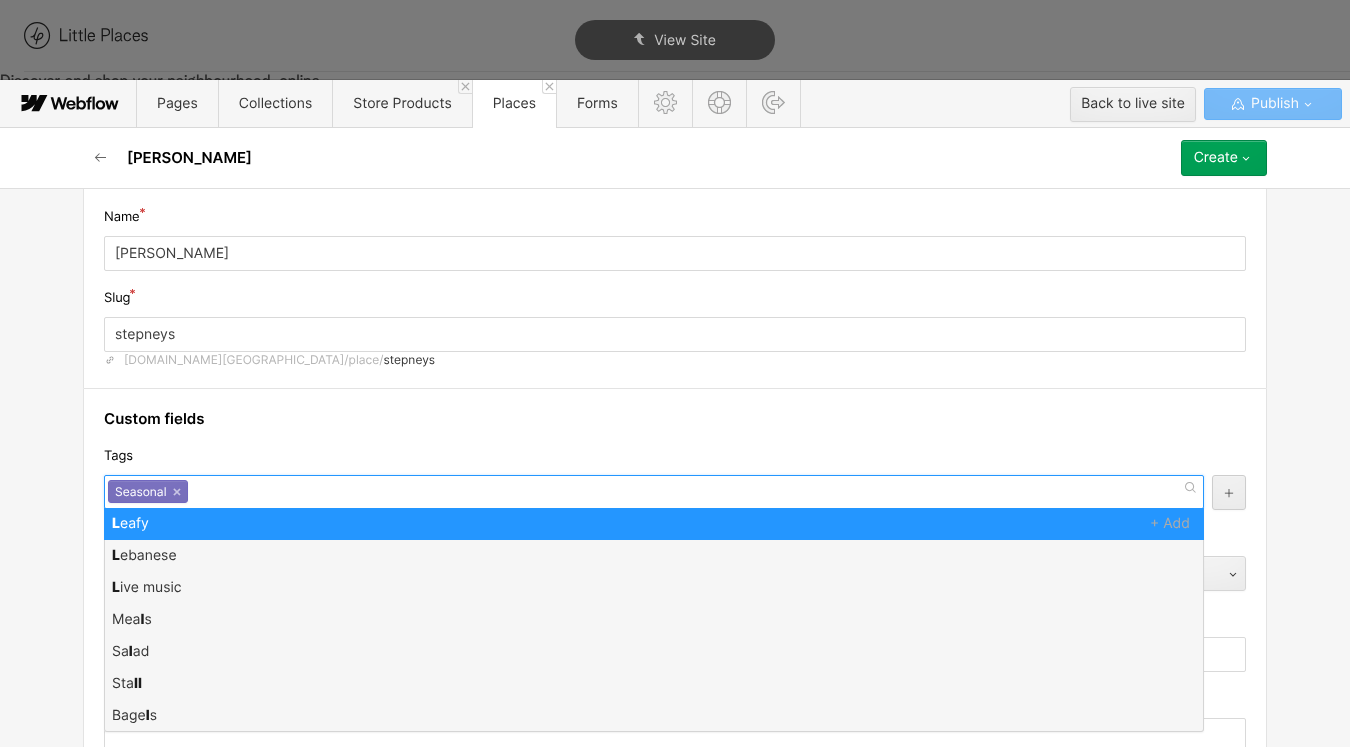 scroll, scrollTop: 0, scrollLeft: 0, axis: both 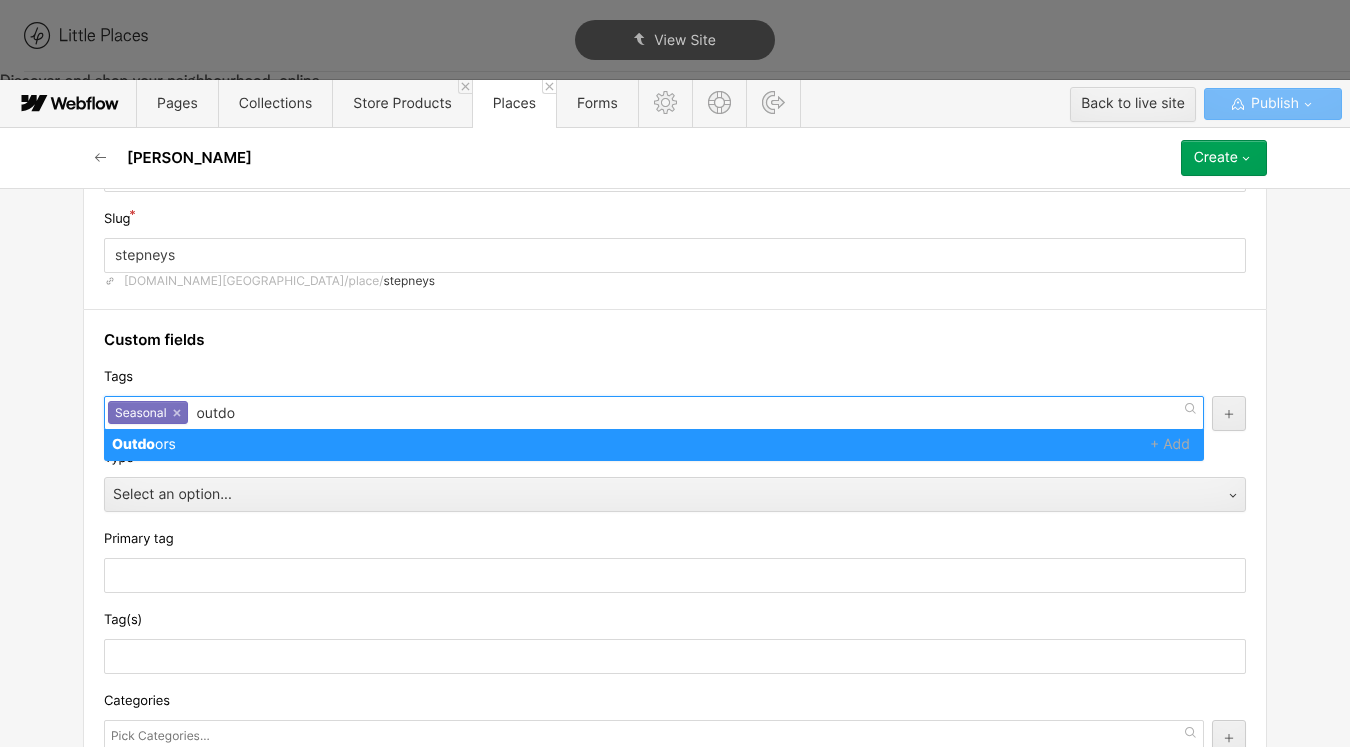 type on "outdoo" 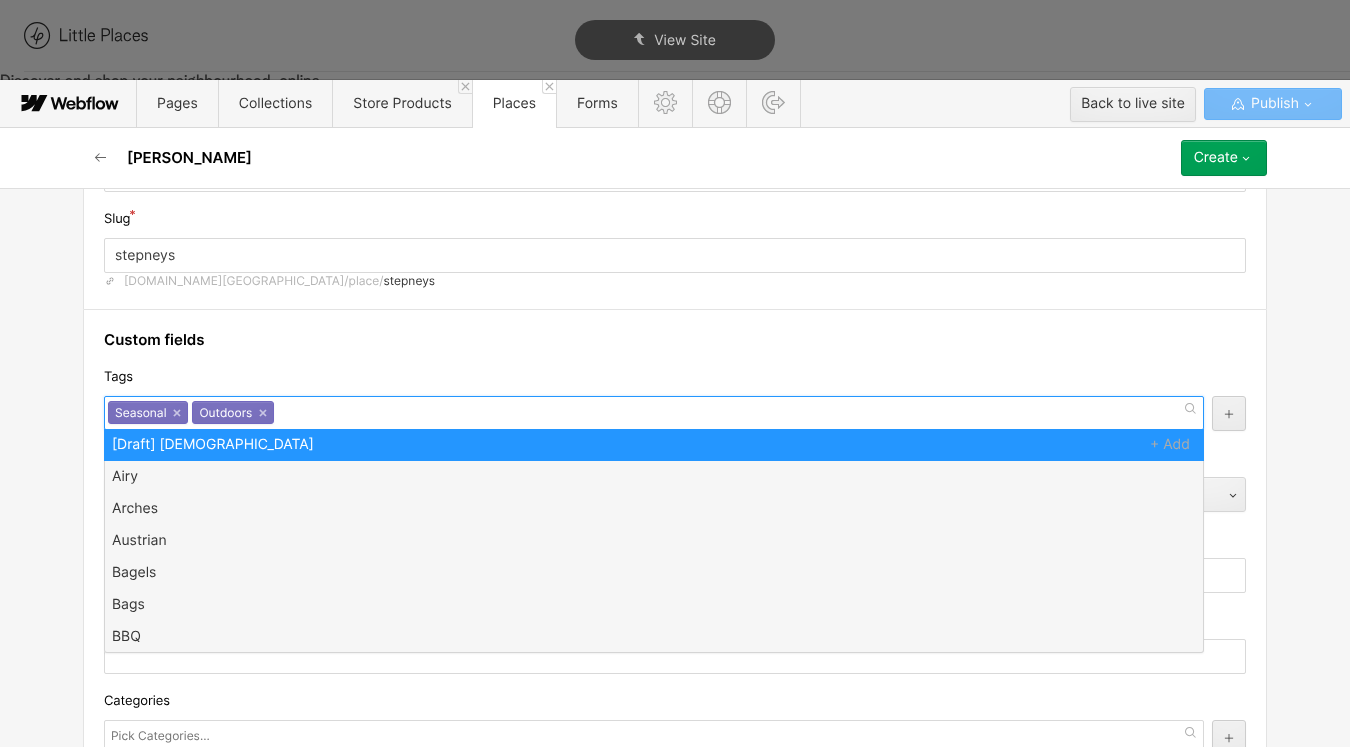 click on "Custom fields Tags Seasonal Outdoors Seasonal × Outdoors × [Draft] British Airy Arches Austrian Bagels Bags BBQ Bicycle repairs Bicycles Bike accessories Black Owned Business Black-owned Bright Burgers Cacti Cakes Canalside Candles Cap Cards Caribbean Casual CDs Ceviche Chocolate Clothing Cocktails Condiments Contemporary Cosy Cupcakes [PERSON_NAME] Date night Dog friendly Dried flowers Dumplings Electric bicycles Ethiopian Filipino Flowers French Glasses Gluten free options Granola Hair cut Helmets Hip Hole-in-the-wall Household Indonesian Industrial Intimate Italian Jewellery Kitchenware Knife Korean Leafy Lebanese Live music Macarons Magazines Malaysian Masks Massage Matches Mauritian Meal kit Meals Mediterranean Menswear Mezze Middle Eastern Minimal Modern Movies Nepalese Nigerian Non alcoholic Noodles Open fire cooking Open late Palestinian Paying it forward Plant pots Plants Poke bowl Pop up Puzzles Quirky Ramen Refills Retro Rooftop Rustic Sake Salad Sculptures [PERSON_NAME] Singaporean Small plates South African" at bounding box center [675, 1574] 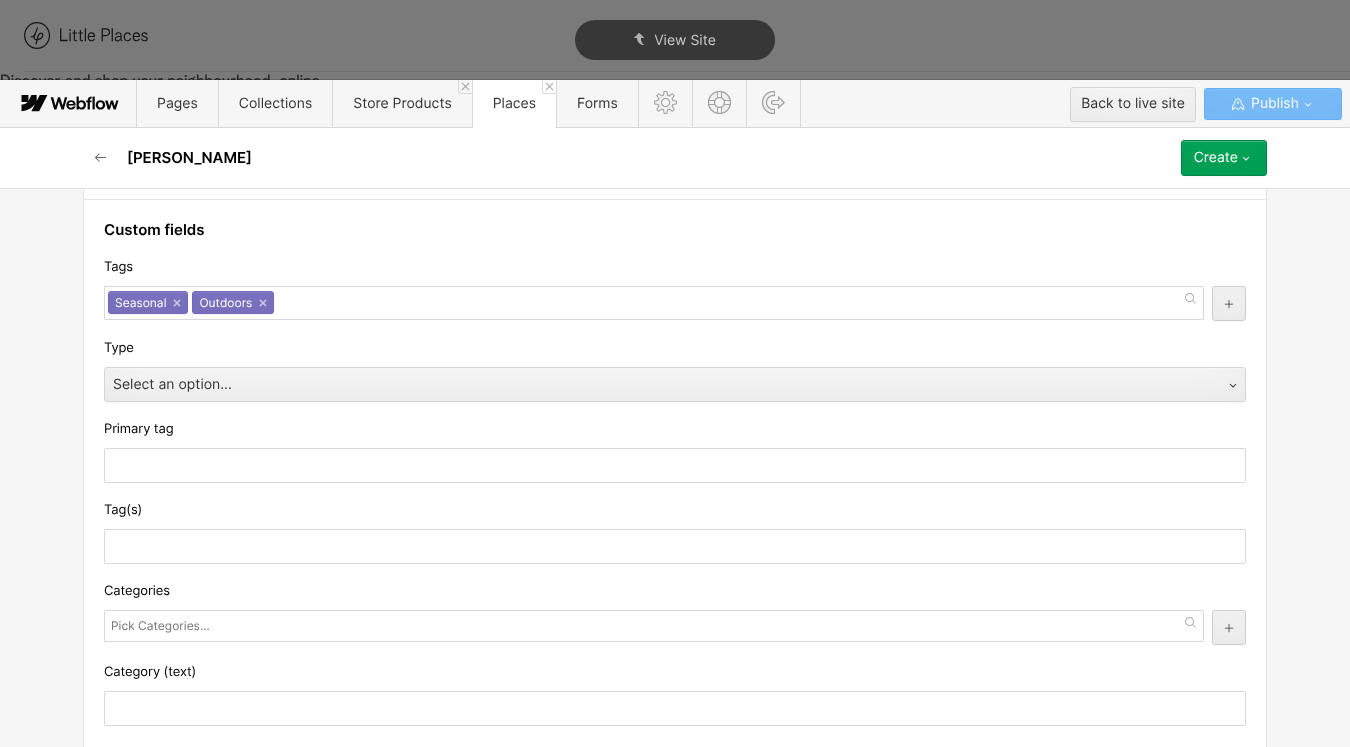 scroll, scrollTop: 262, scrollLeft: 0, axis: vertical 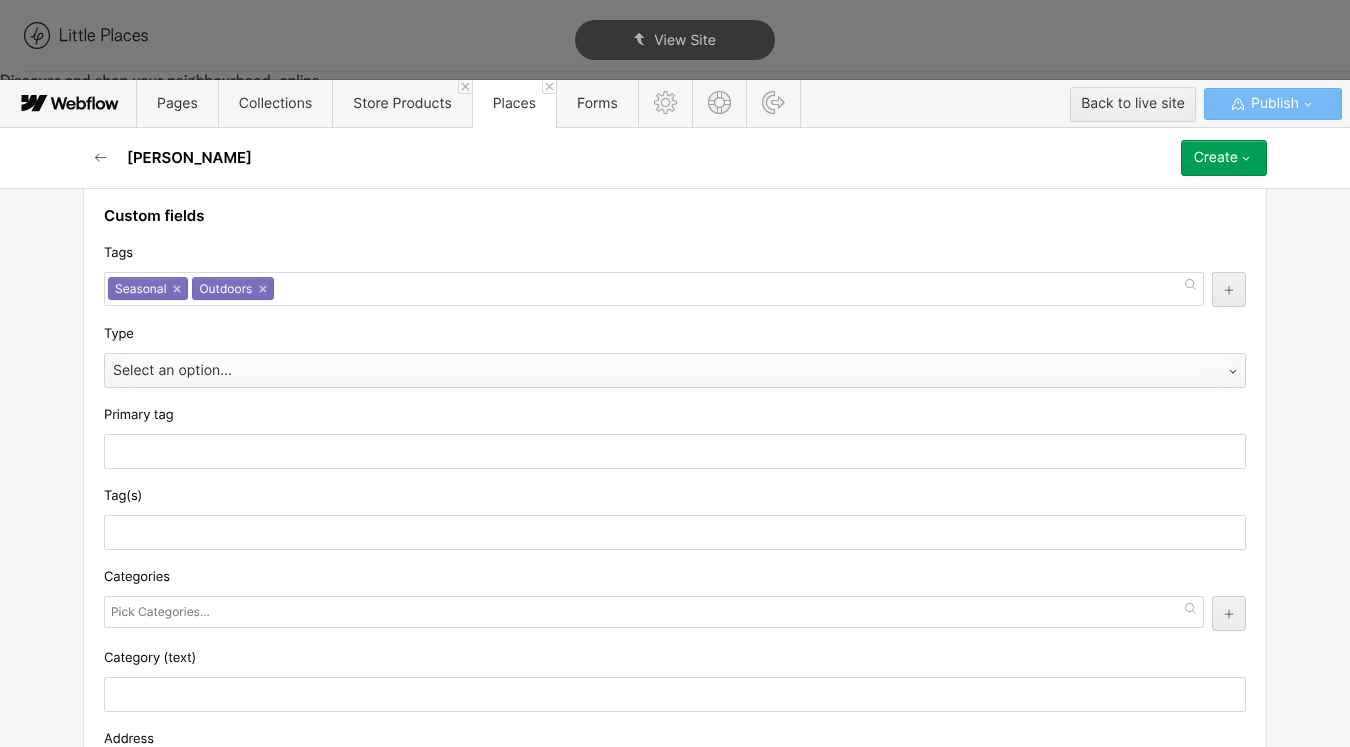 click on "Select an option..." at bounding box center (655, 371) 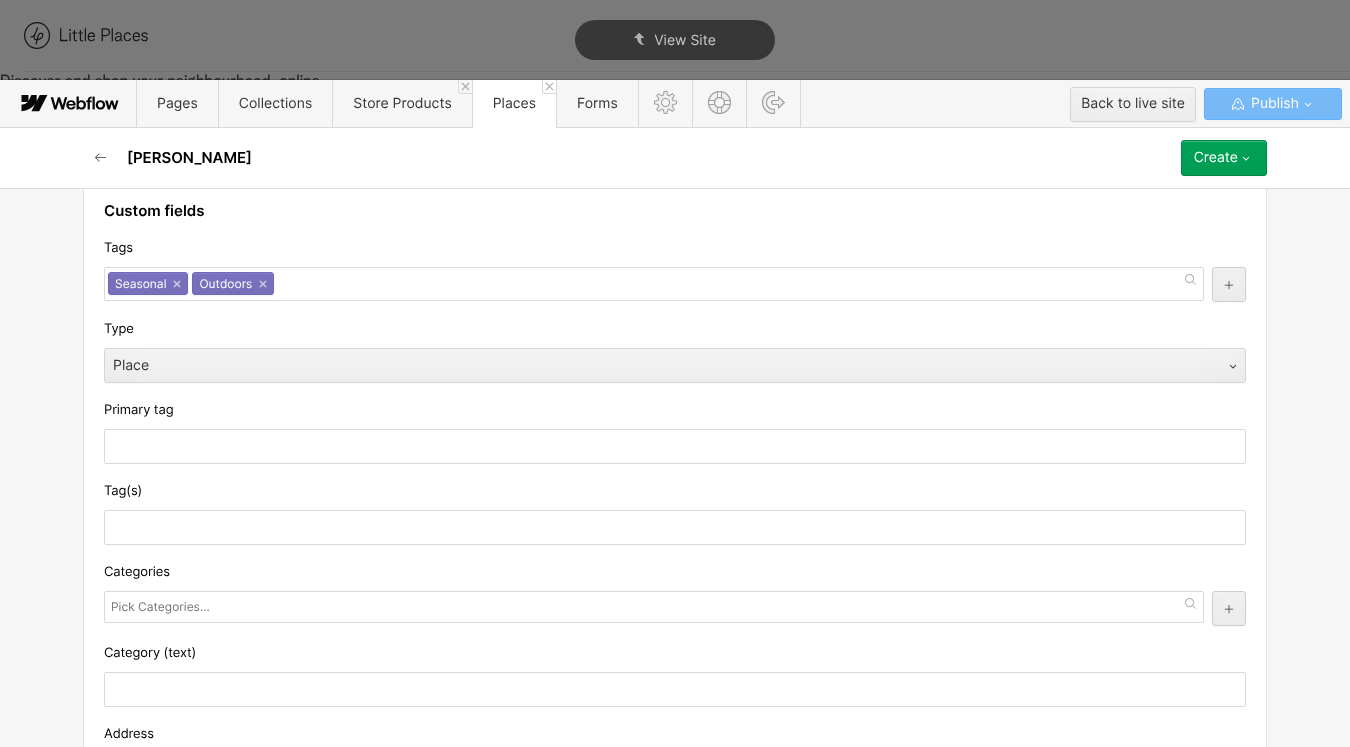 scroll, scrollTop: 266, scrollLeft: 0, axis: vertical 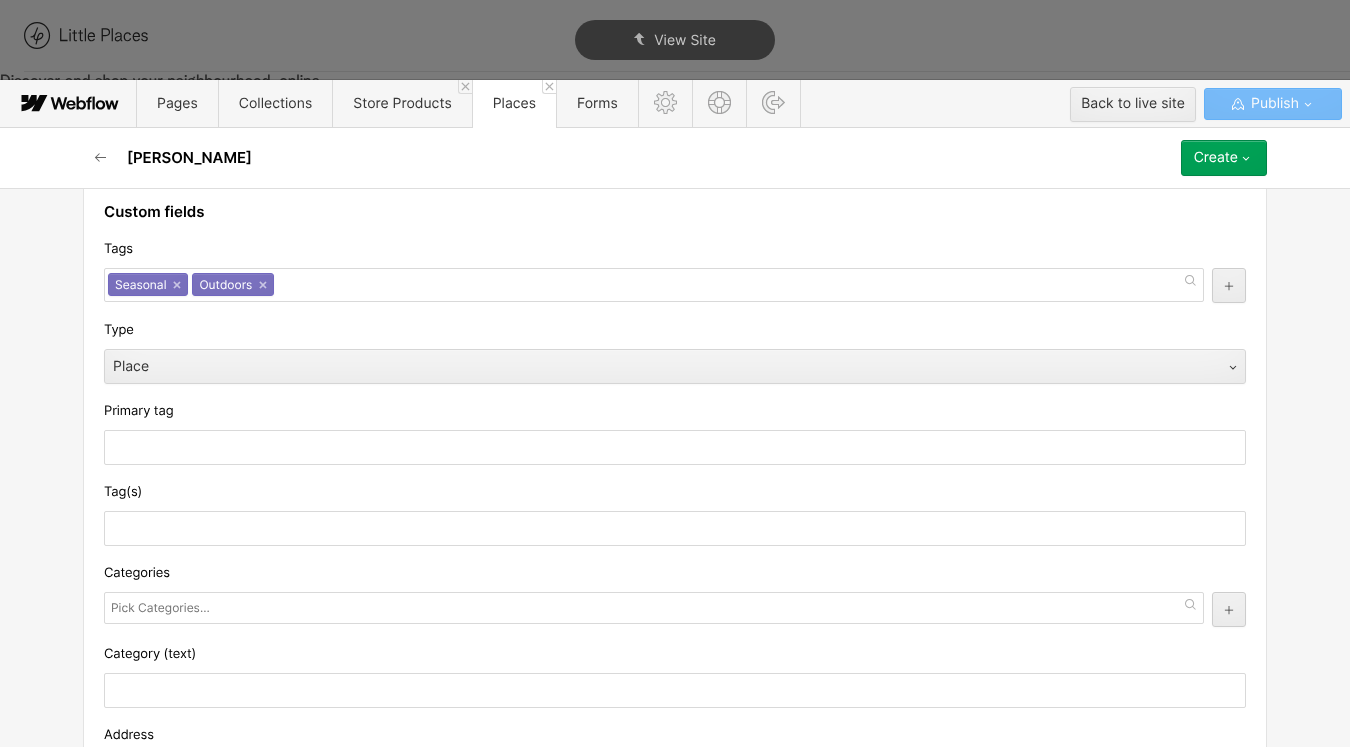 click on "Seasonal × Outdoors ×" at bounding box center [654, 285] 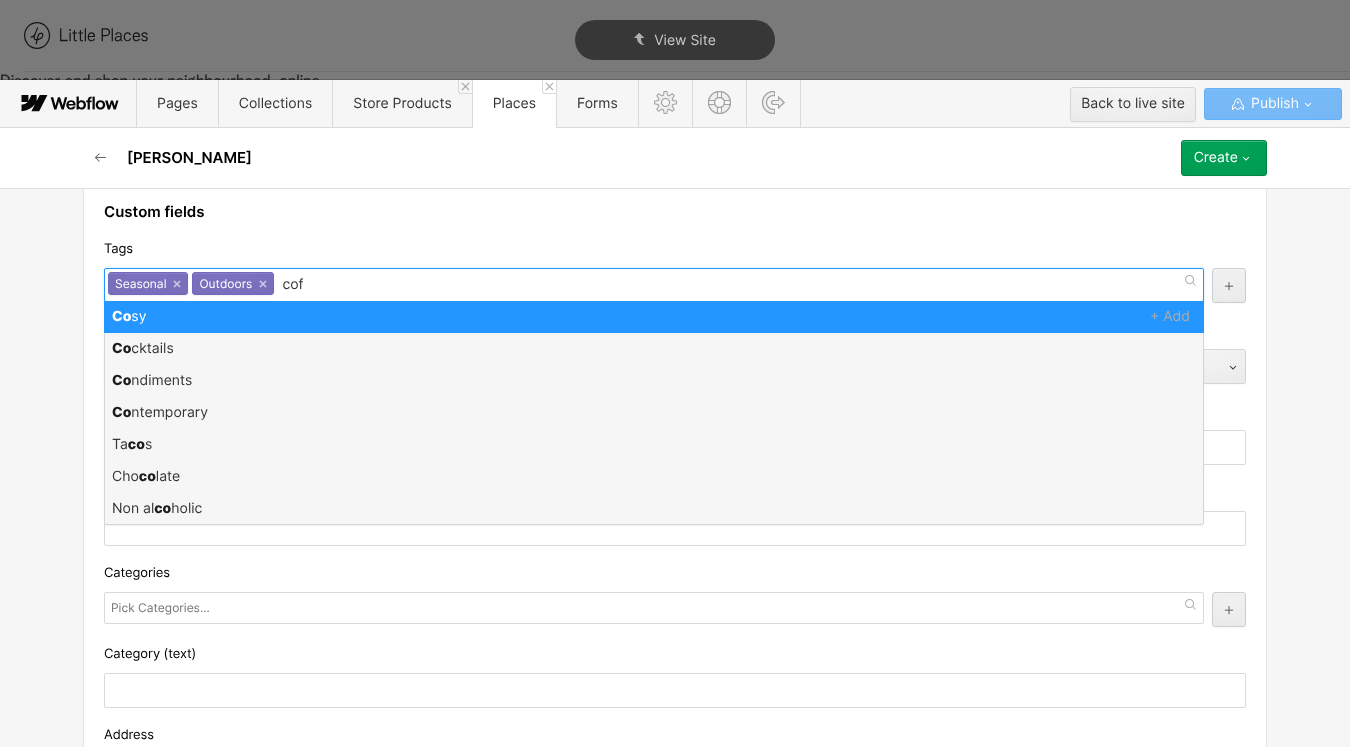 type on "coff" 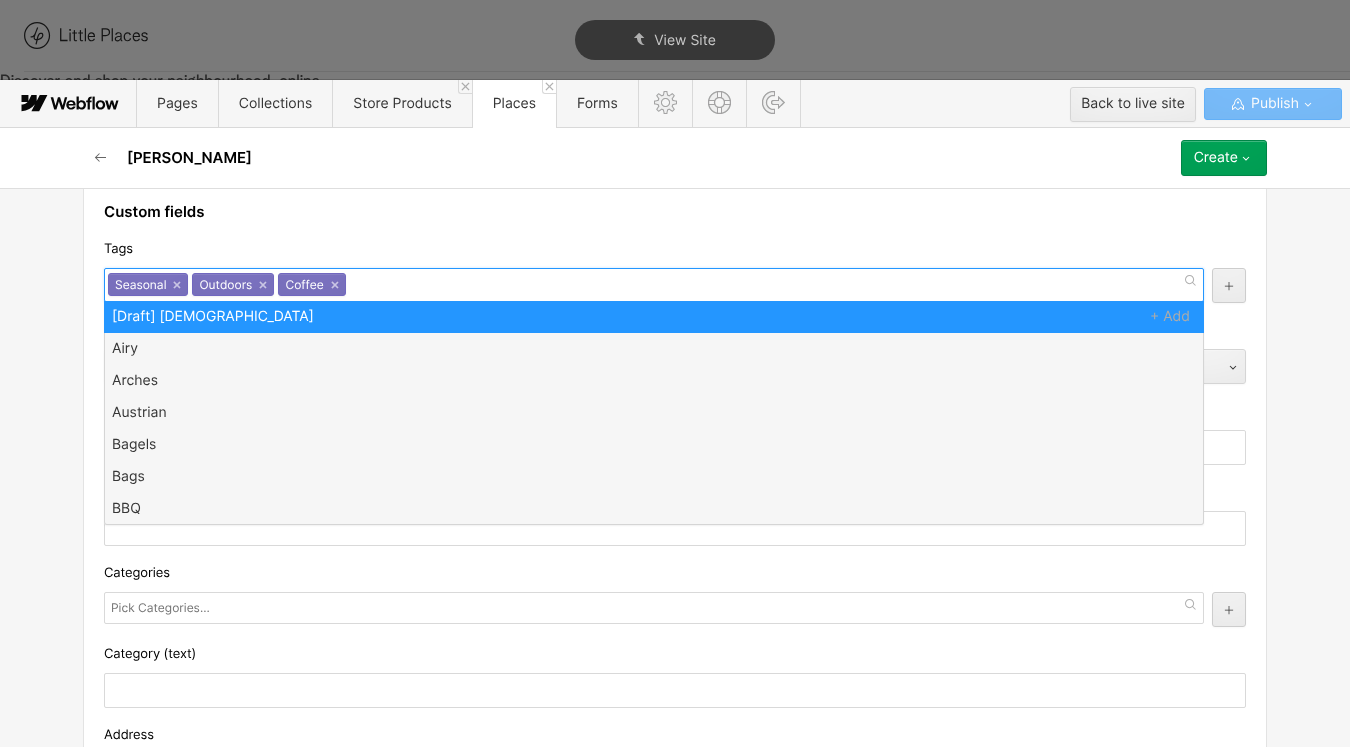 click on "Tags" at bounding box center [675, 249] 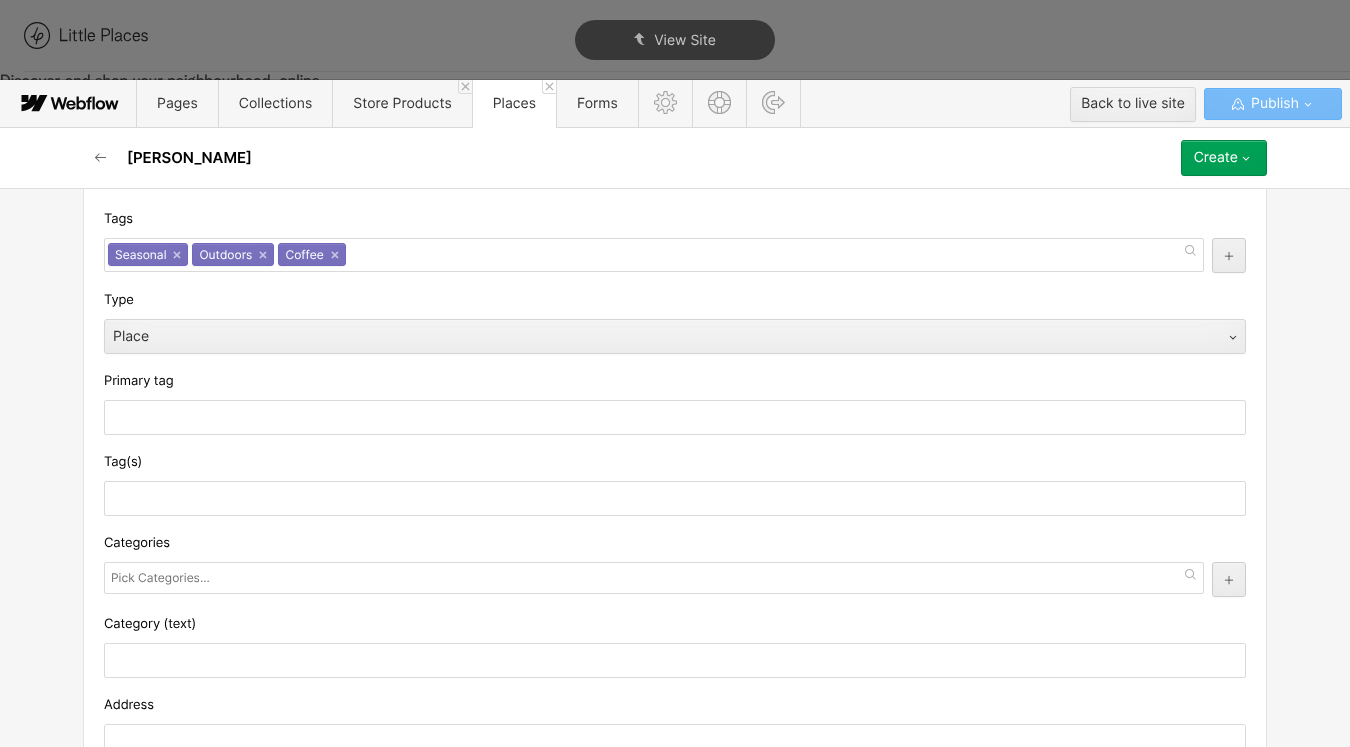 scroll, scrollTop: 304, scrollLeft: 0, axis: vertical 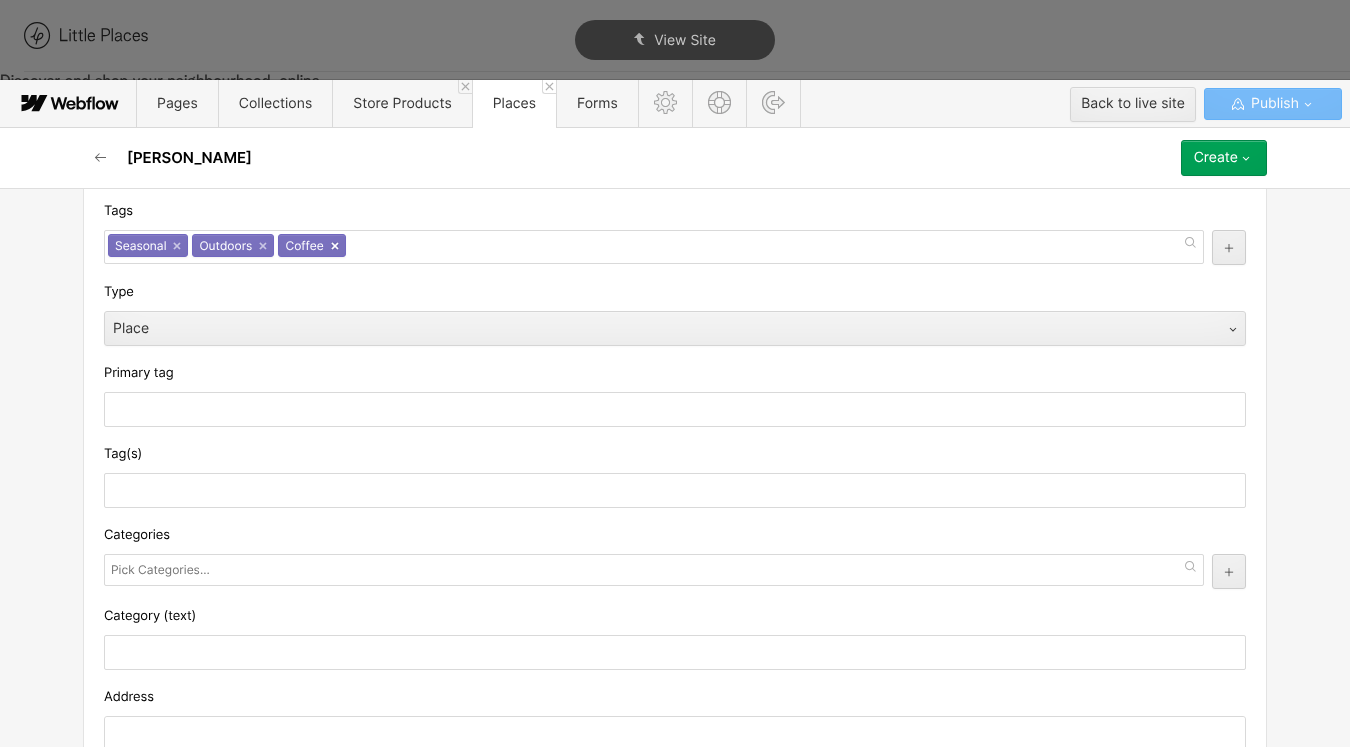click on "Coffee ×" at bounding box center (311, 245) 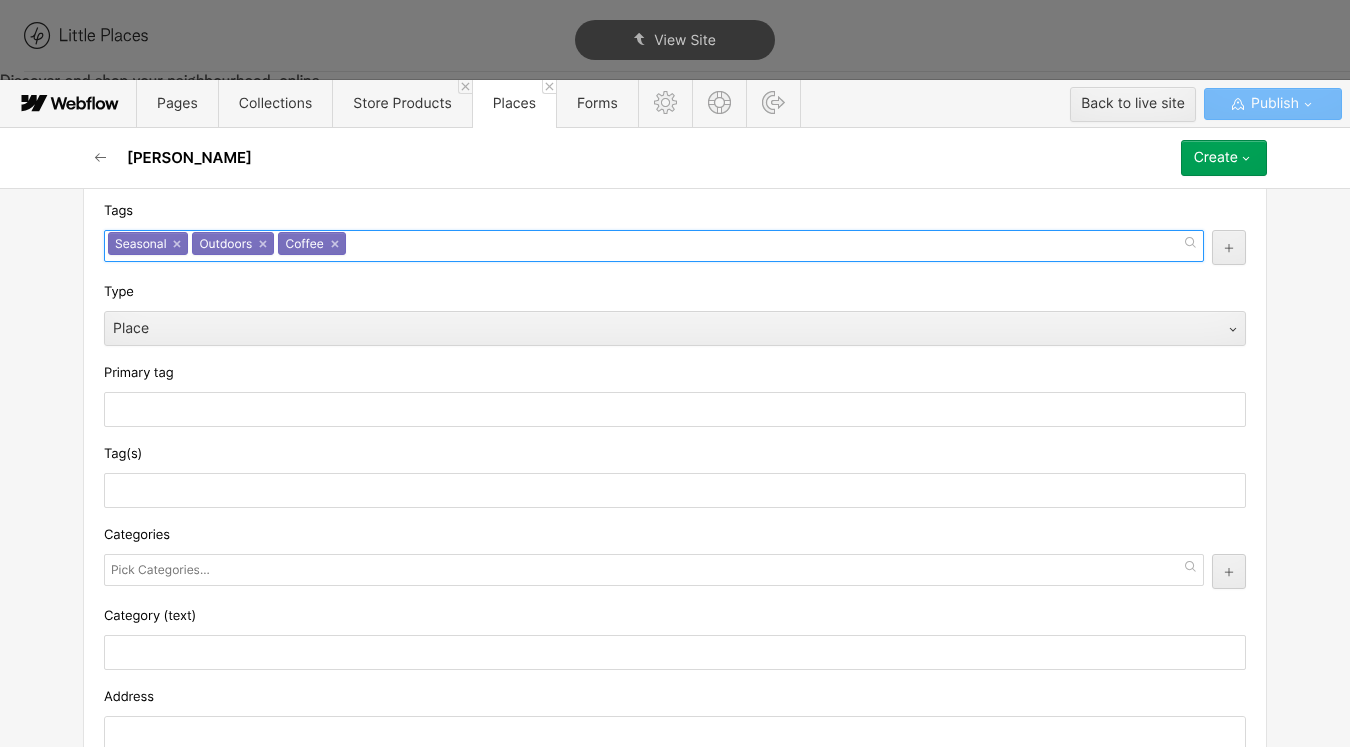 click on "Coffee ×" at bounding box center [311, 243] 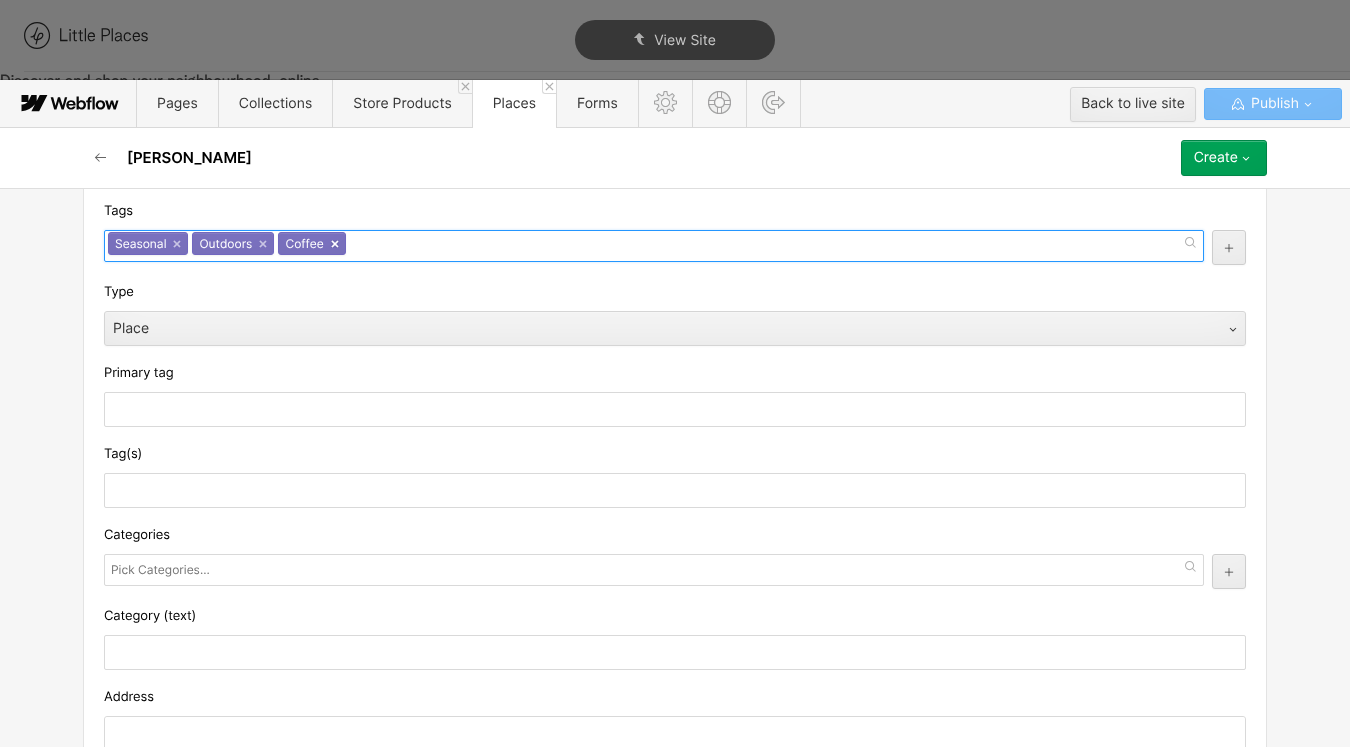 click on "×" at bounding box center (335, 244) 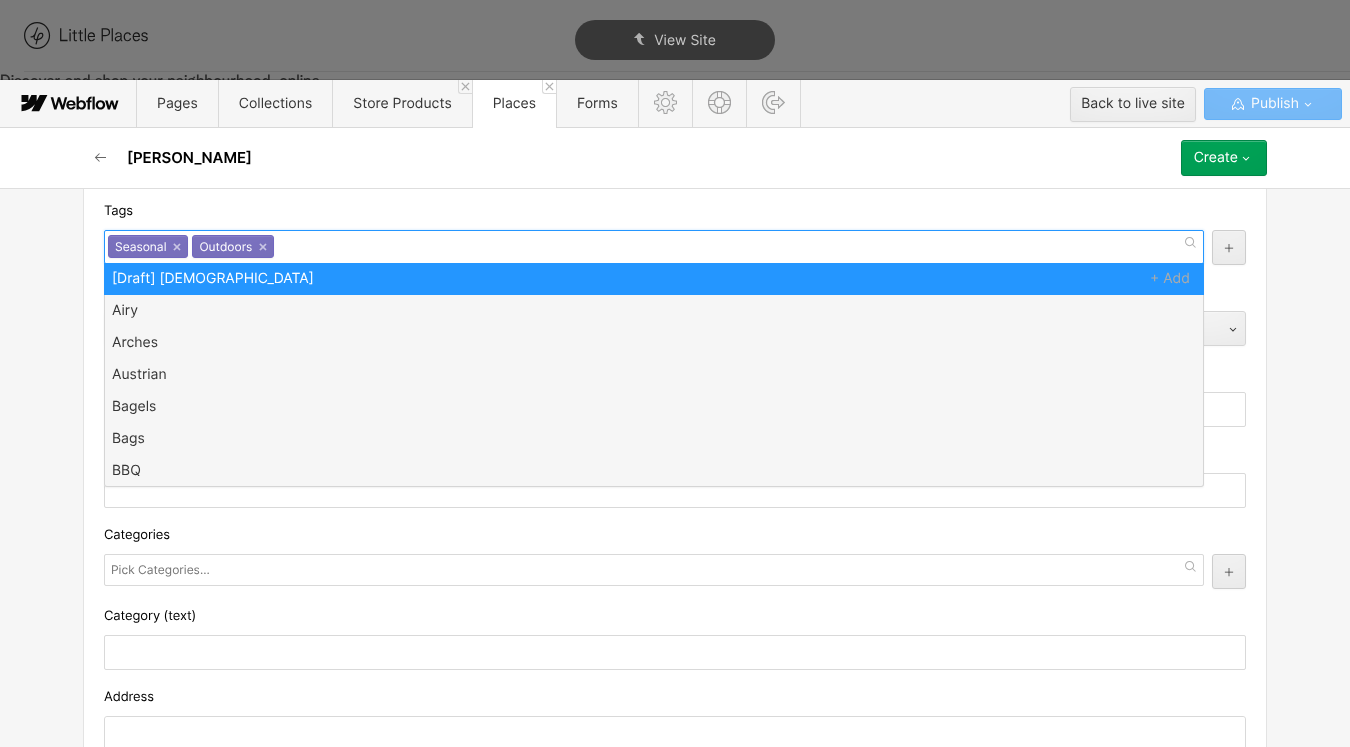 click on "Tags" at bounding box center [675, 211] 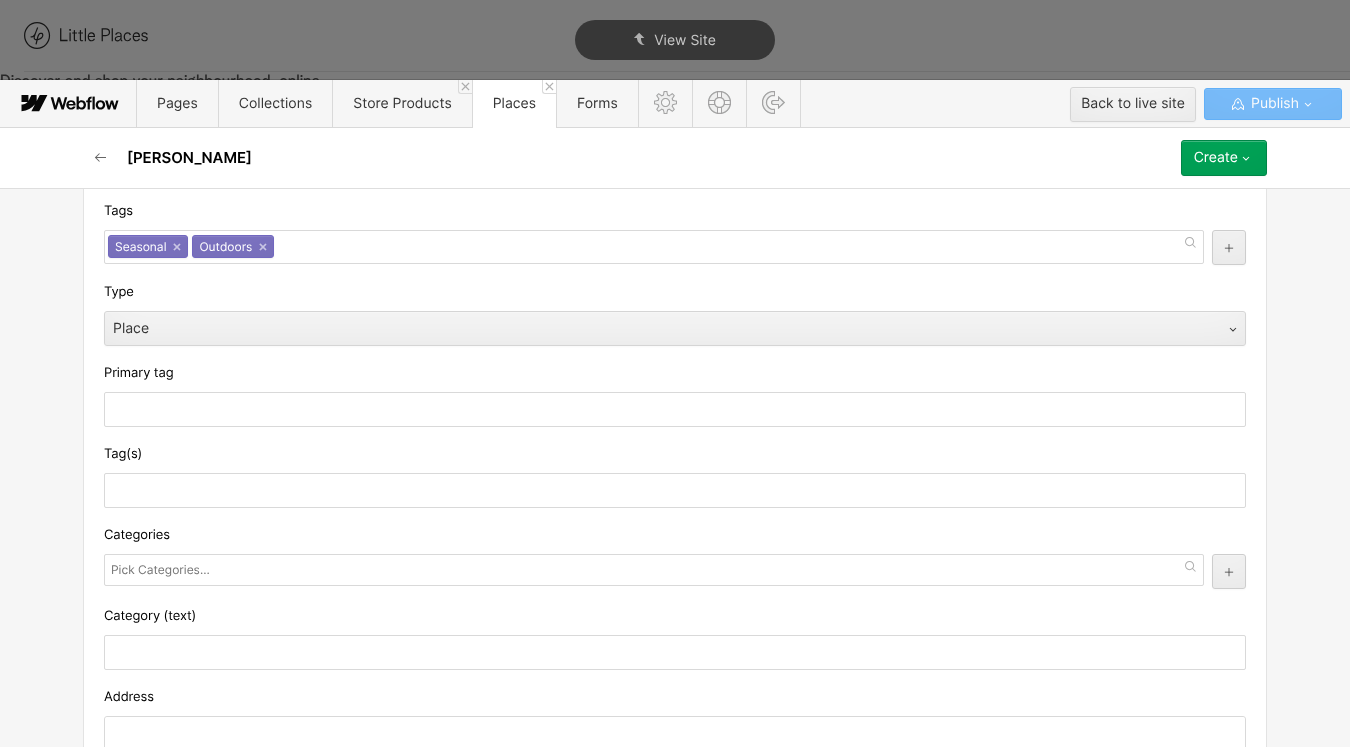 scroll, scrollTop: 337, scrollLeft: 0, axis: vertical 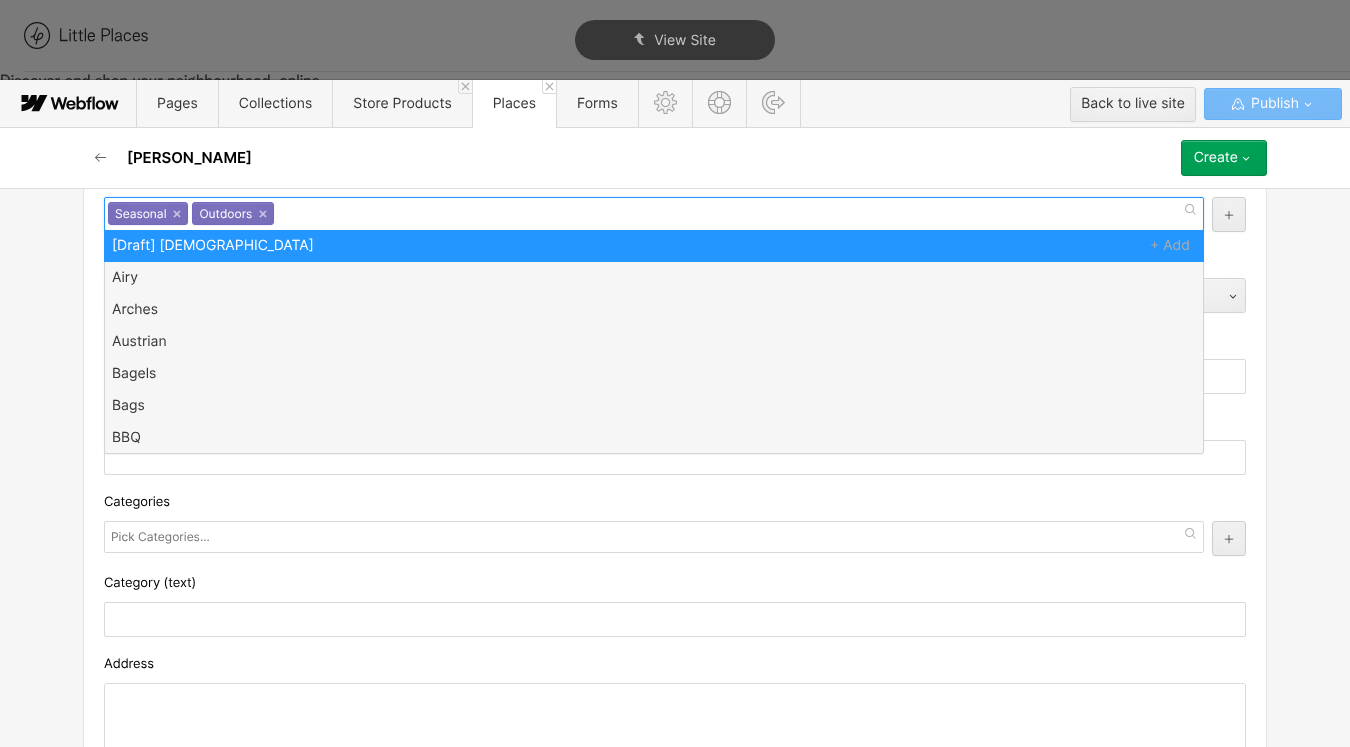 click on "Seasonal × Outdoors ×" at bounding box center [654, 214] 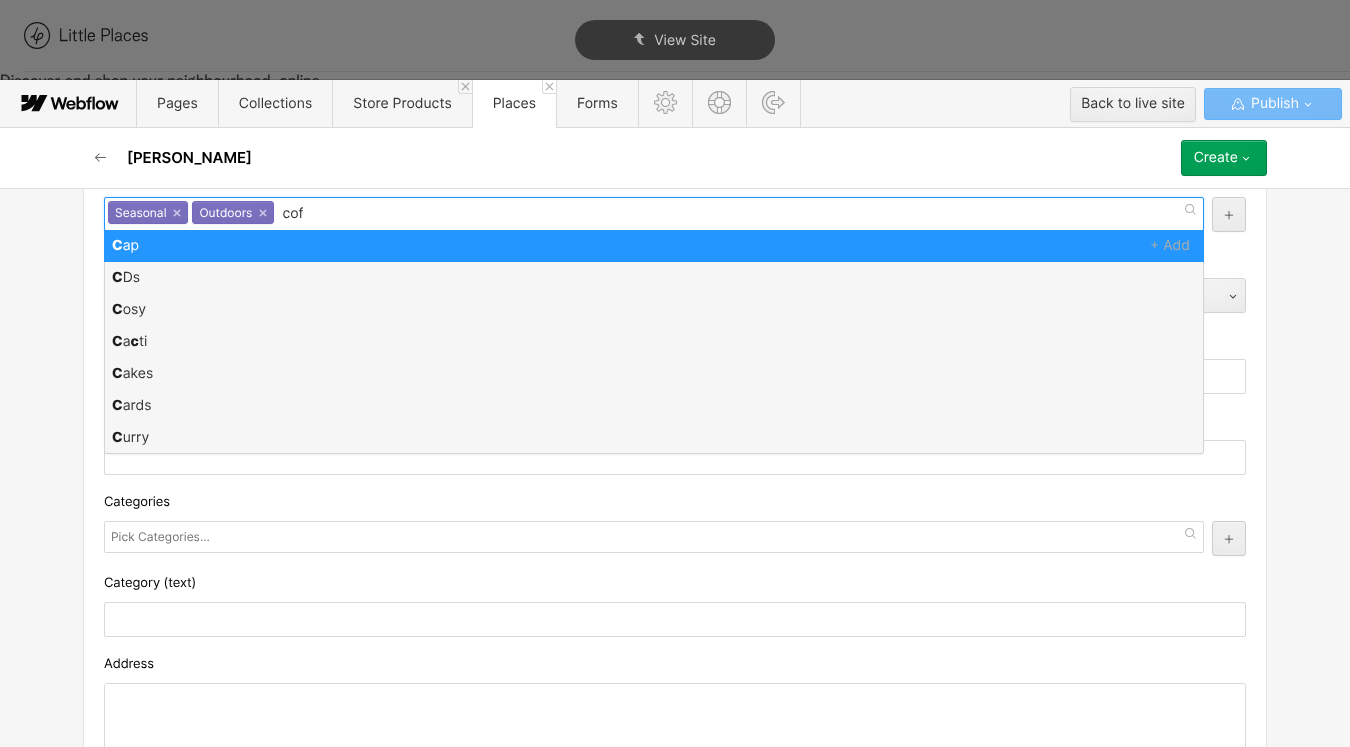 type on "coff" 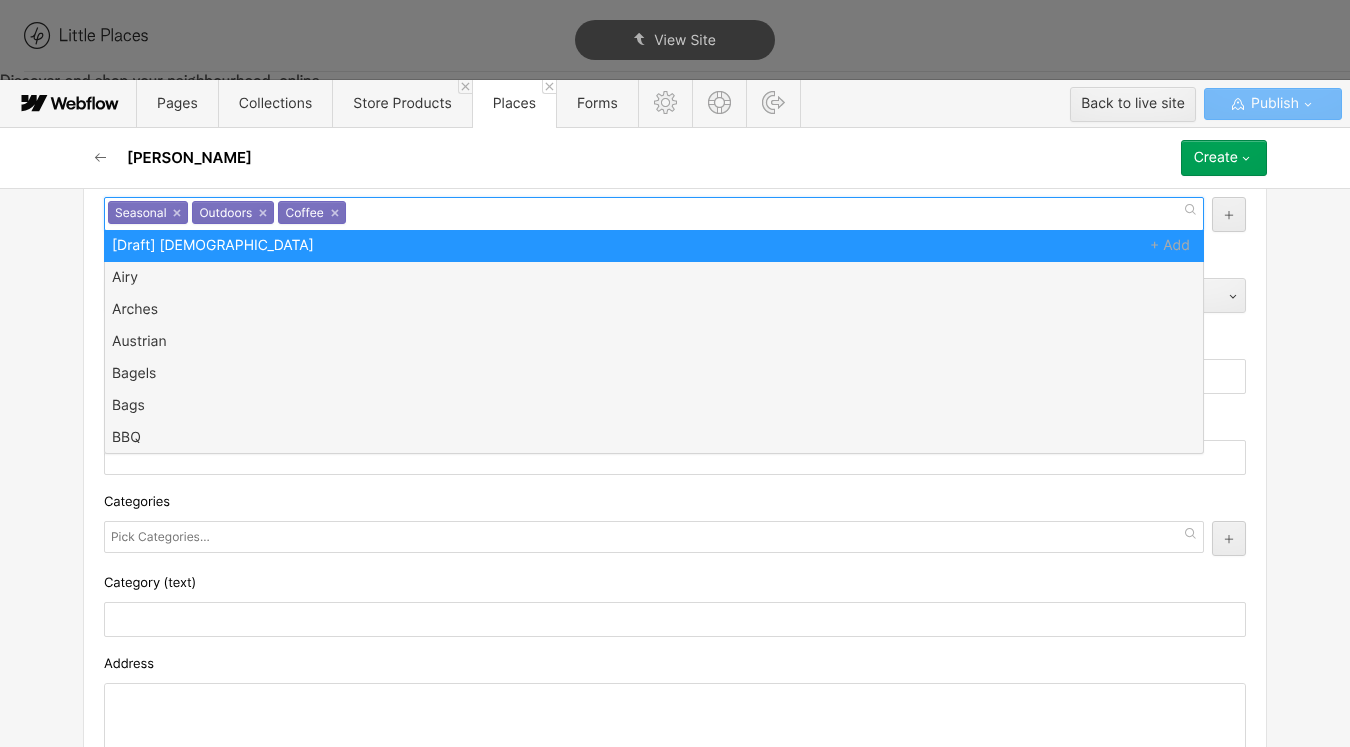 scroll, scrollTop: 0, scrollLeft: 0, axis: both 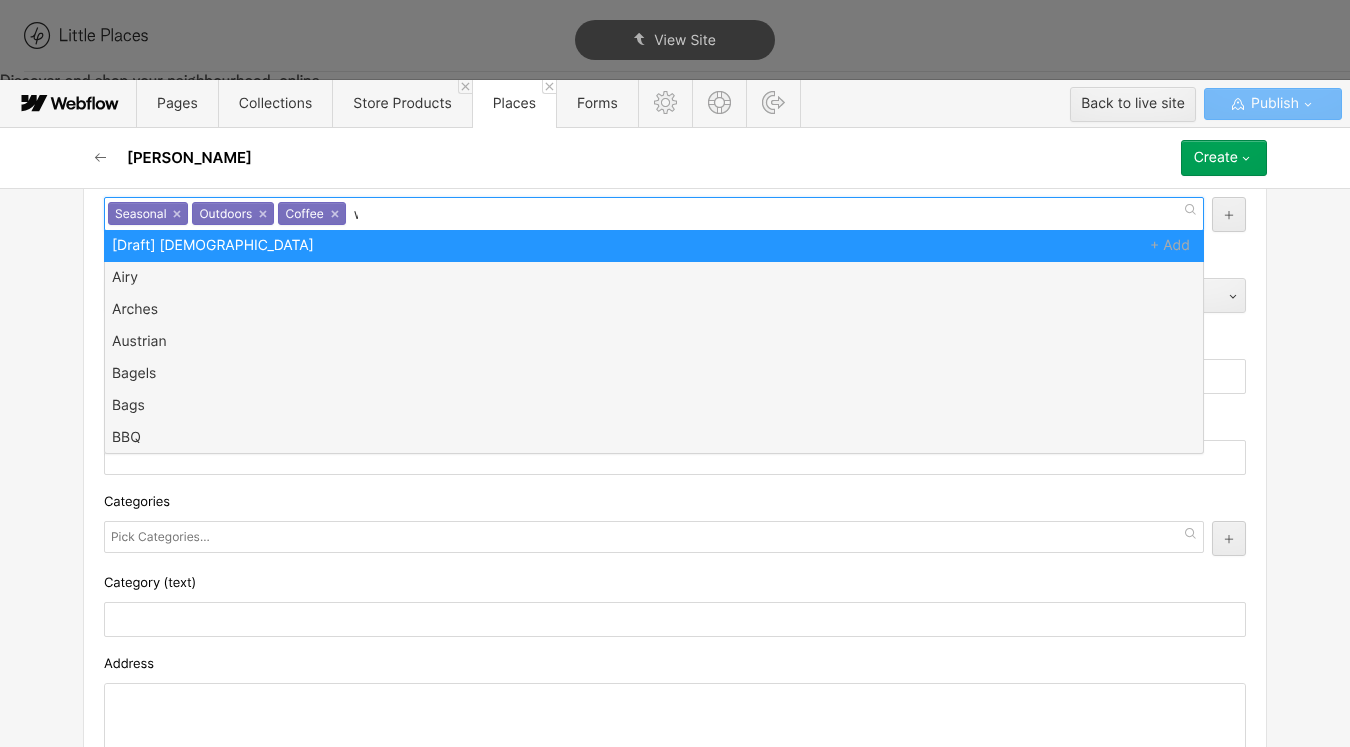 type on "wine" 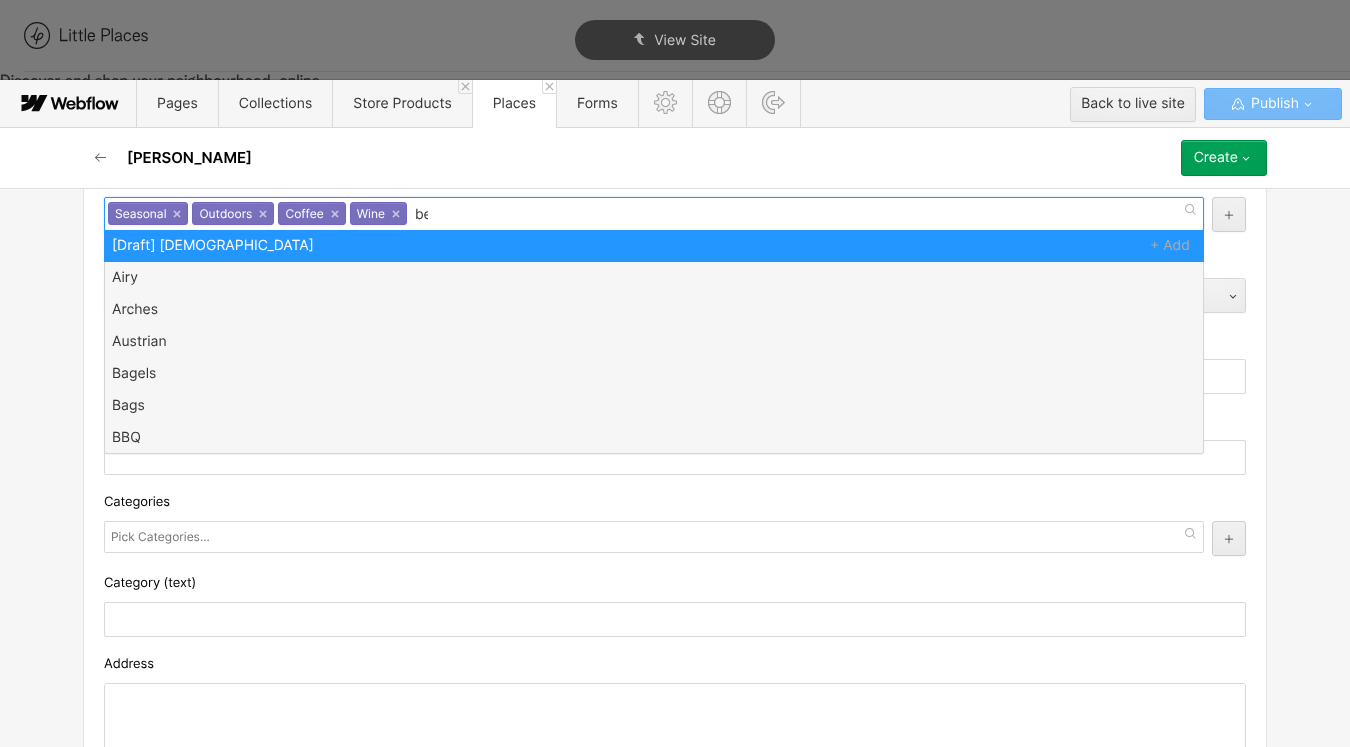 type on "bee" 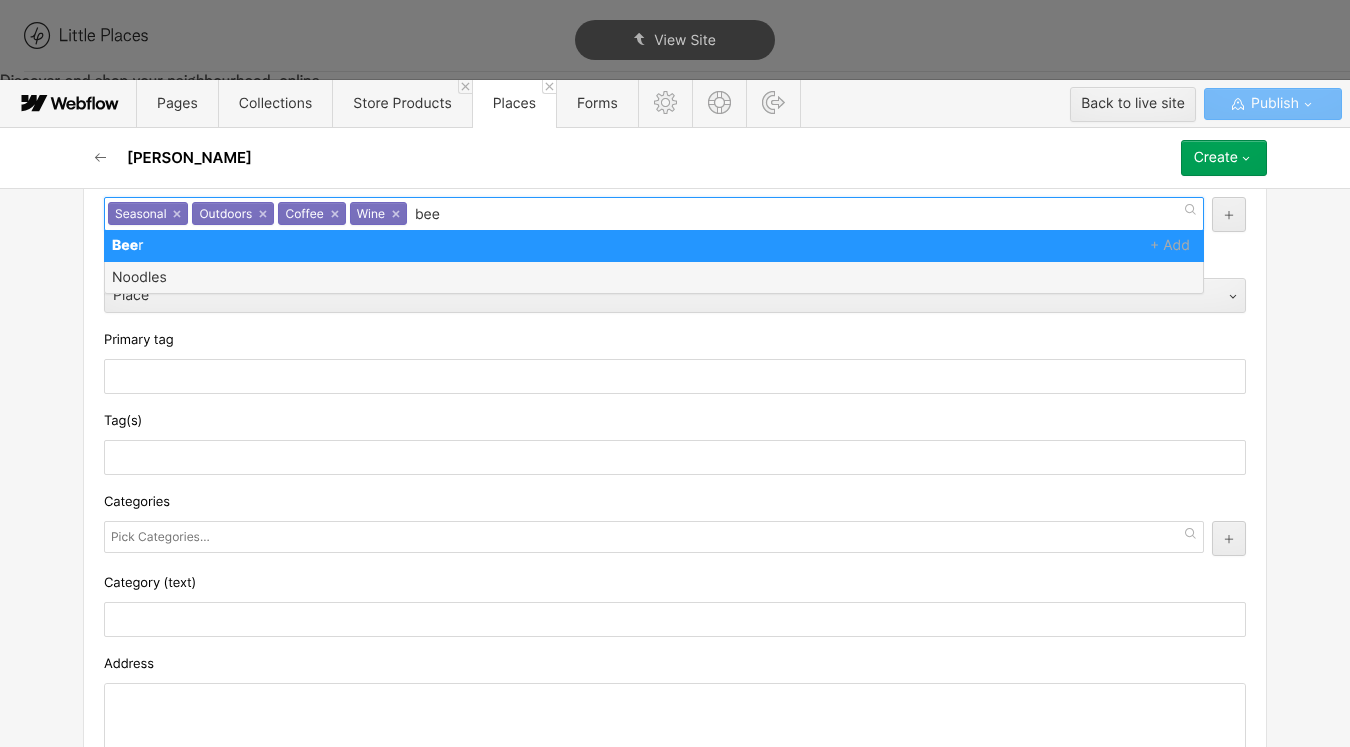type 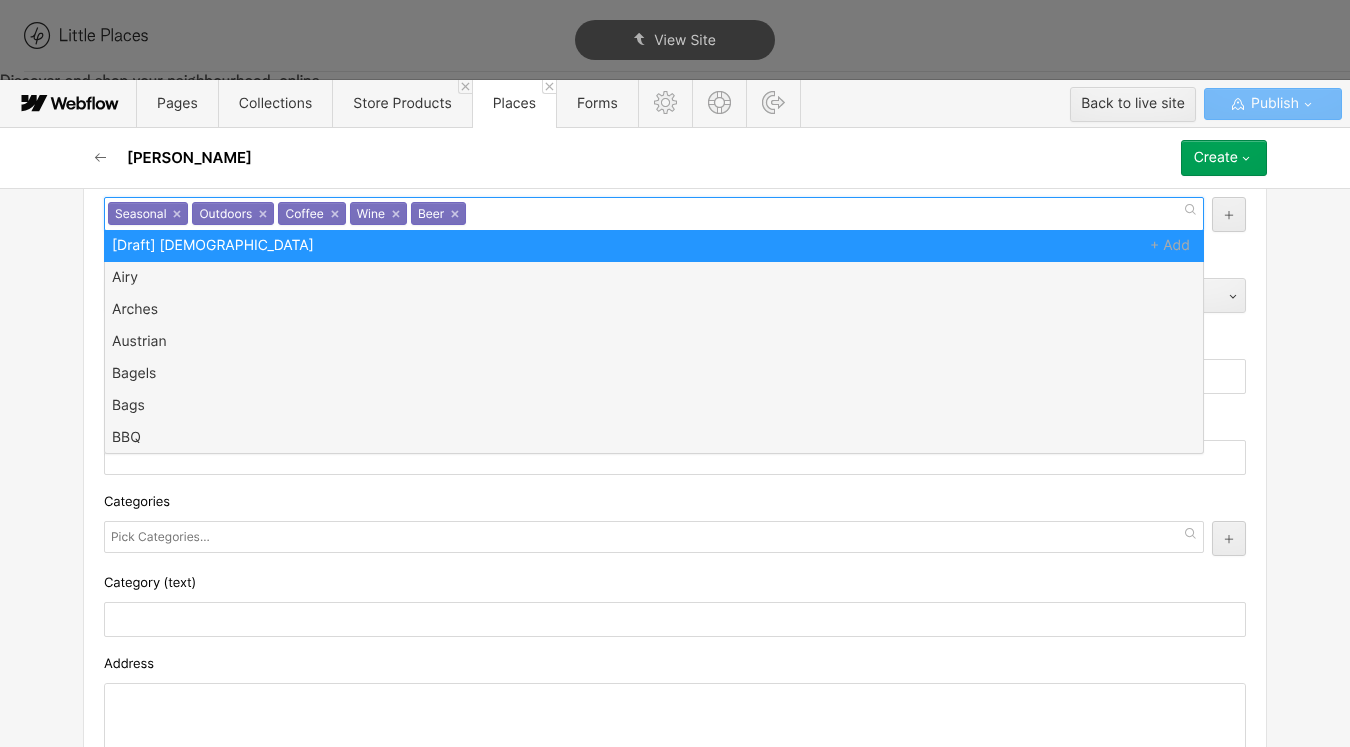 scroll, scrollTop: 0, scrollLeft: 0, axis: both 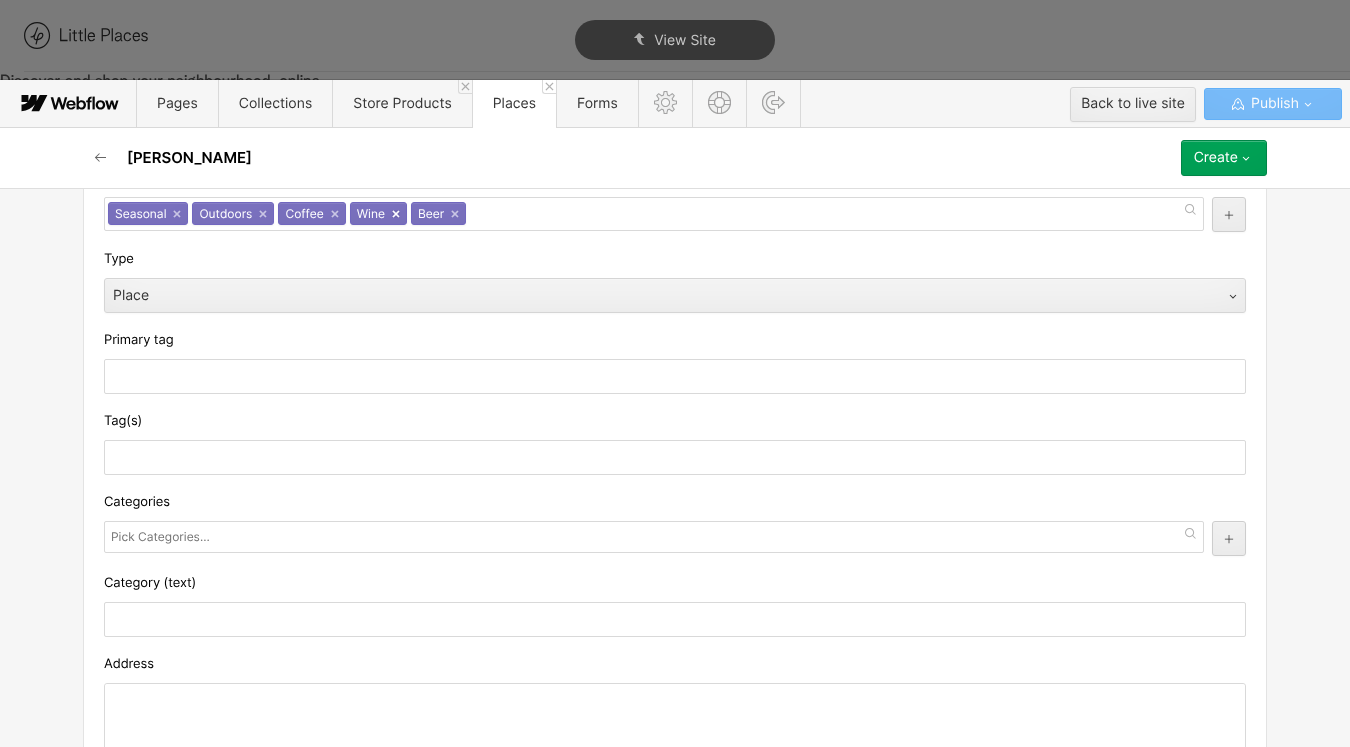 click on "×" at bounding box center [396, 214] 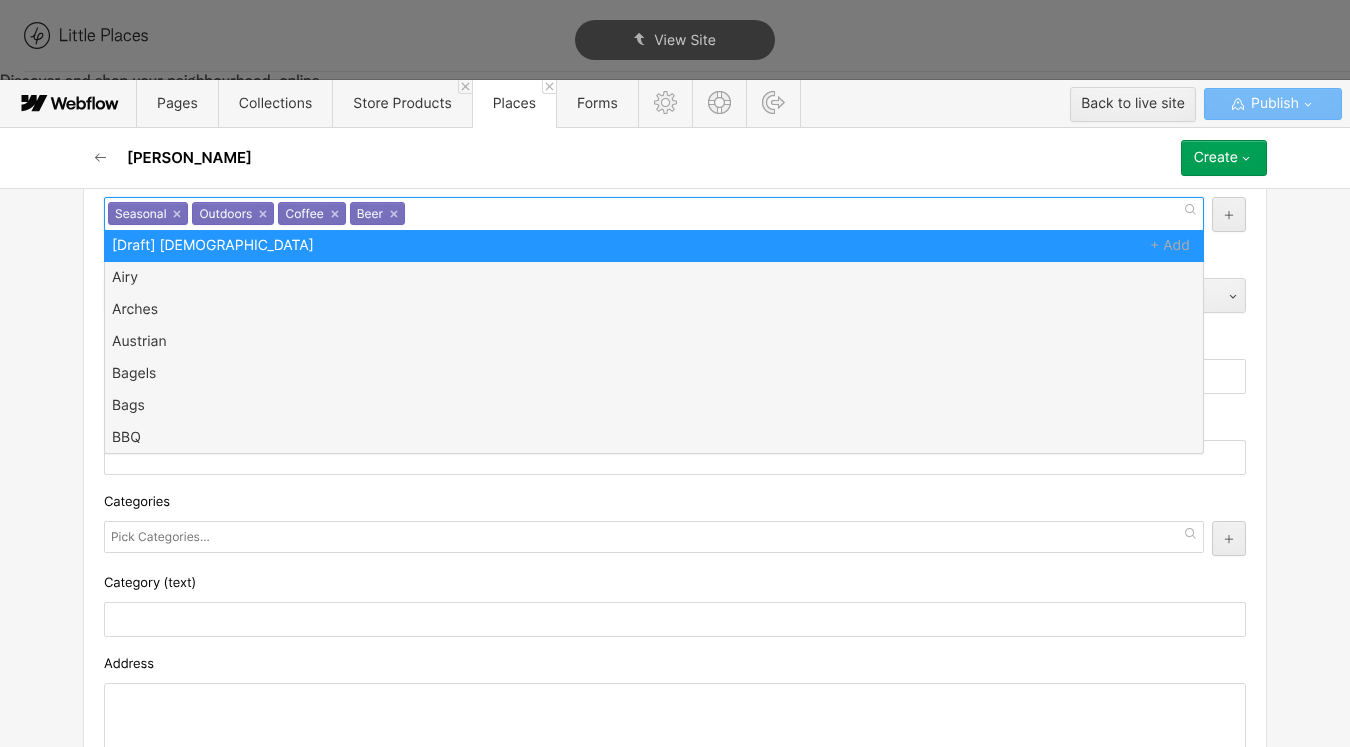 scroll, scrollTop: 0, scrollLeft: 0, axis: both 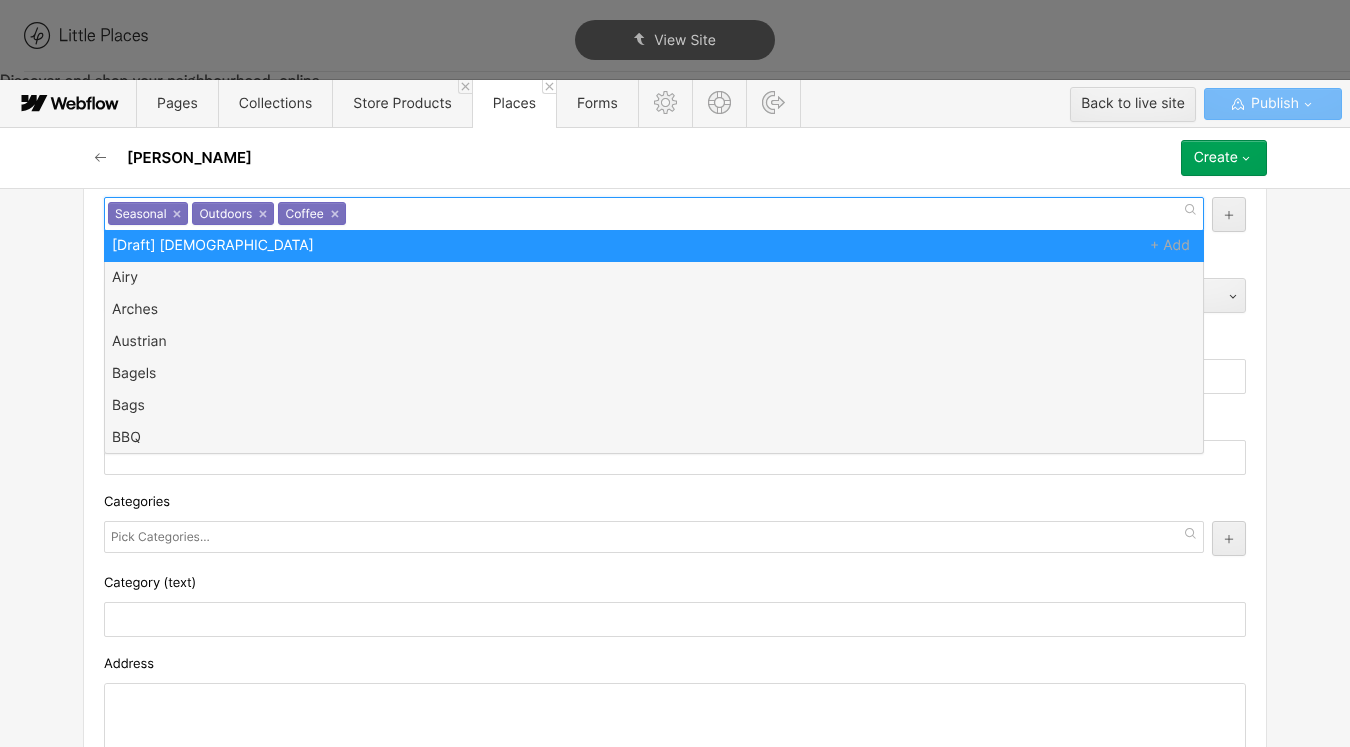 click on "Tags Seasonal Outdoors Coffee Seasonal × Outdoors × Coffee × [Draft] British Airy Arches Austrian Bagels Bags BBQ Beer Bicycle repairs Bicycles Bike accessories Black Owned Business Black-owned Boxed wine Bright Burgers Cacti Cakes Canalside Candles Cap Cards Caribbean Casual CDs Ceviche Chocolate Clothing Cocktails Comedy Condiments Contemporary Cookies Cosmetics Cosy Cupcakes [PERSON_NAME] Date night Dog friendly Dried flowers Dumplings Electric bicycles Ethiopian Filipino Flowers French Glasses Gluten free options Granola Hair cut Helmets Hip Hole-in-the-wall Household Indonesian Industrial Intimate Italian Jewellery Kitchenware Knife Korean Leafy Lebanese Live music Macarons Magazines Malaysian Masks Massage Matches Mauritian Meal kit Meals Mediterranean Menswear Mezze Middle Eastern Minimal Modern Movies Nepalese Nigerian Non alcoholic Noodles Open fire cooking Open late Palestinian Paying it forward Plant pots Plants Poke bowl Pop up Prosecco Puzzles Quirky Ramen Refills Retro Rooftop Rustic Sake Salad Stall" at bounding box center [675, 199] 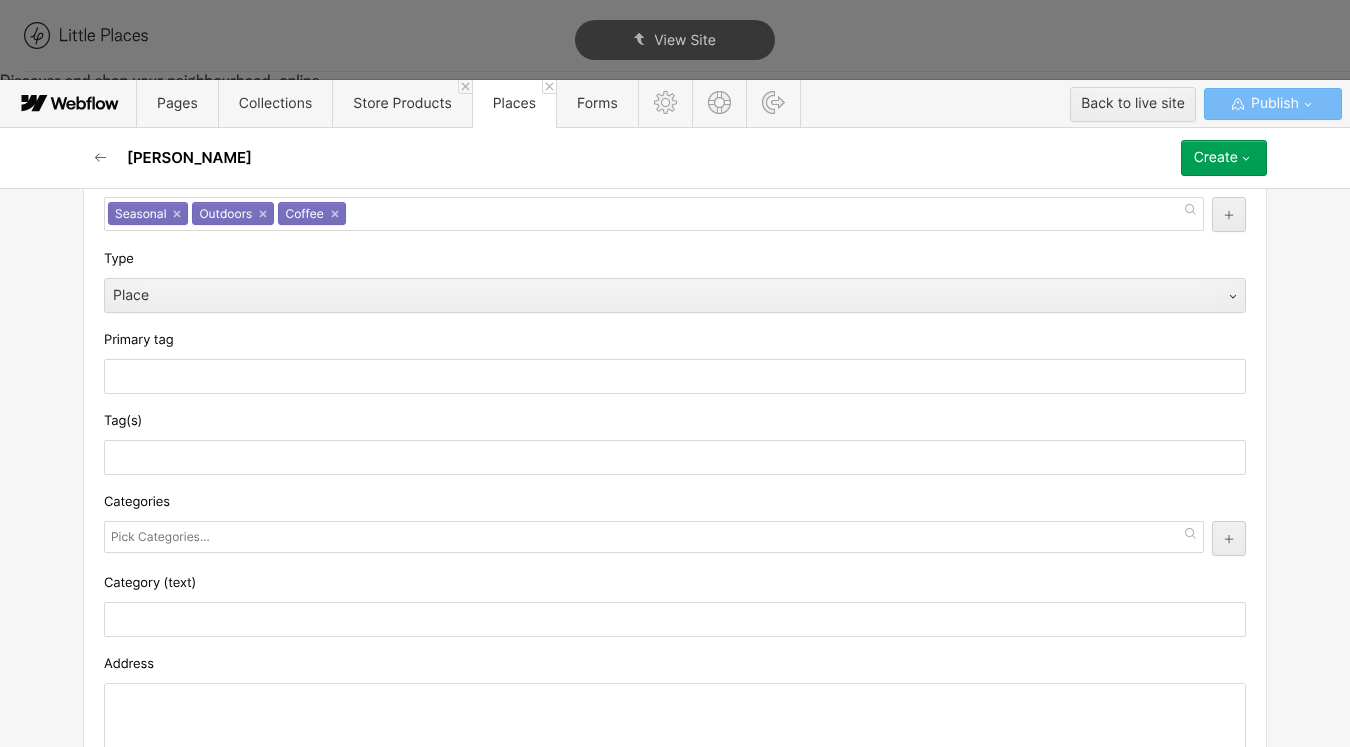 scroll, scrollTop: 404, scrollLeft: 0, axis: vertical 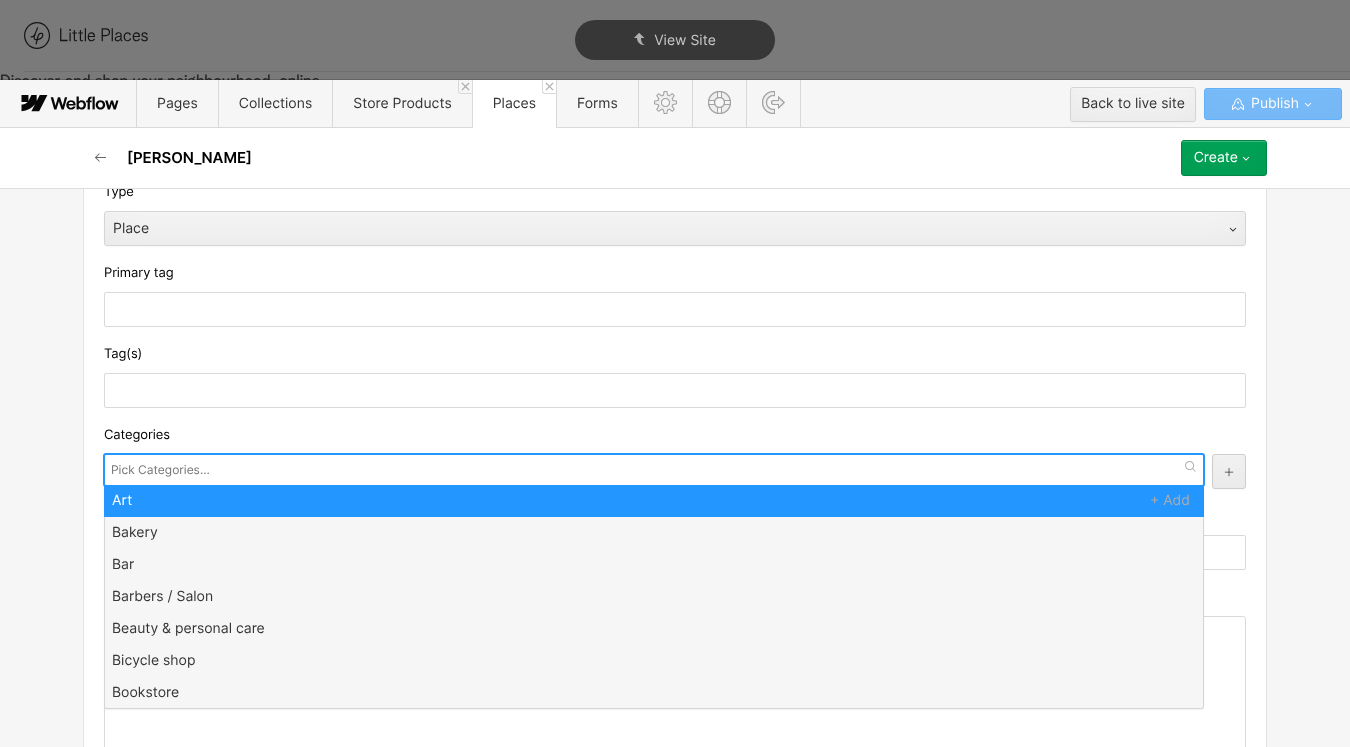 click at bounding box center (162, 470) 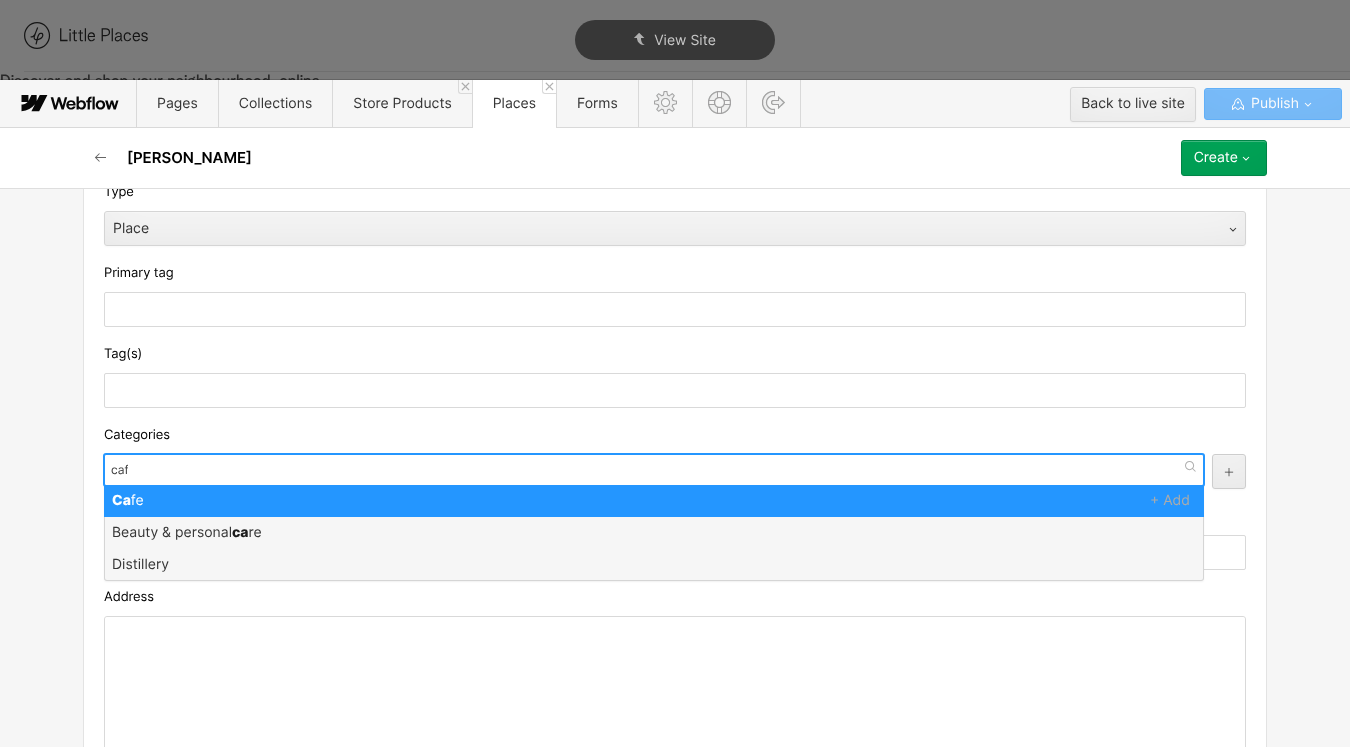 type on "cafe" 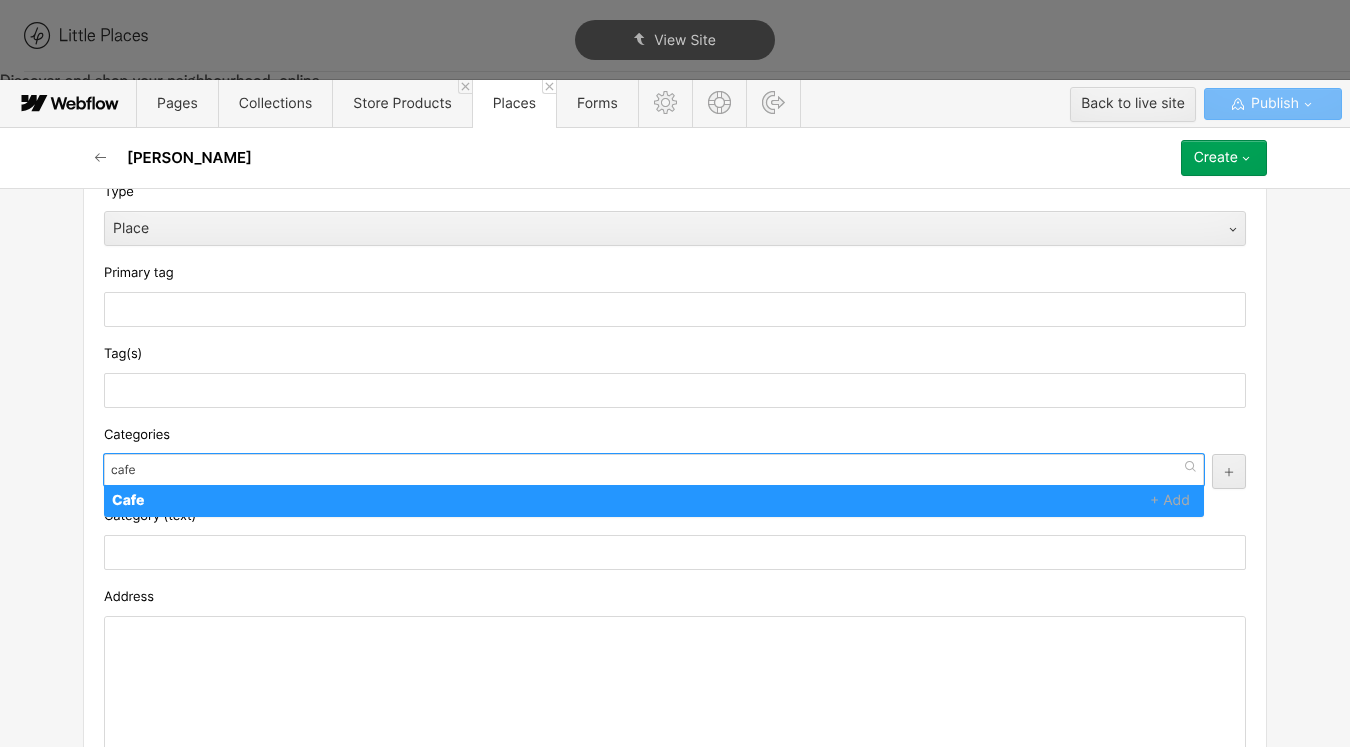 type 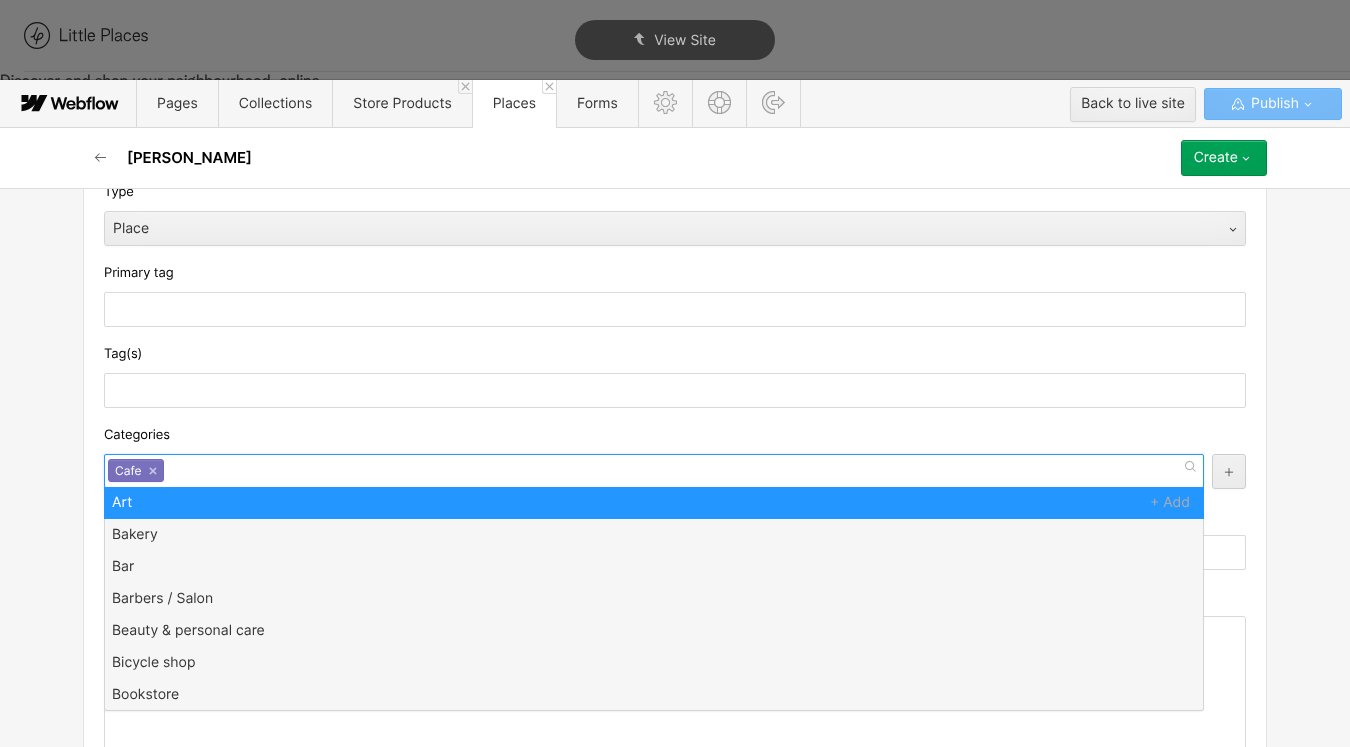 click on "Cafe ×" at bounding box center (654, 471) 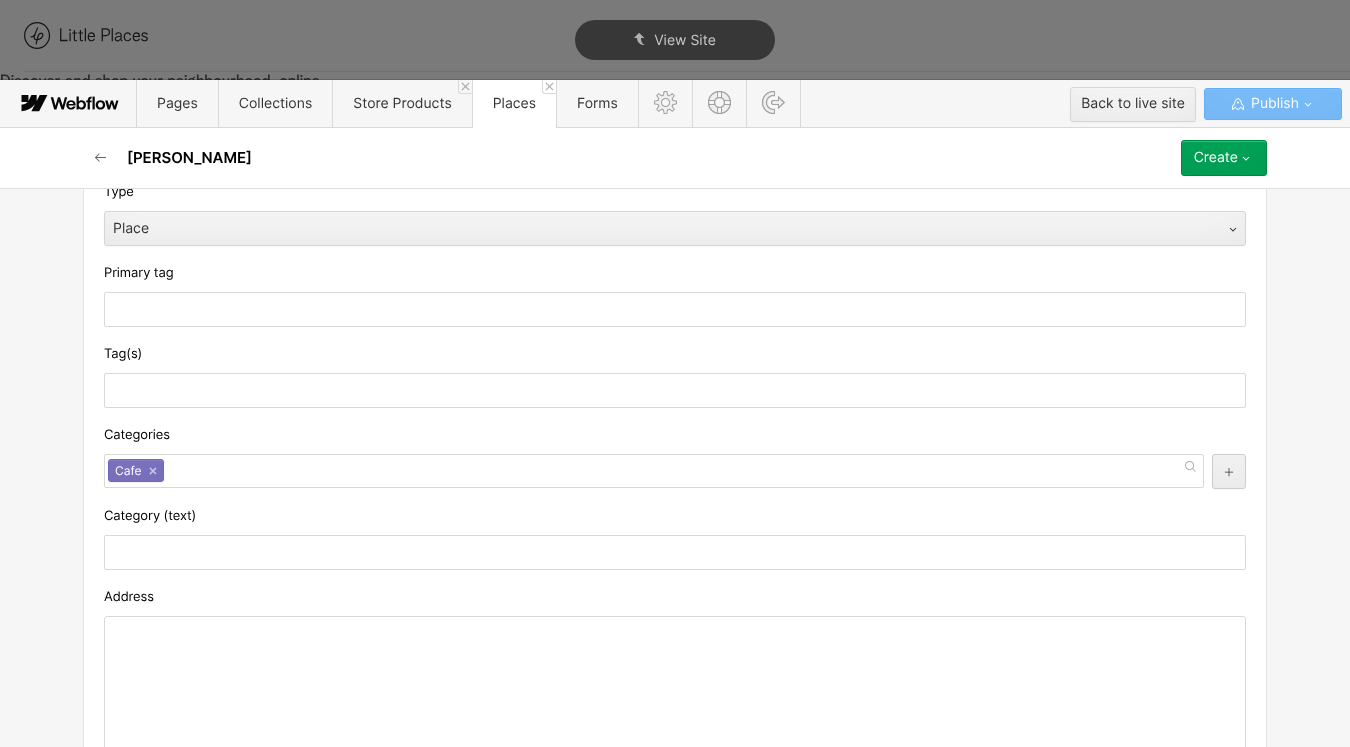 scroll, scrollTop: 516, scrollLeft: 0, axis: vertical 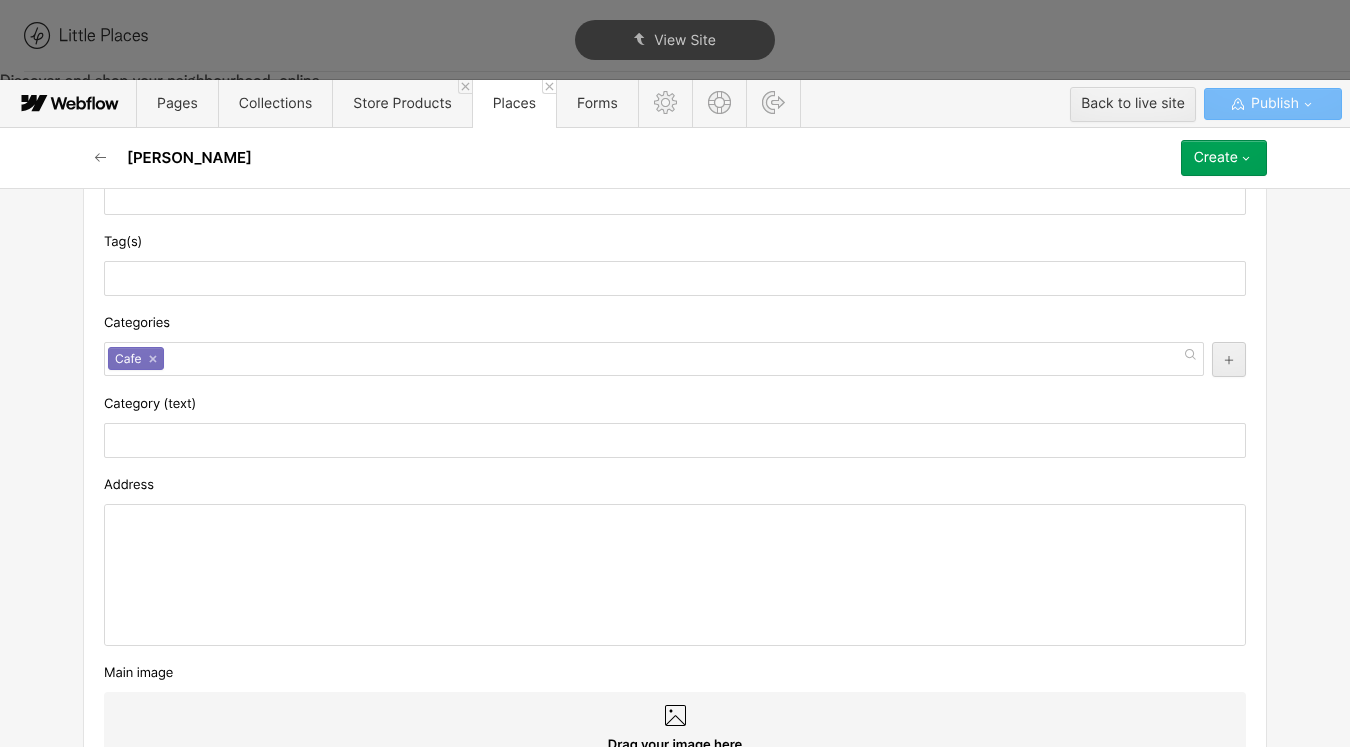 click at bounding box center [675, 575] 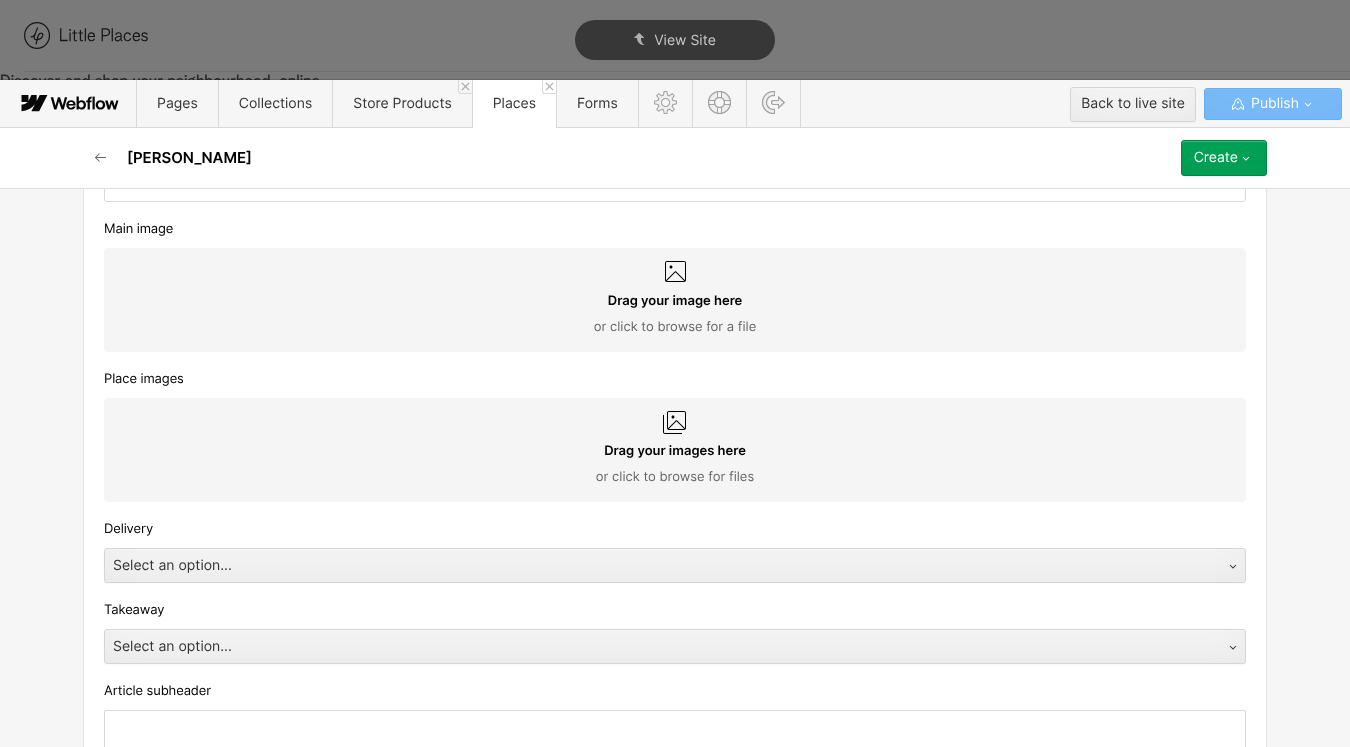 scroll, scrollTop: 967, scrollLeft: 0, axis: vertical 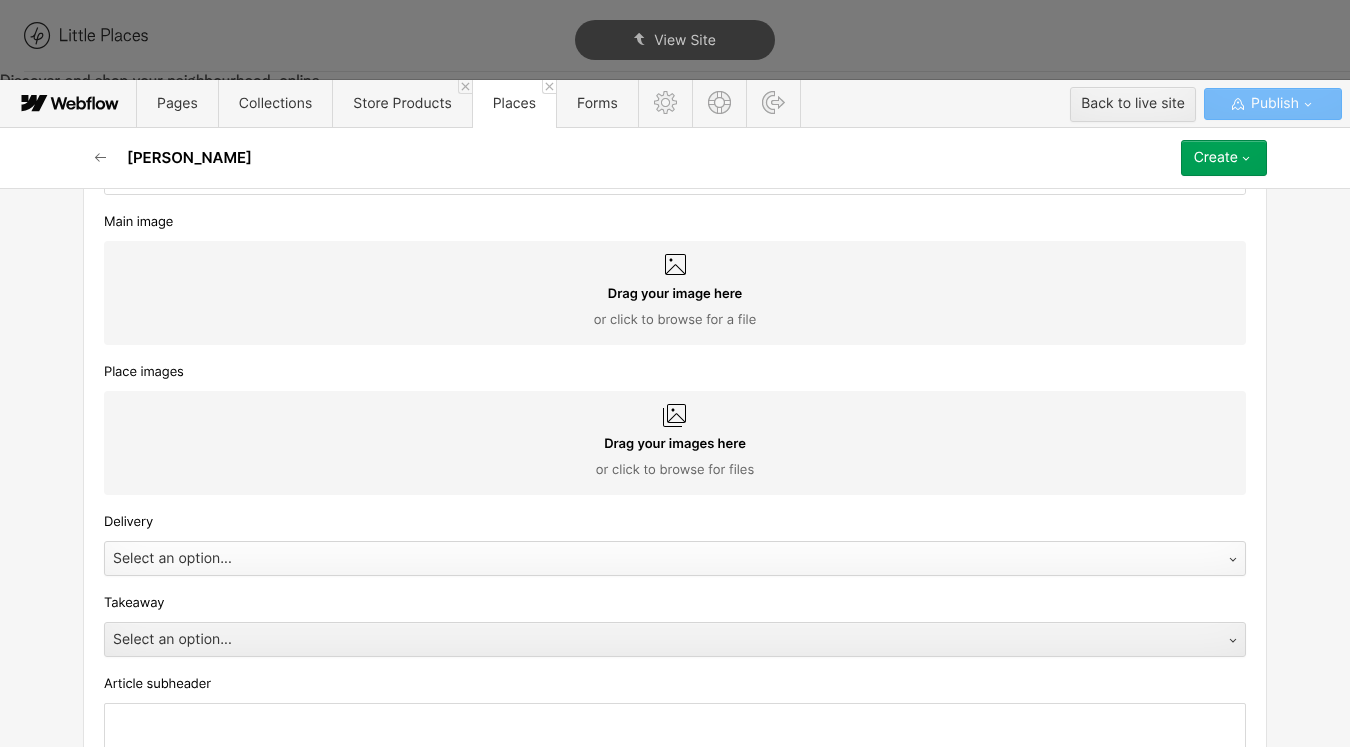 click on "Select an option..." at bounding box center [655, 559] 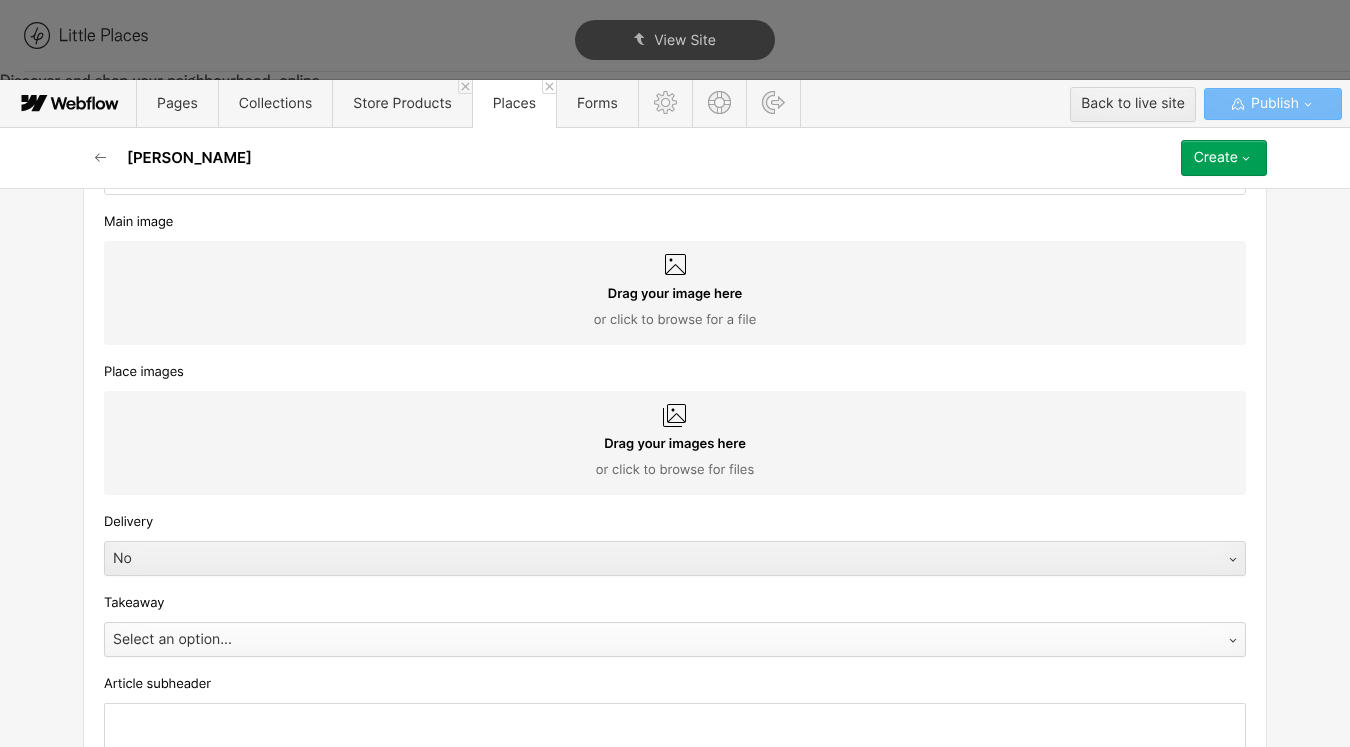 click on "Select an option..." at bounding box center [655, 640] 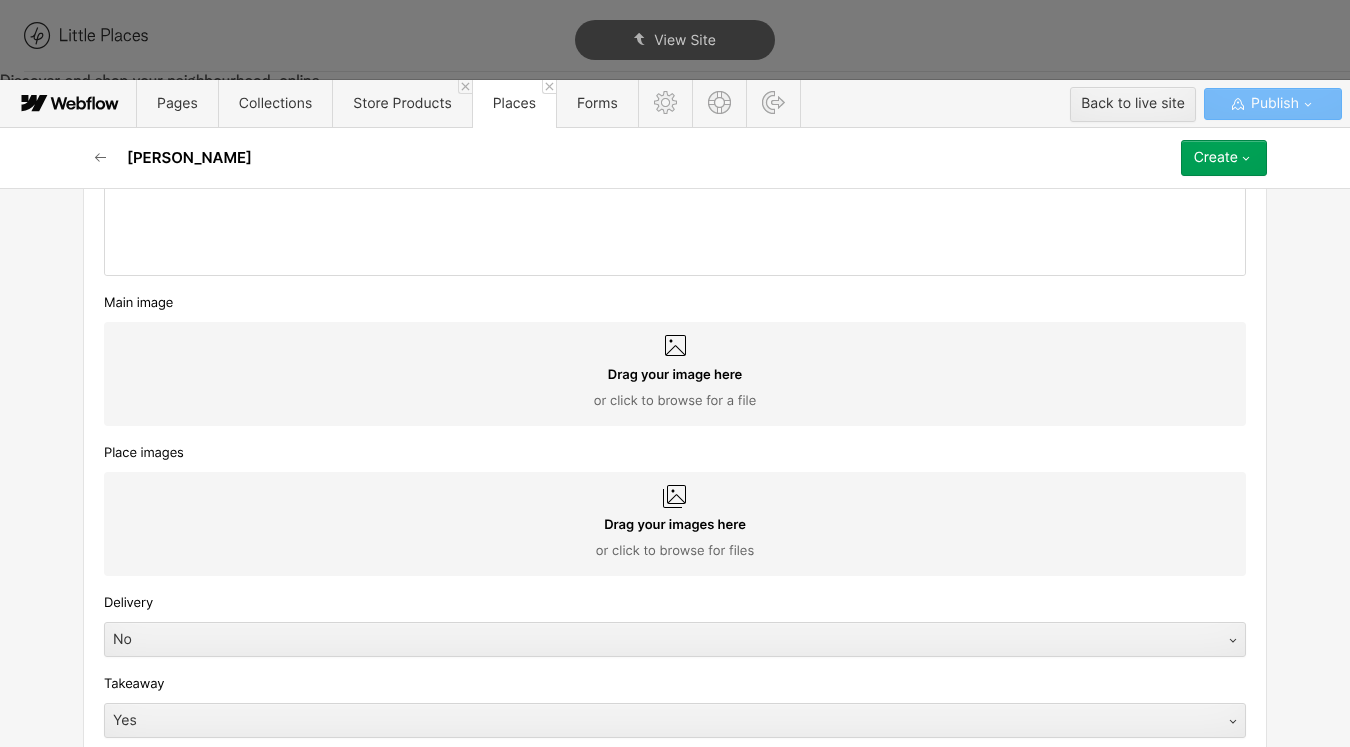 scroll, scrollTop: 1113, scrollLeft: 0, axis: vertical 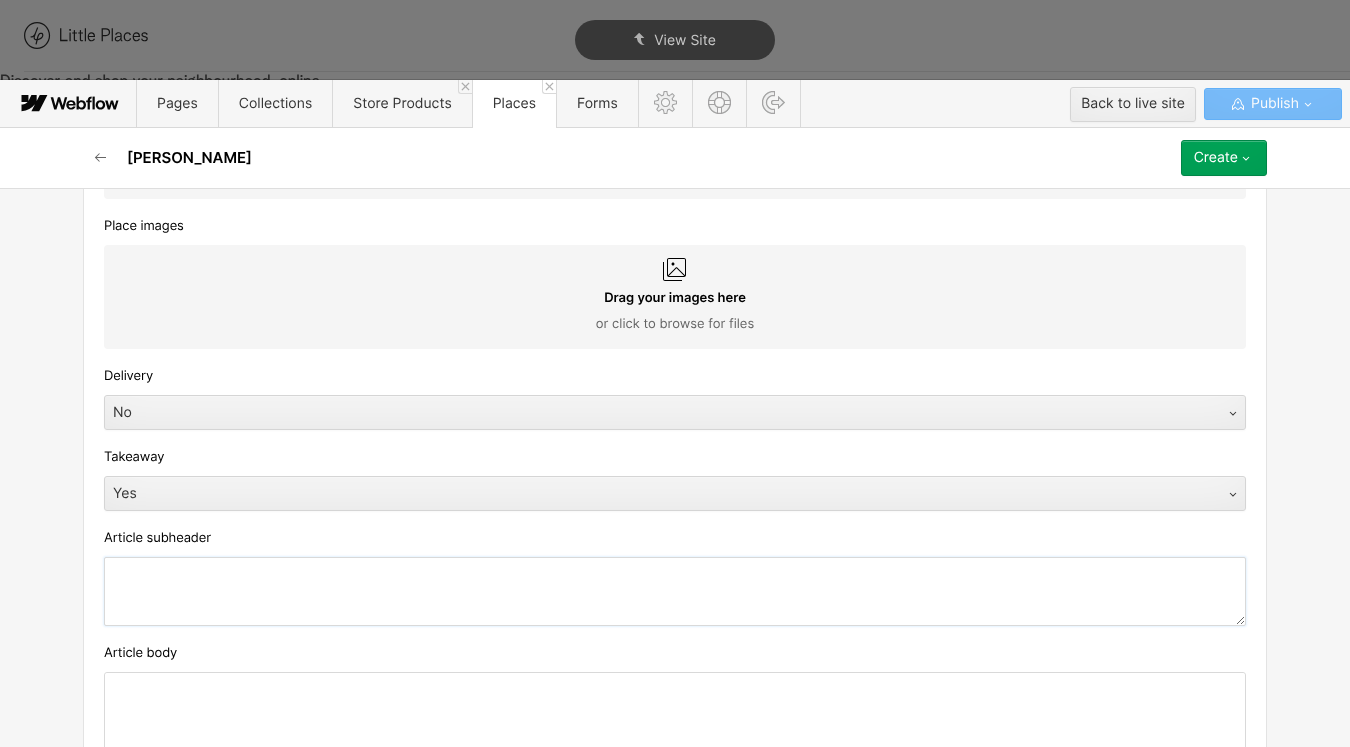click at bounding box center (675, 591) 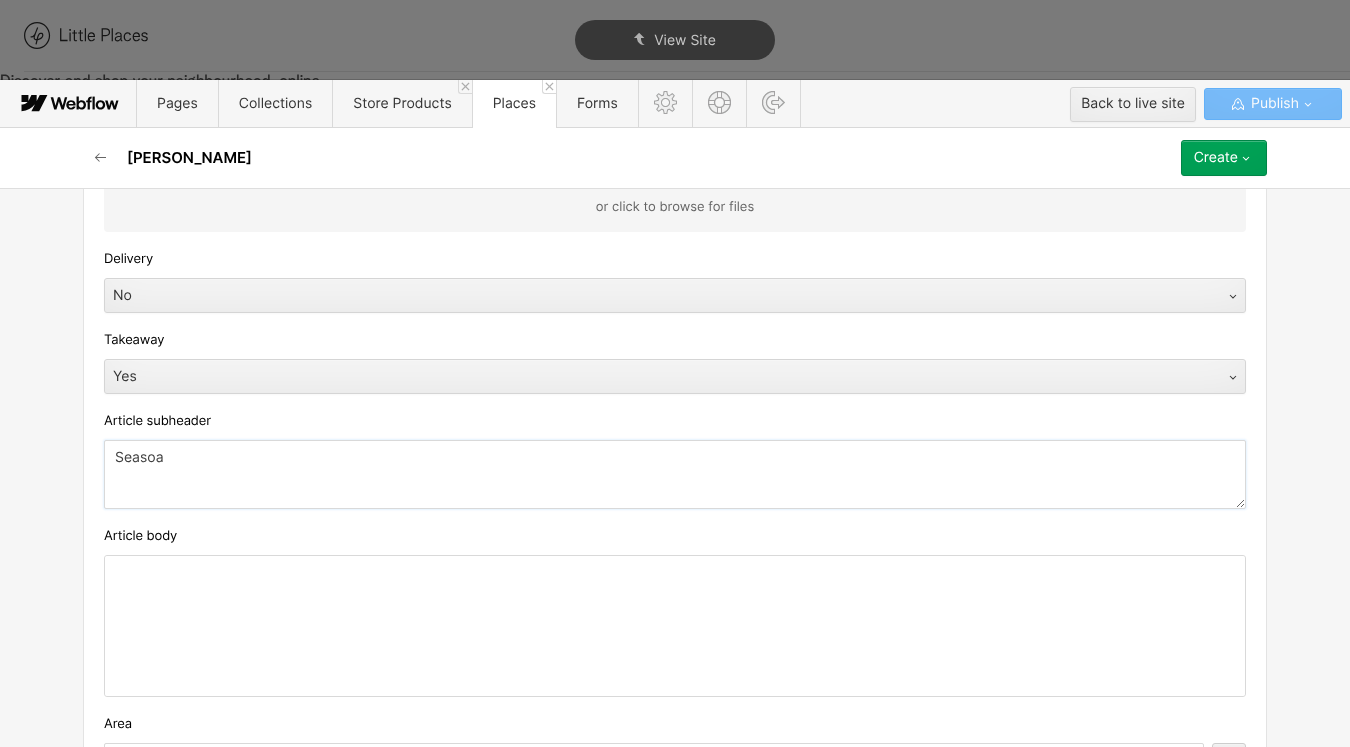 type on "Seaso" 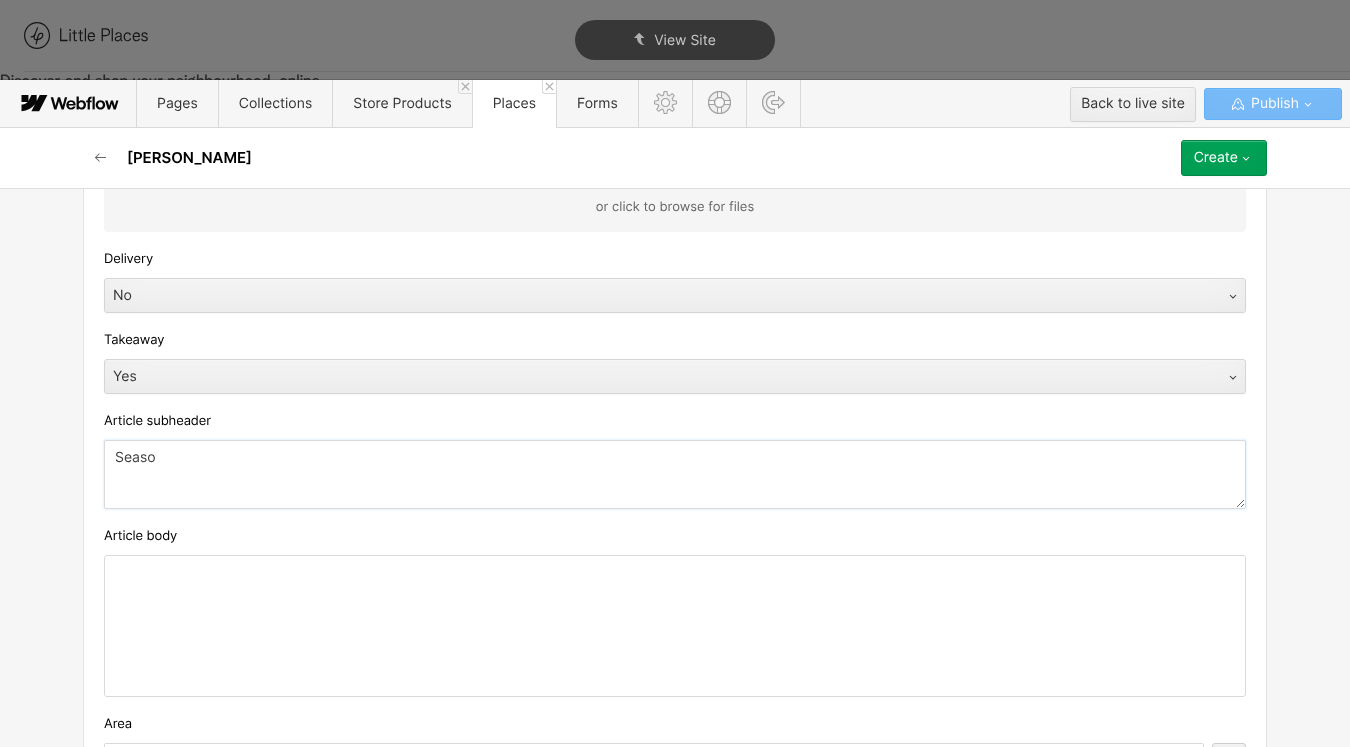 click on "Seaso" at bounding box center (675, 474) 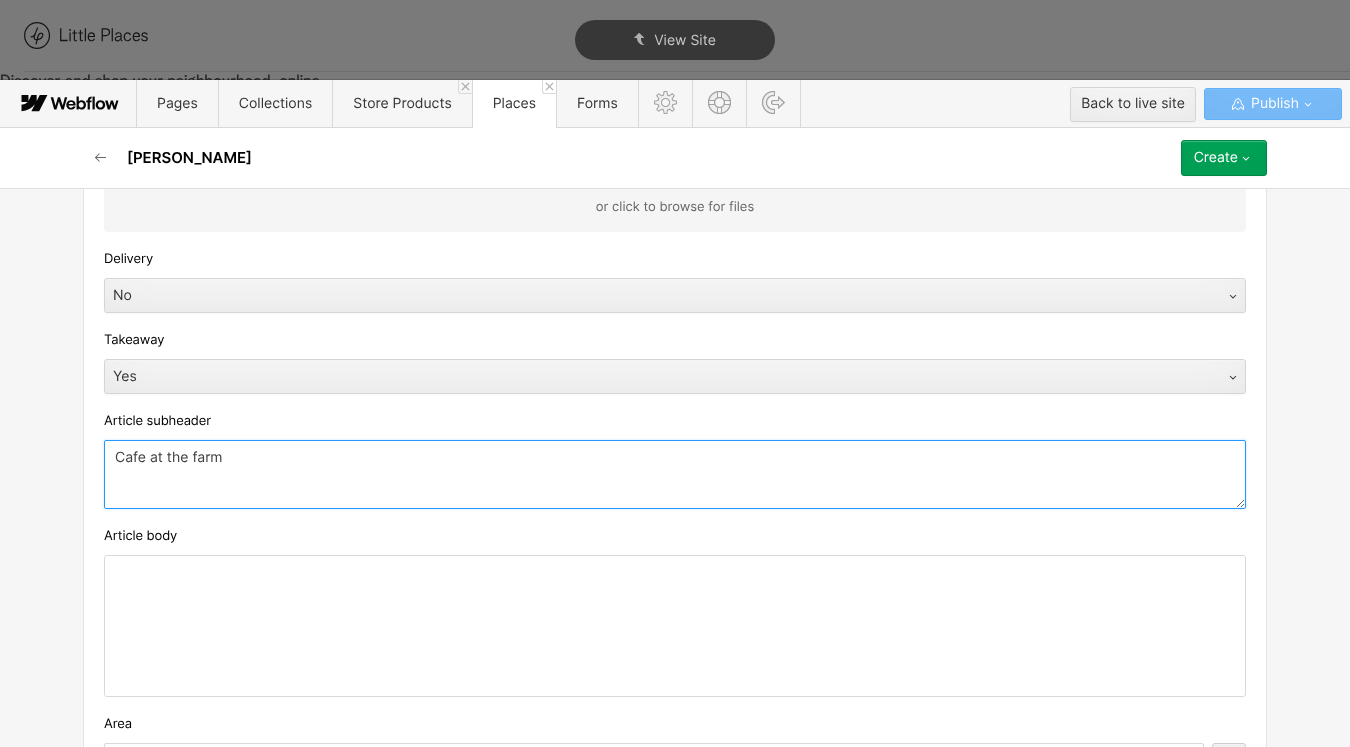 type on "Cafe at the farm" 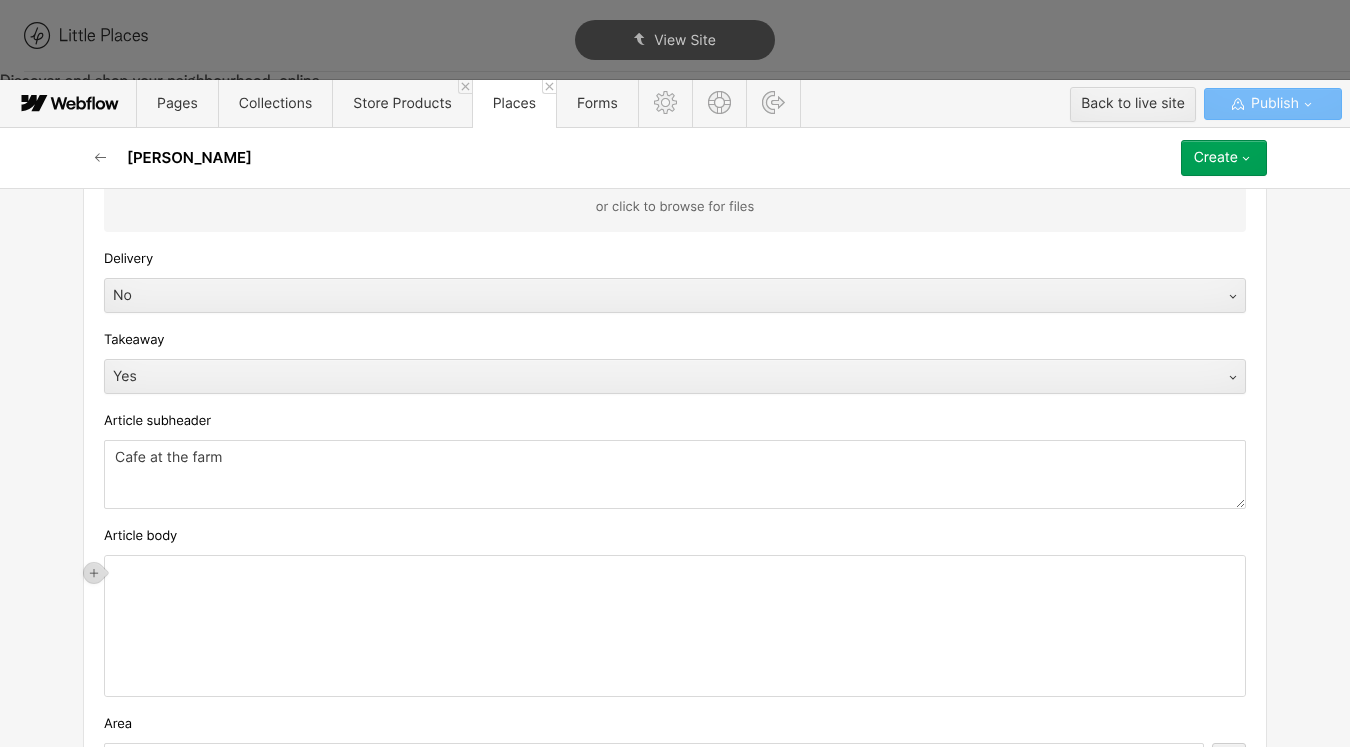 click on "‍" at bounding box center [675, 626] 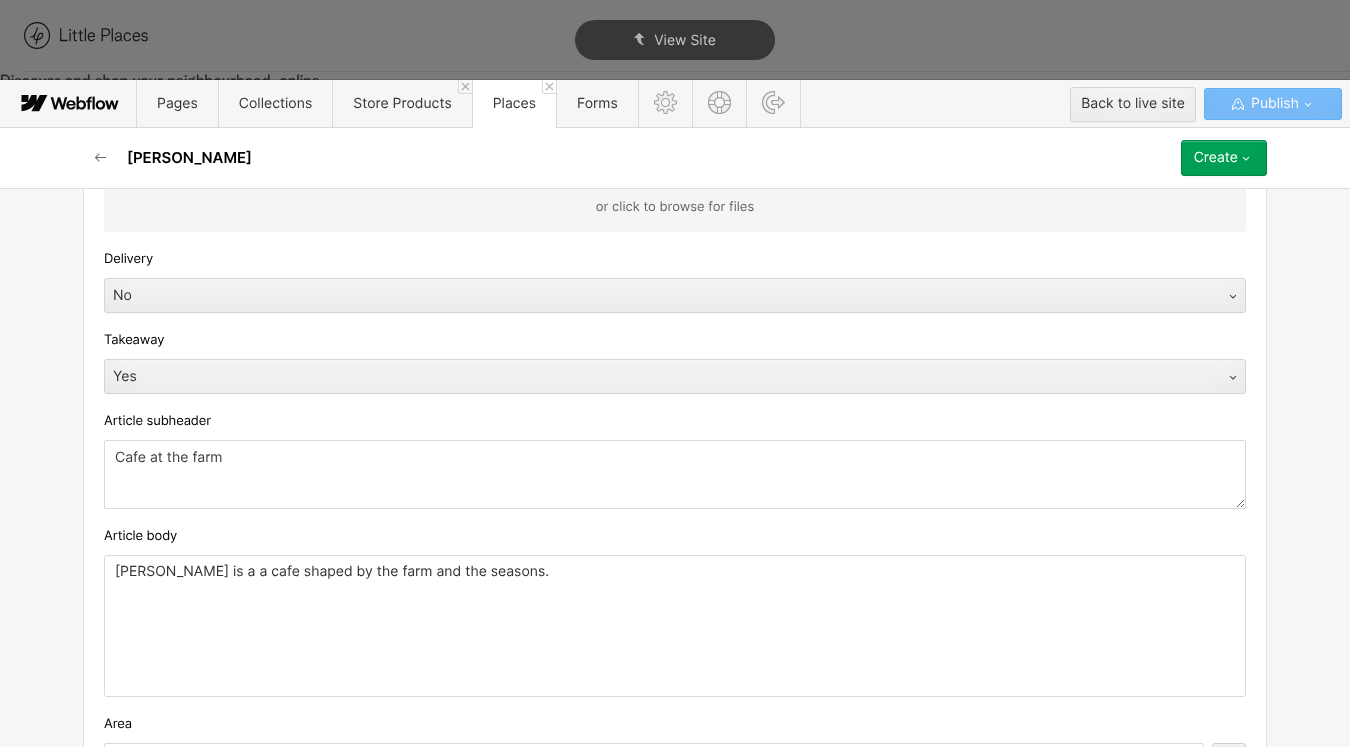 click on "[PERSON_NAME] is a a cafe shaped by the farm and the seasons." at bounding box center (675, 572) 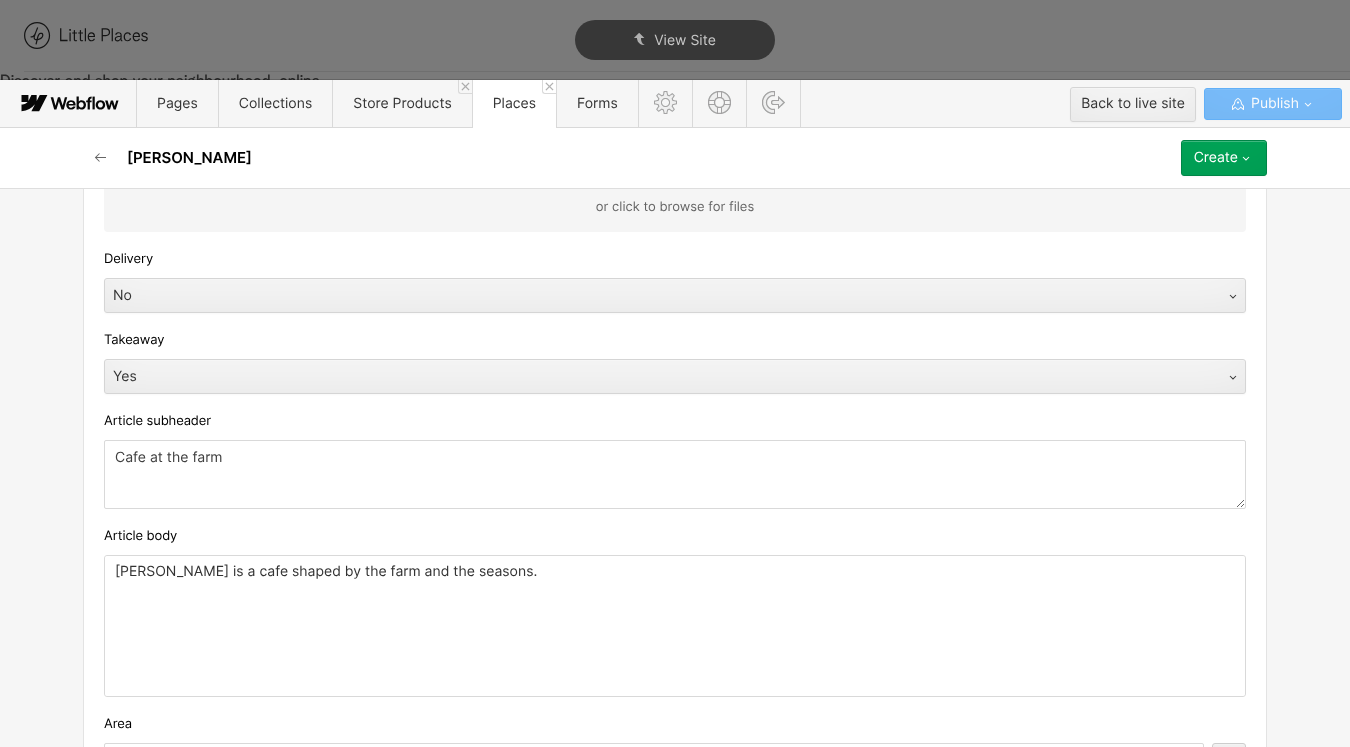 click on "[PERSON_NAME] is a cafe shaped by the farm and the seasons." at bounding box center [675, 626] 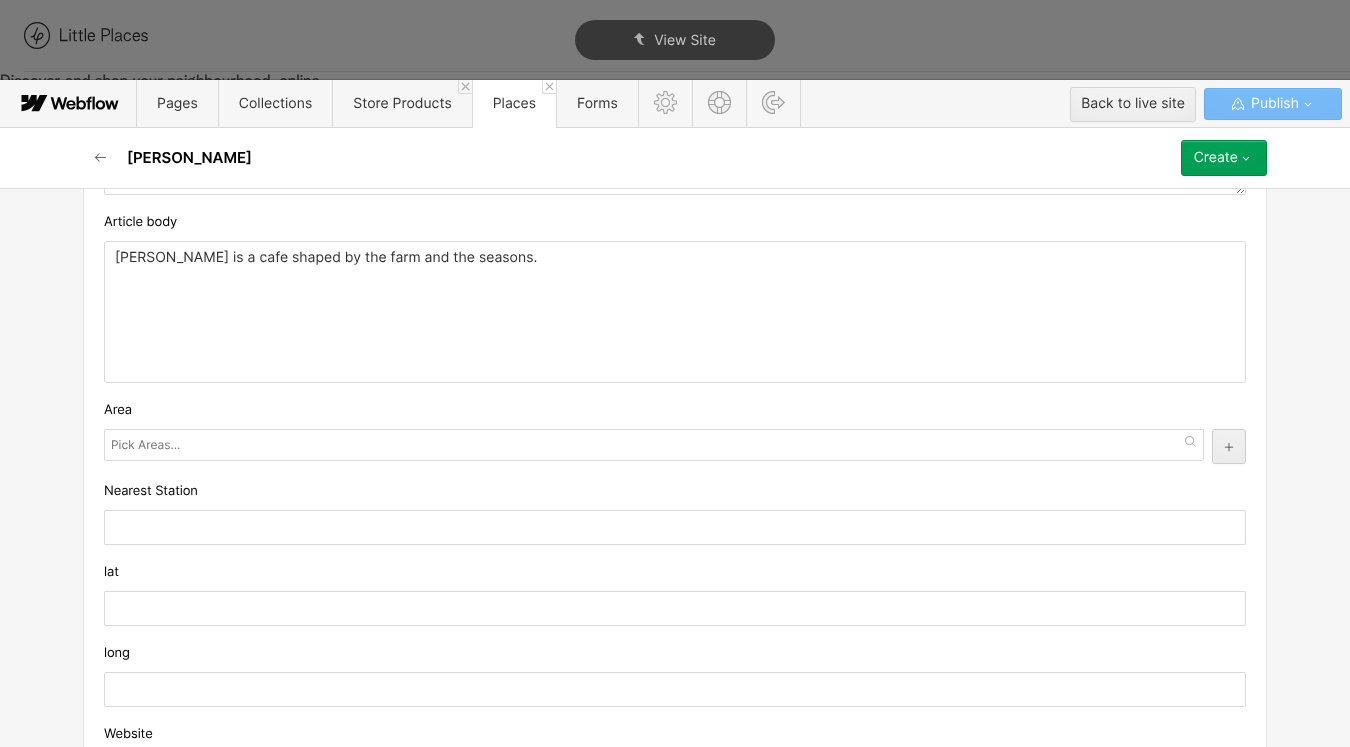 scroll, scrollTop: 1584, scrollLeft: 0, axis: vertical 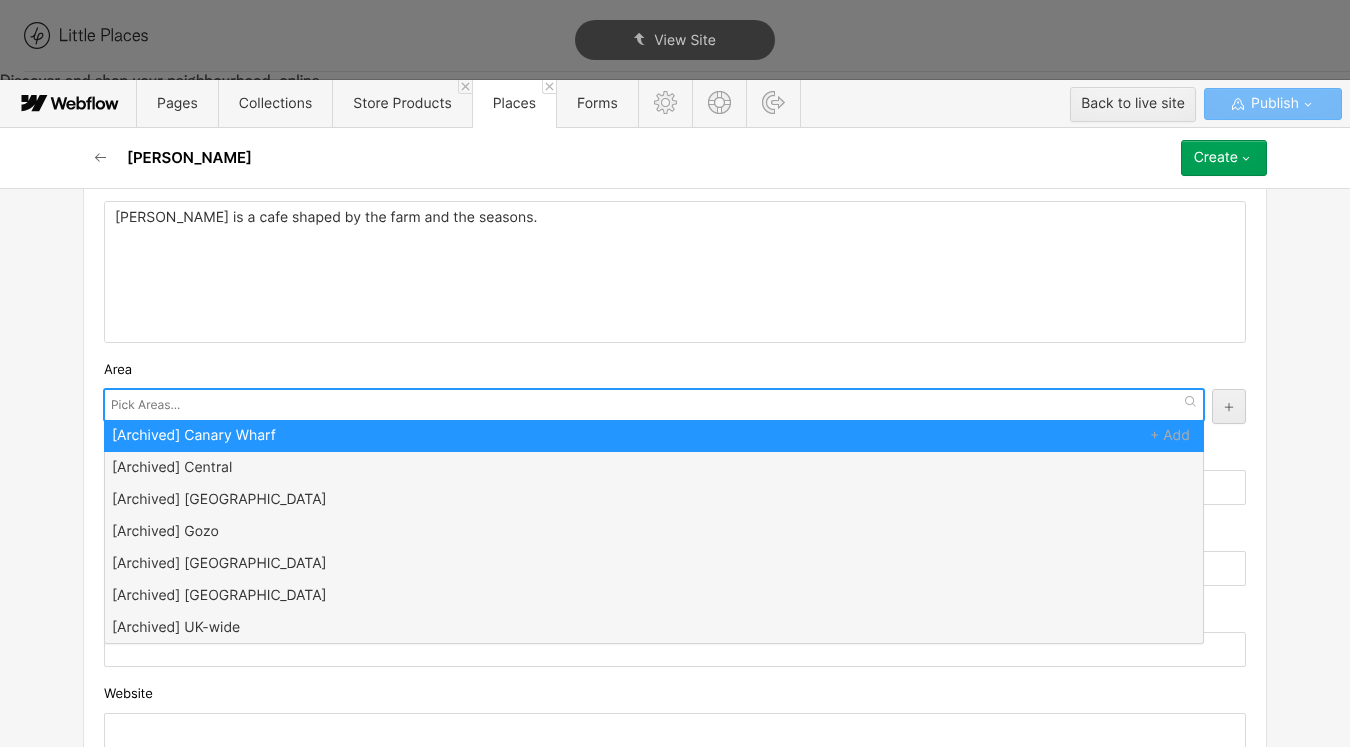 click at bounding box center [654, 405] 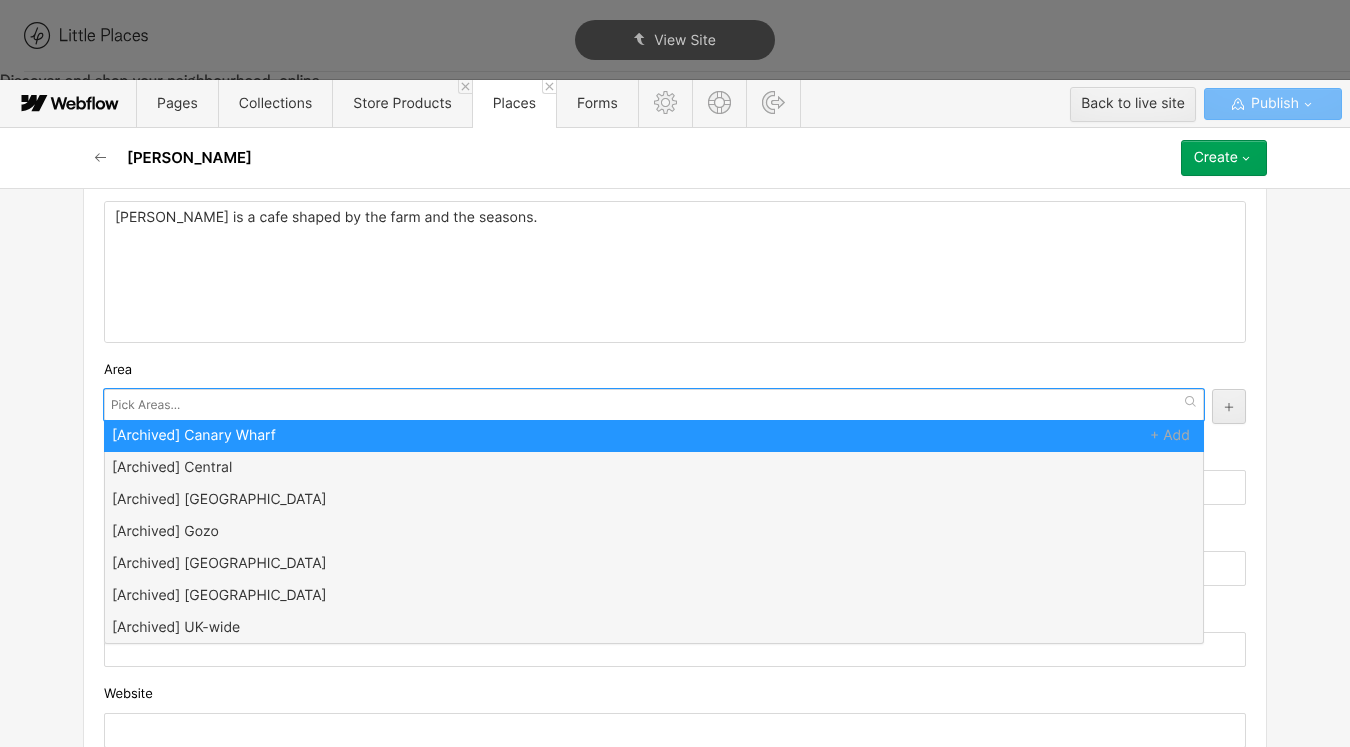 click on "Area" at bounding box center [675, 370] 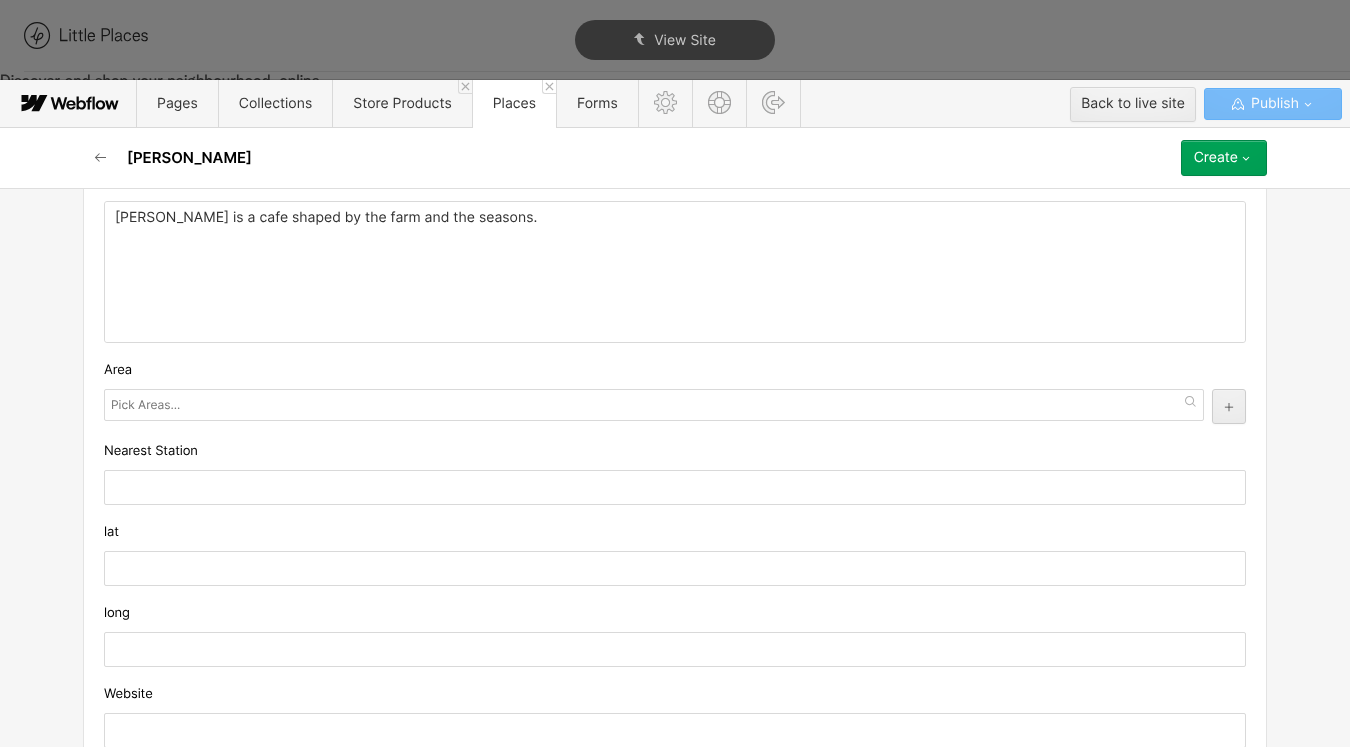 click at bounding box center (147, 405) 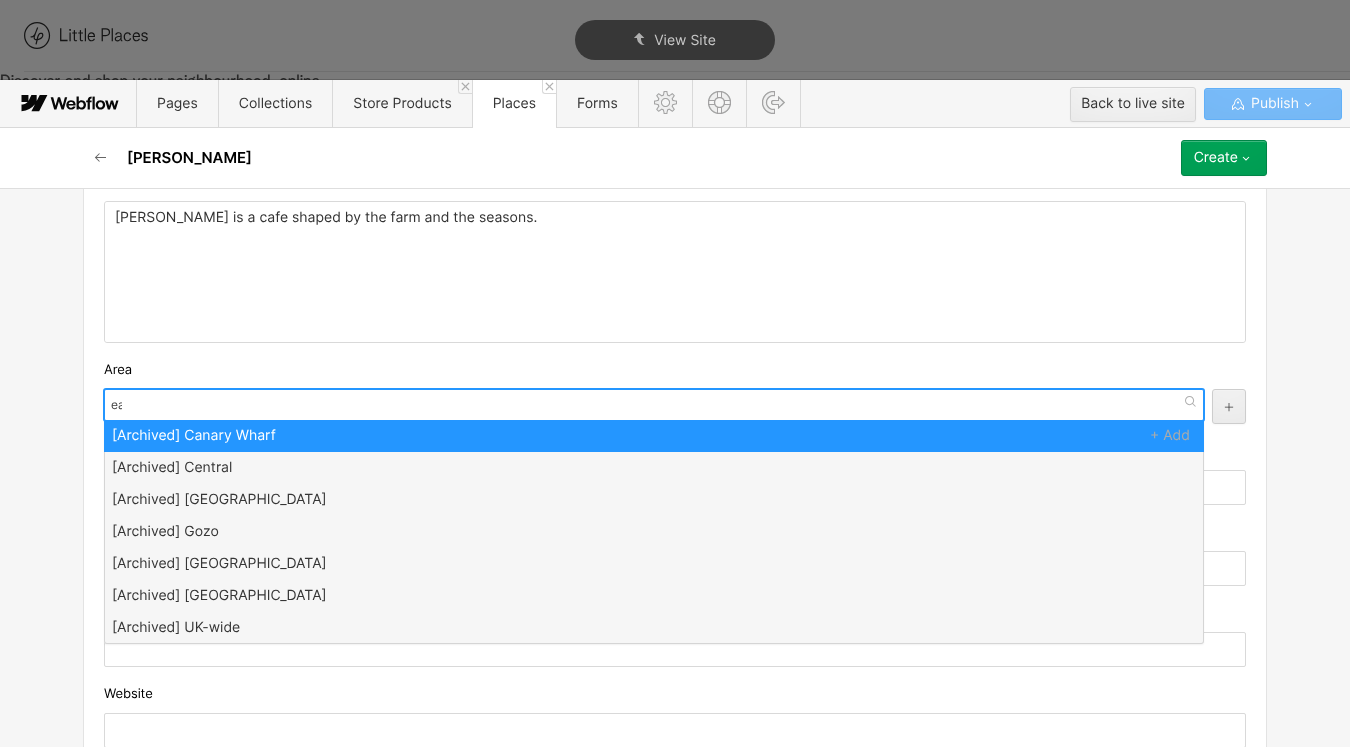 type on "eas" 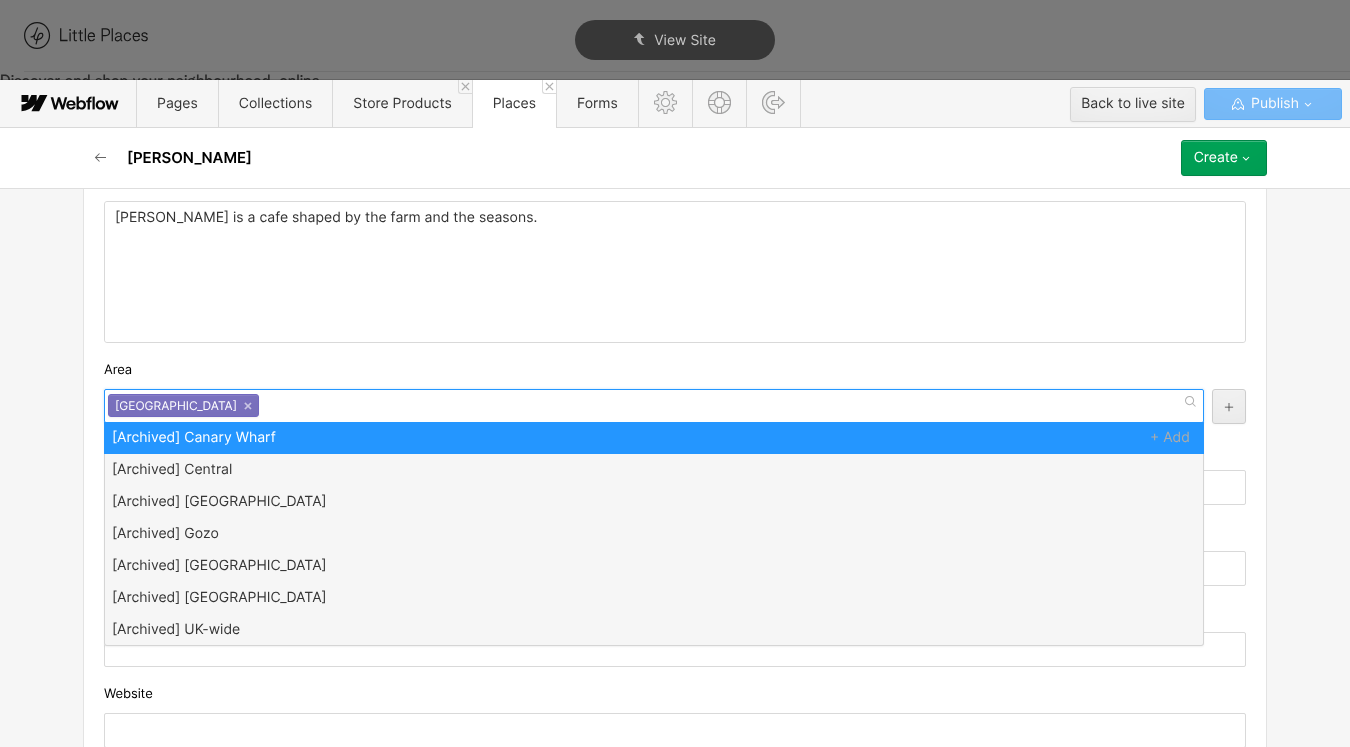 scroll, scrollTop: 0, scrollLeft: 0, axis: both 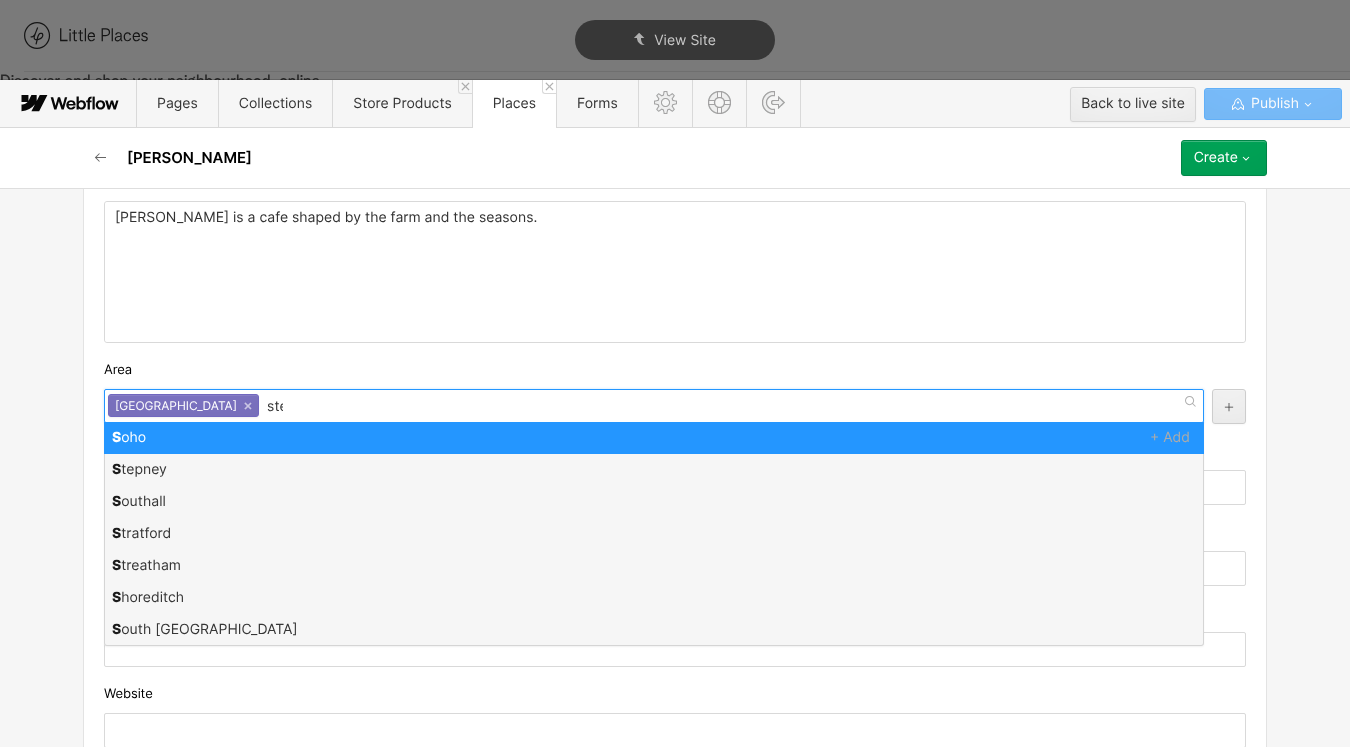 type on "step" 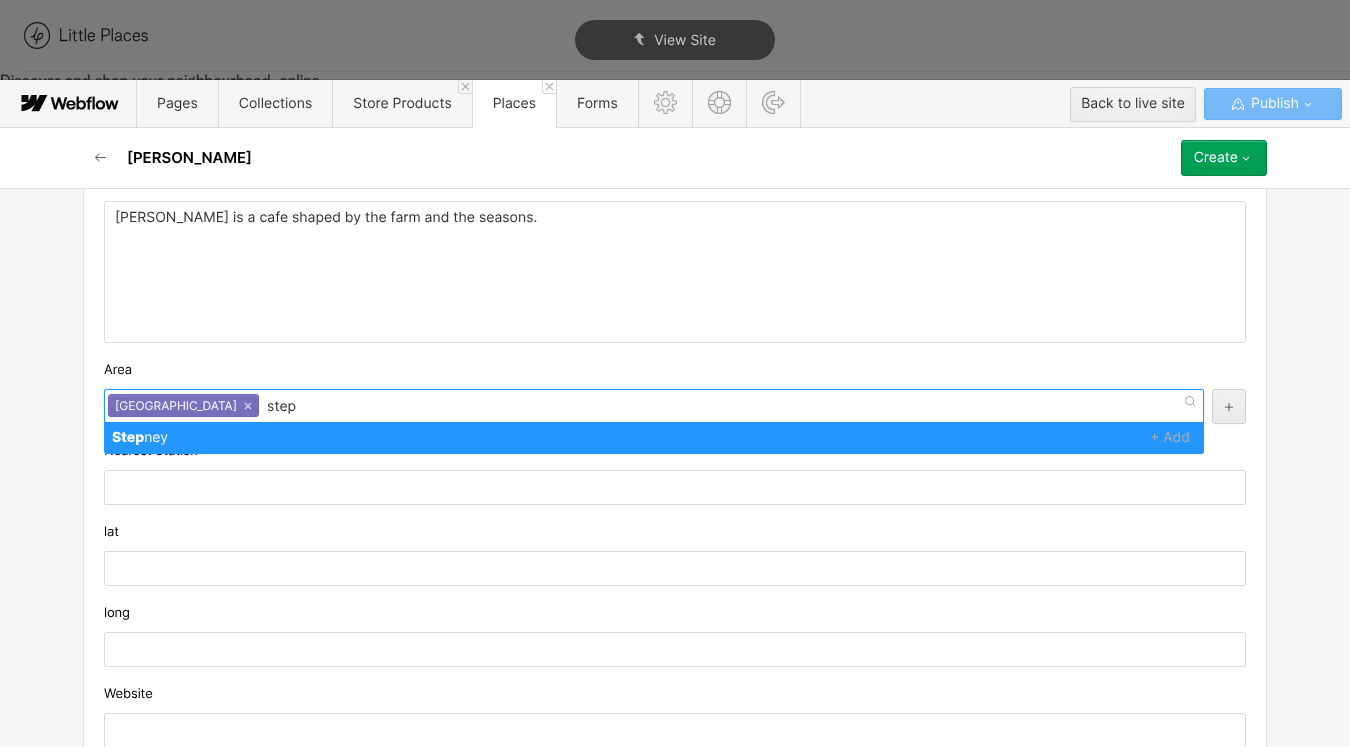 type 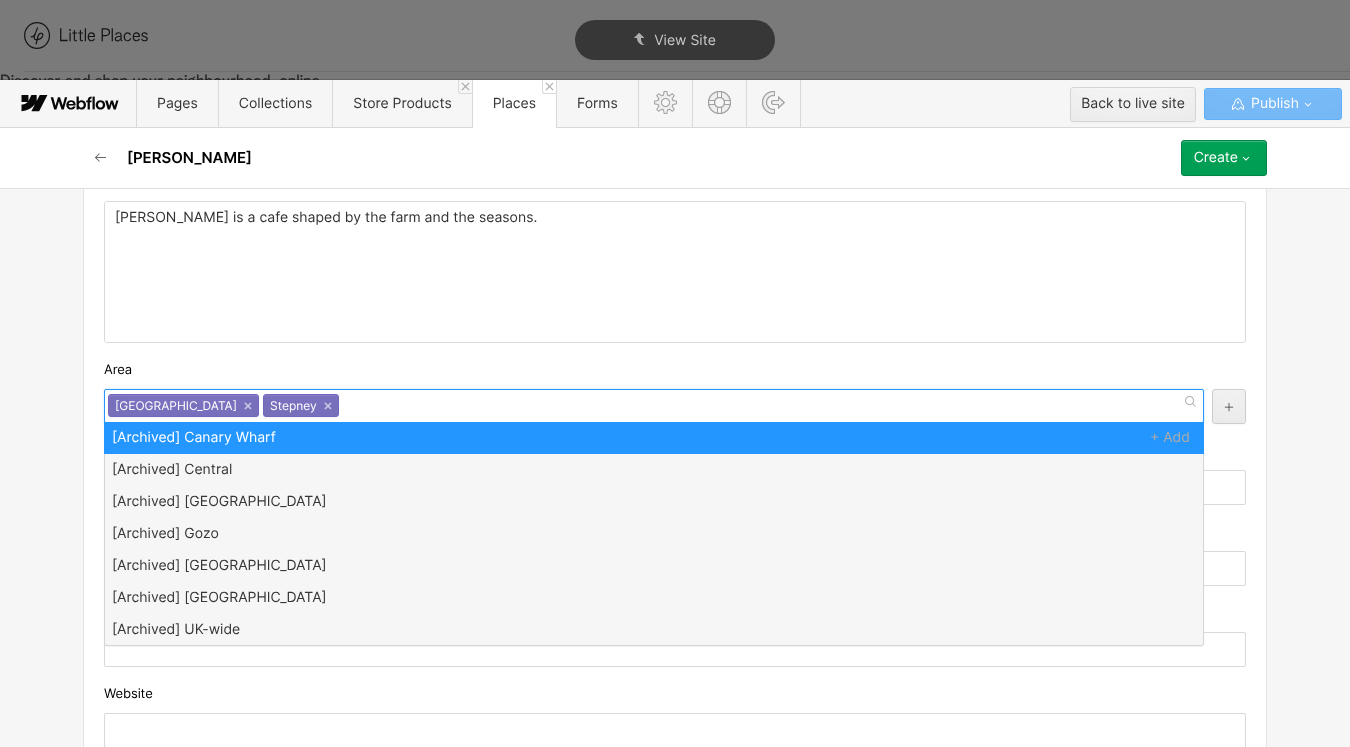 click on "East London × Stepney ×" at bounding box center (654, 406) 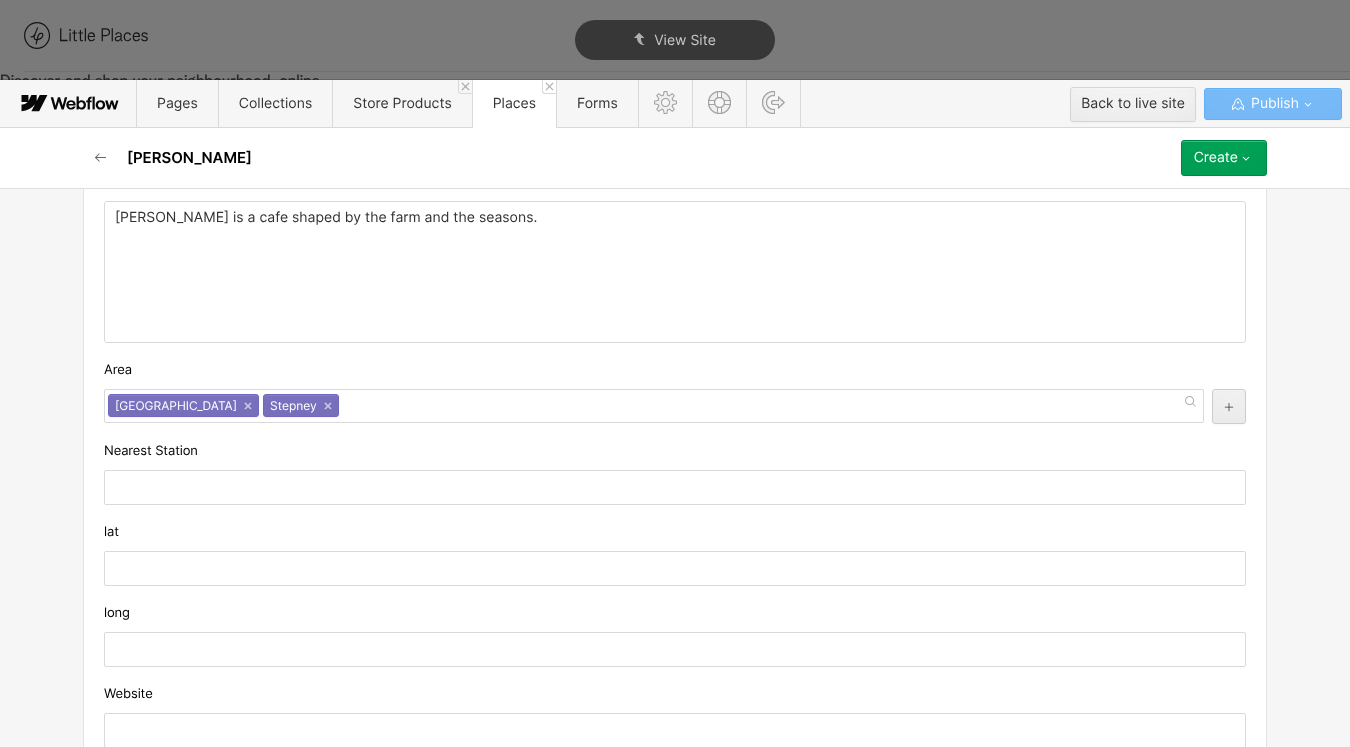 click on "Area" at bounding box center (675, 370) 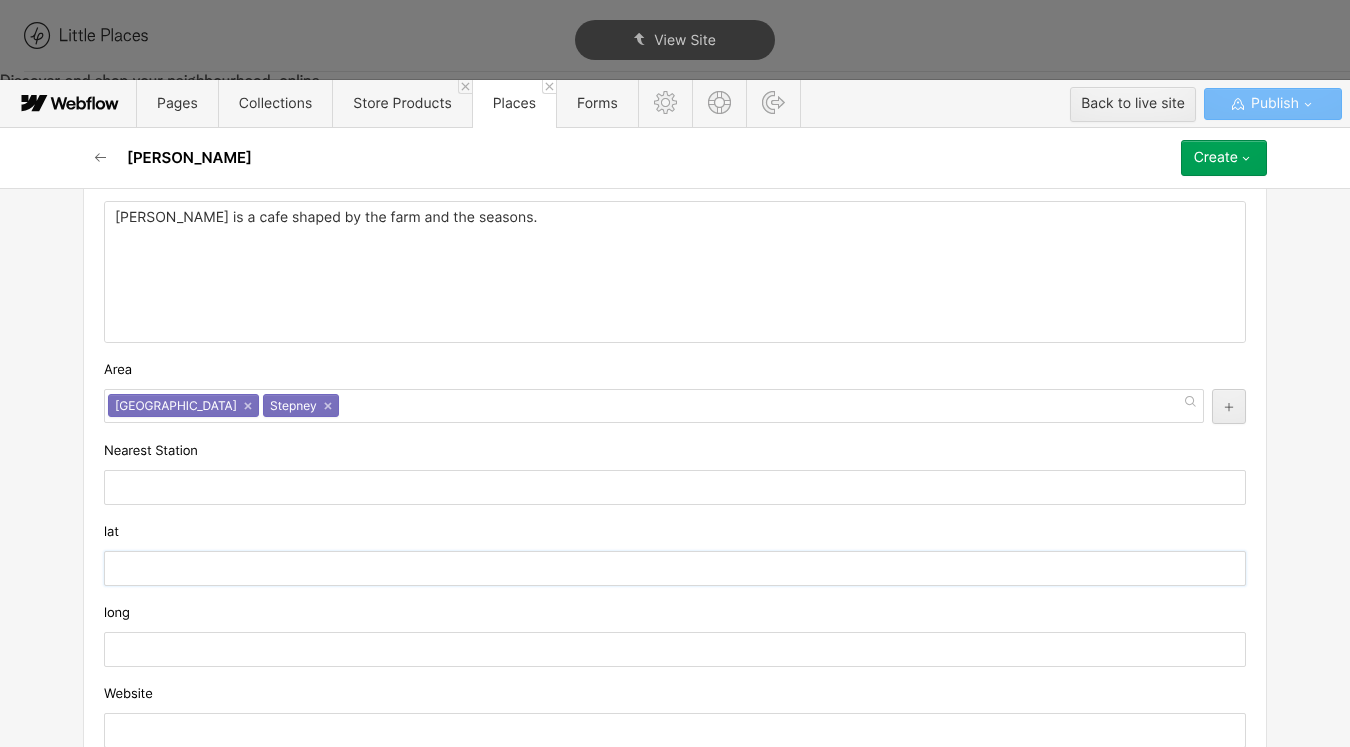 click at bounding box center [675, 568] 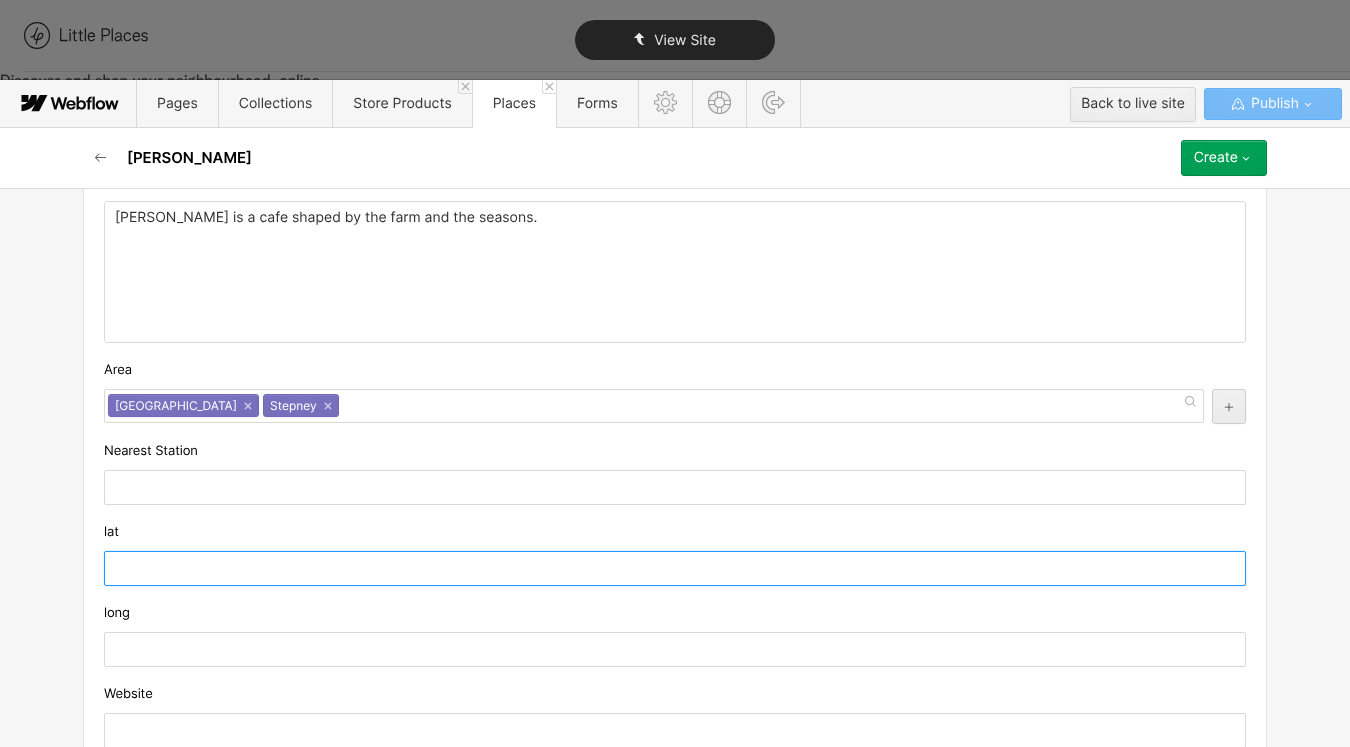 paste on "51.5169046" 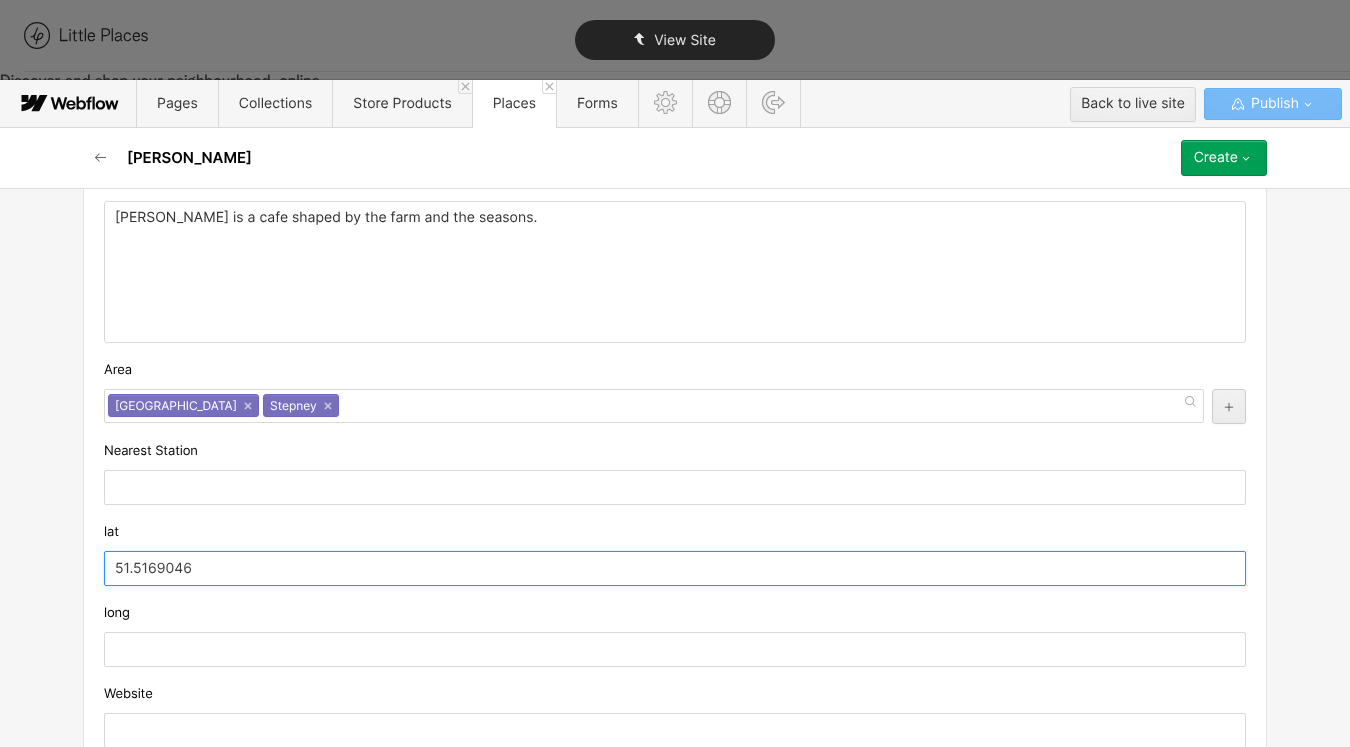 type on "51.5169046" 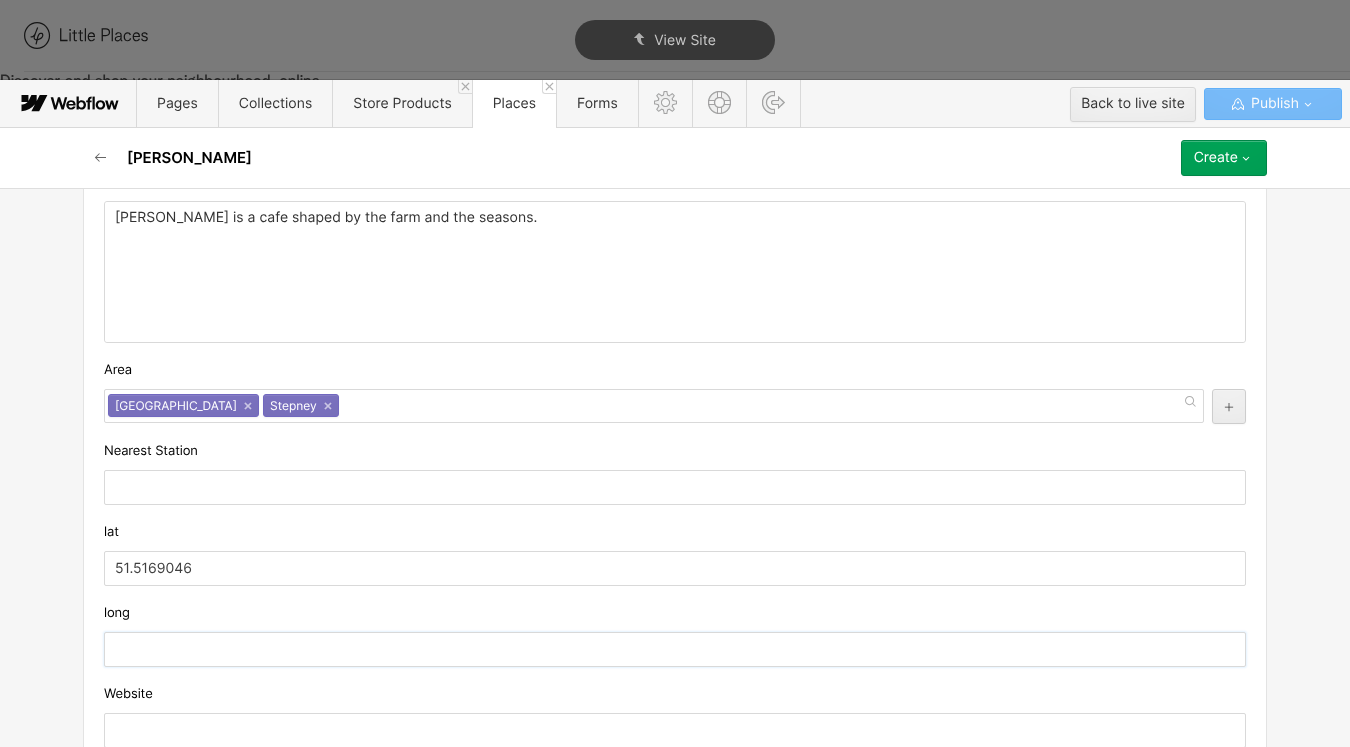 click at bounding box center [675, 649] 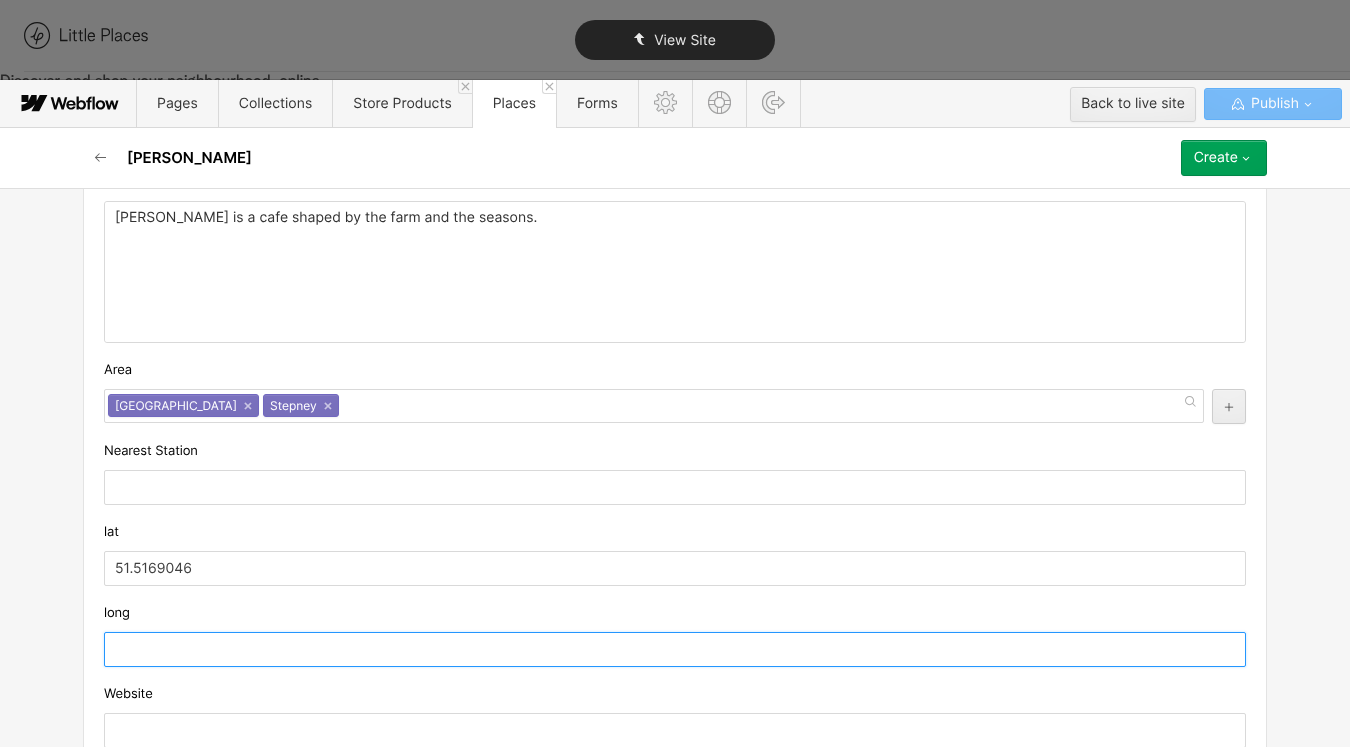paste on "-0.0428241" 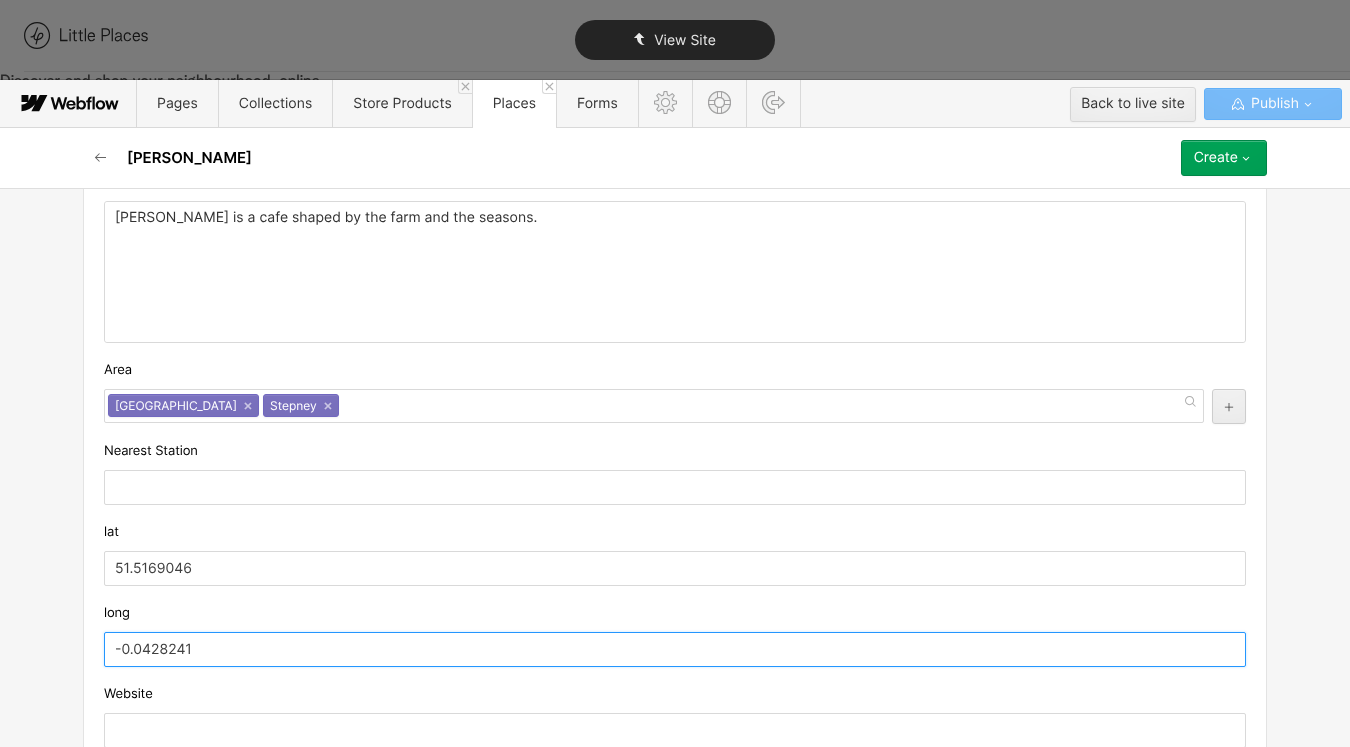 type on "-0.0428241" 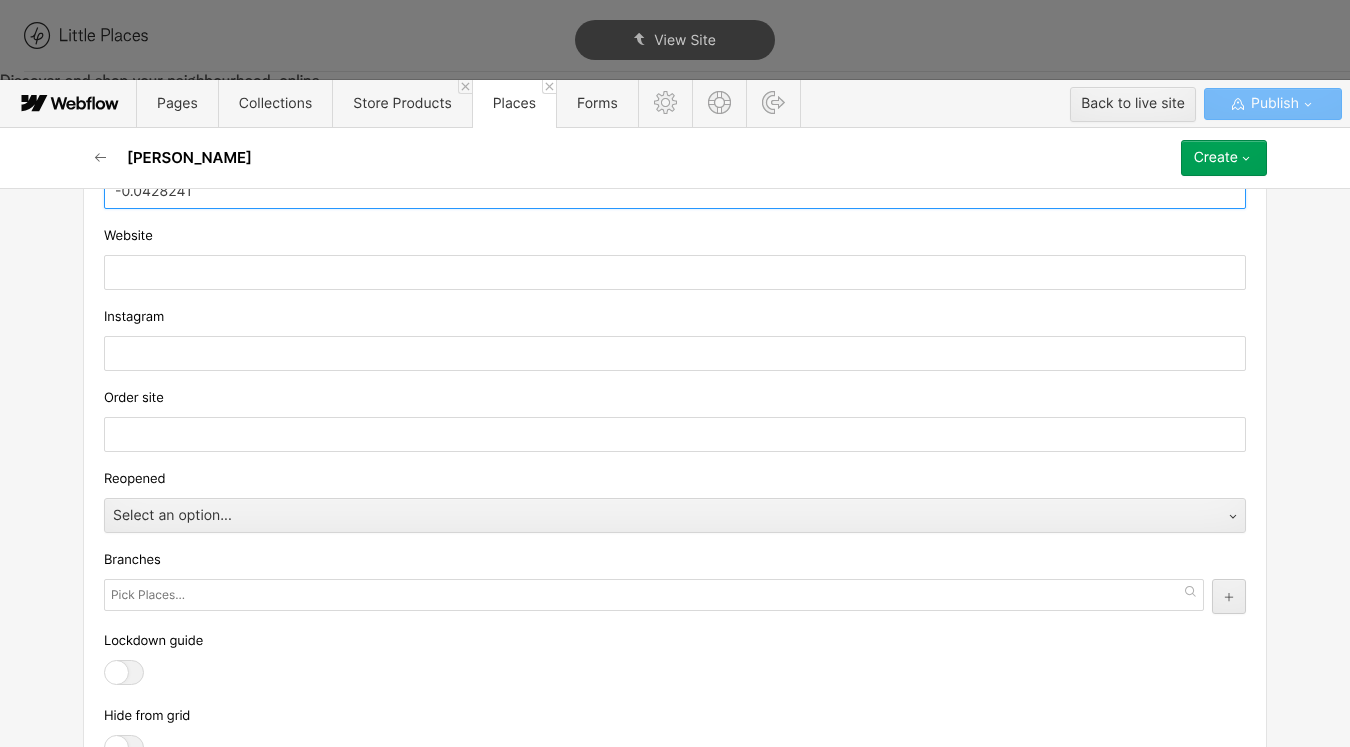 scroll, scrollTop: 2043, scrollLeft: 0, axis: vertical 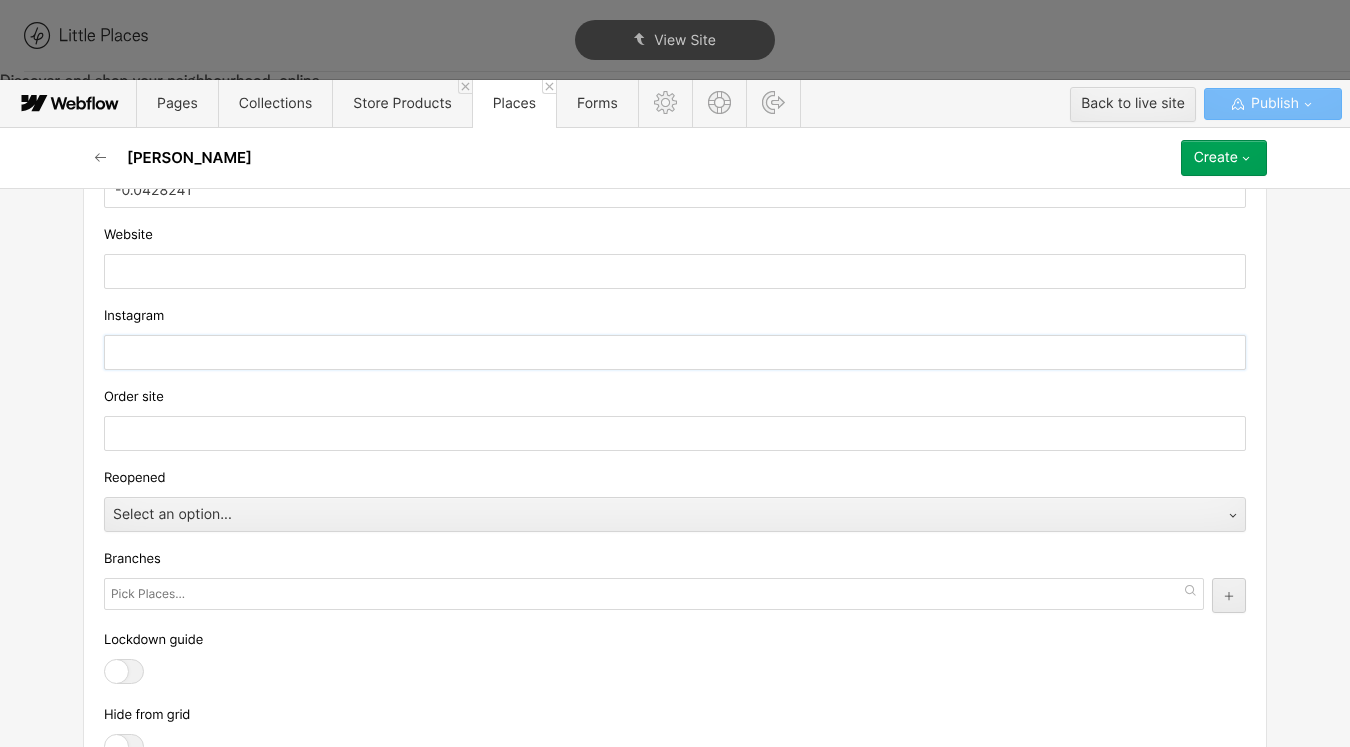 click at bounding box center (675, 352) 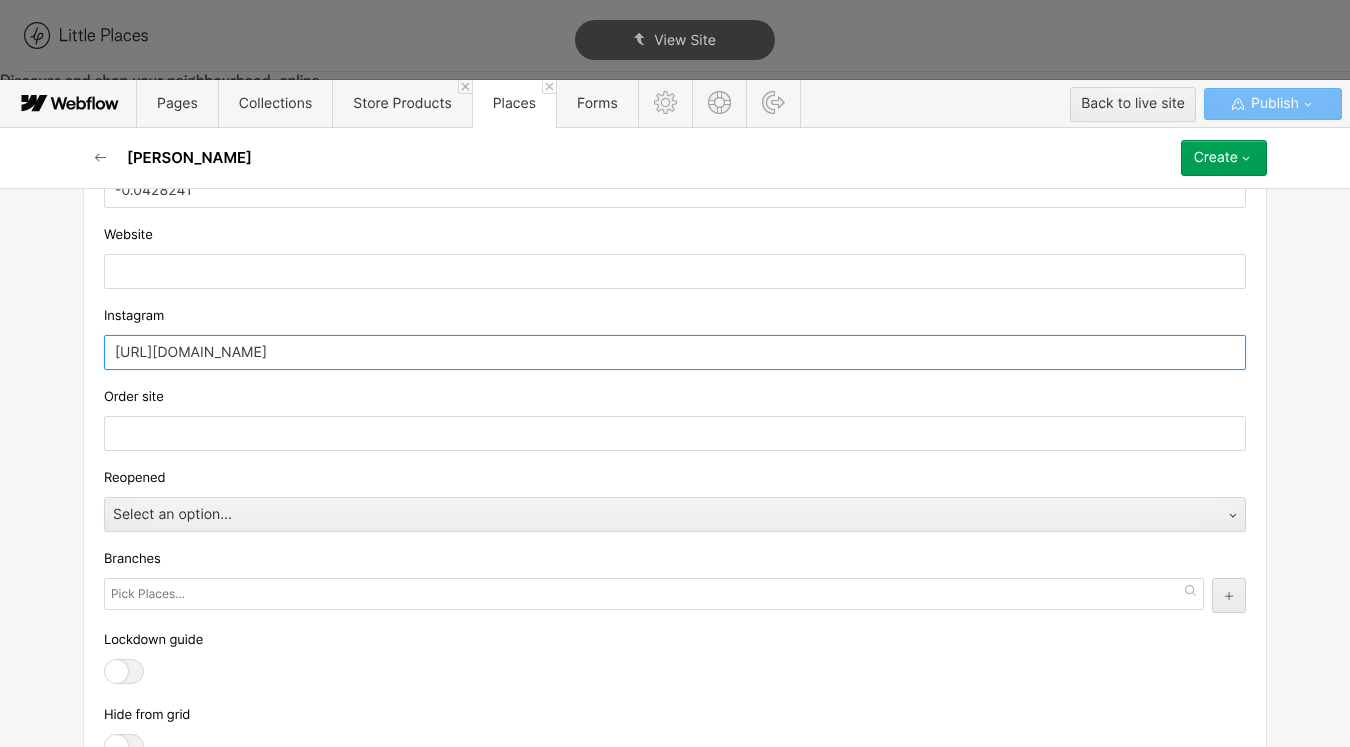 scroll, scrollTop: 2246, scrollLeft: 0, axis: vertical 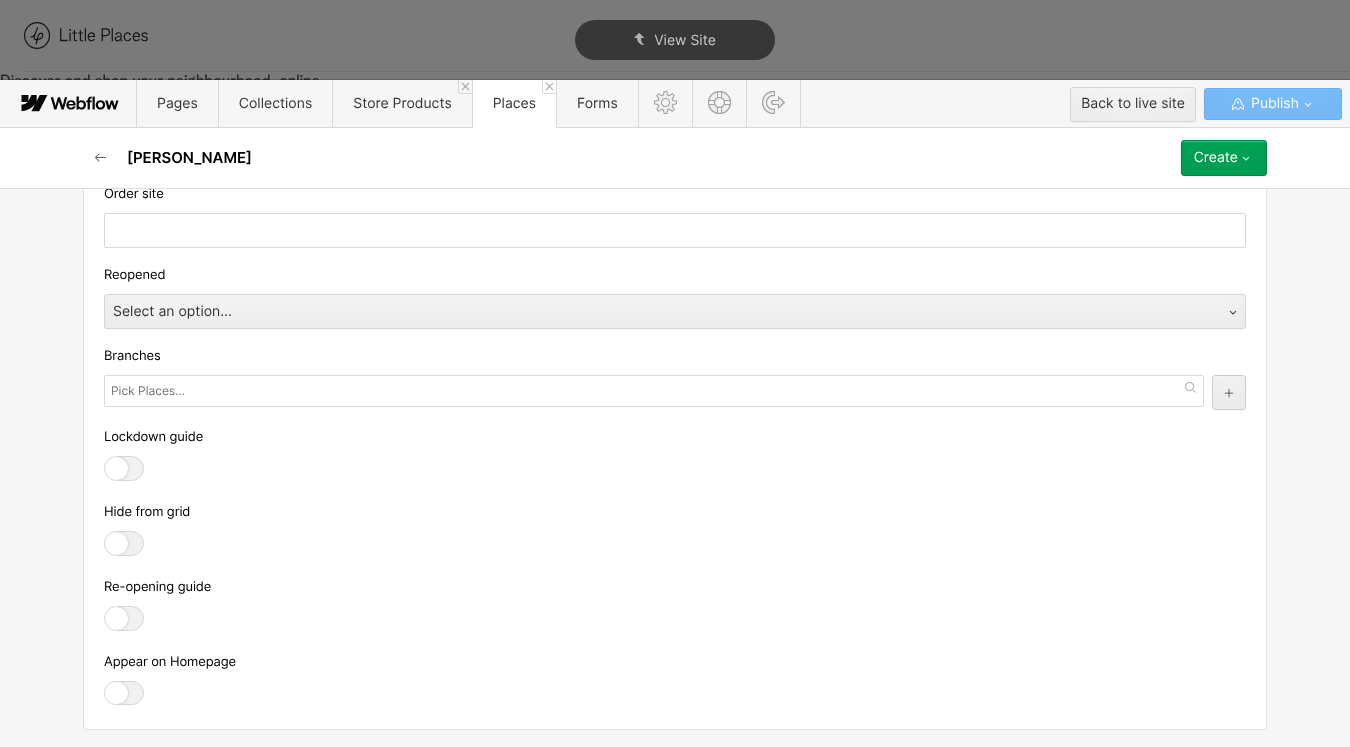 type on "[URL][DOMAIN_NAME]" 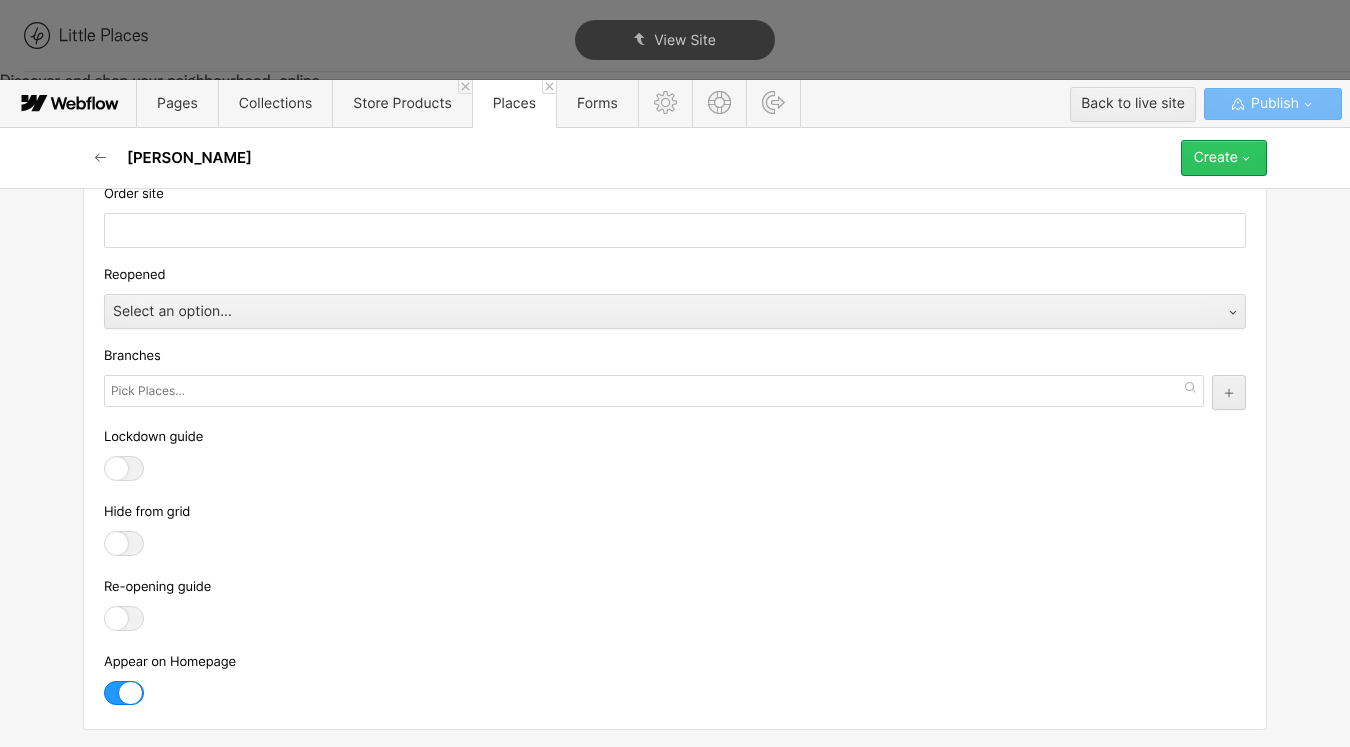 click on "Create" at bounding box center [1224, 158] 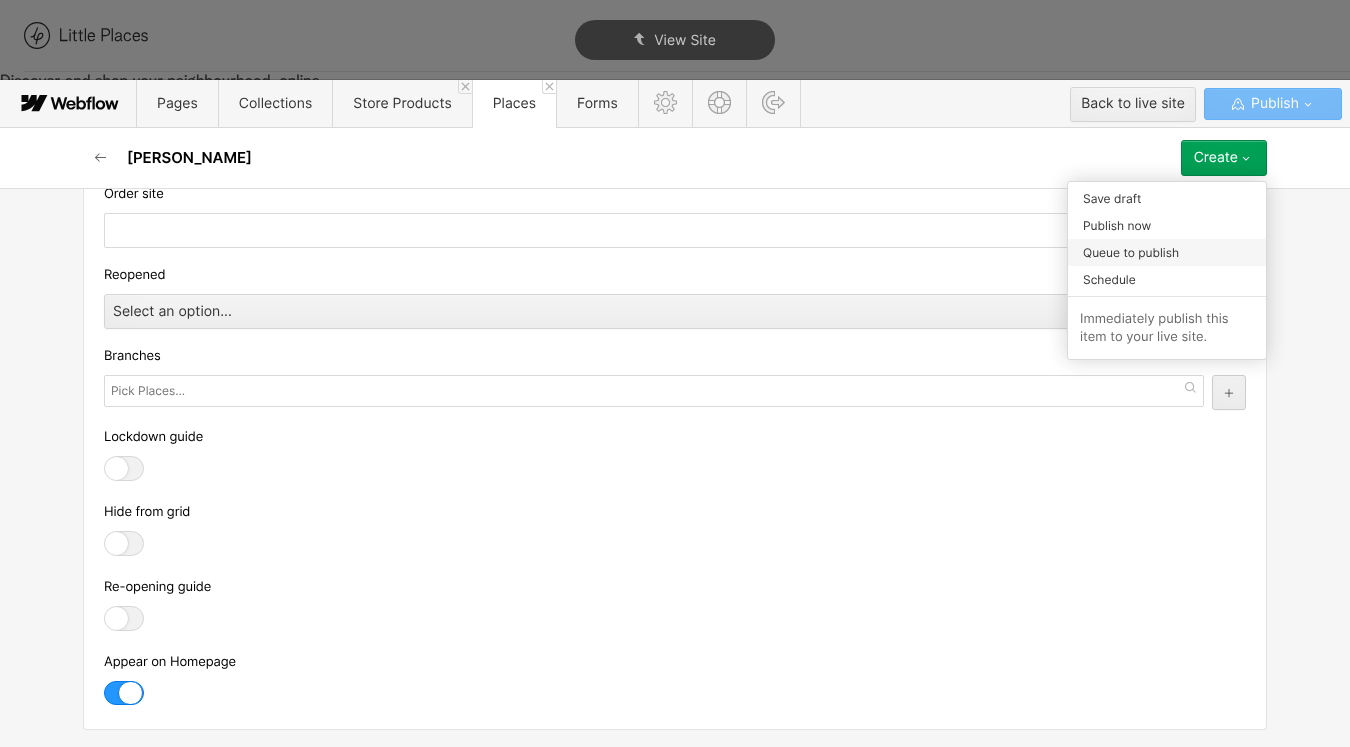 click on "Queue to publish" at bounding box center [1167, 252] 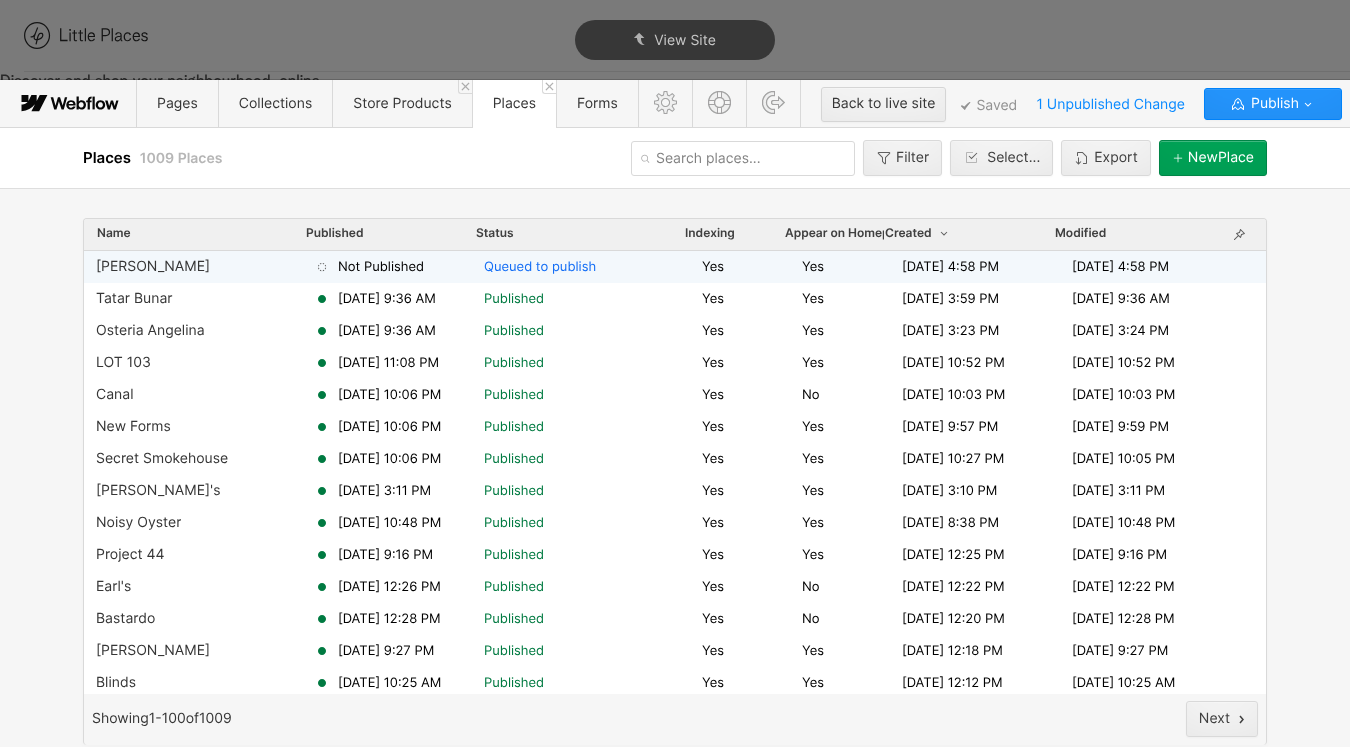 click on "Yes" at bounding box center [752, 267] 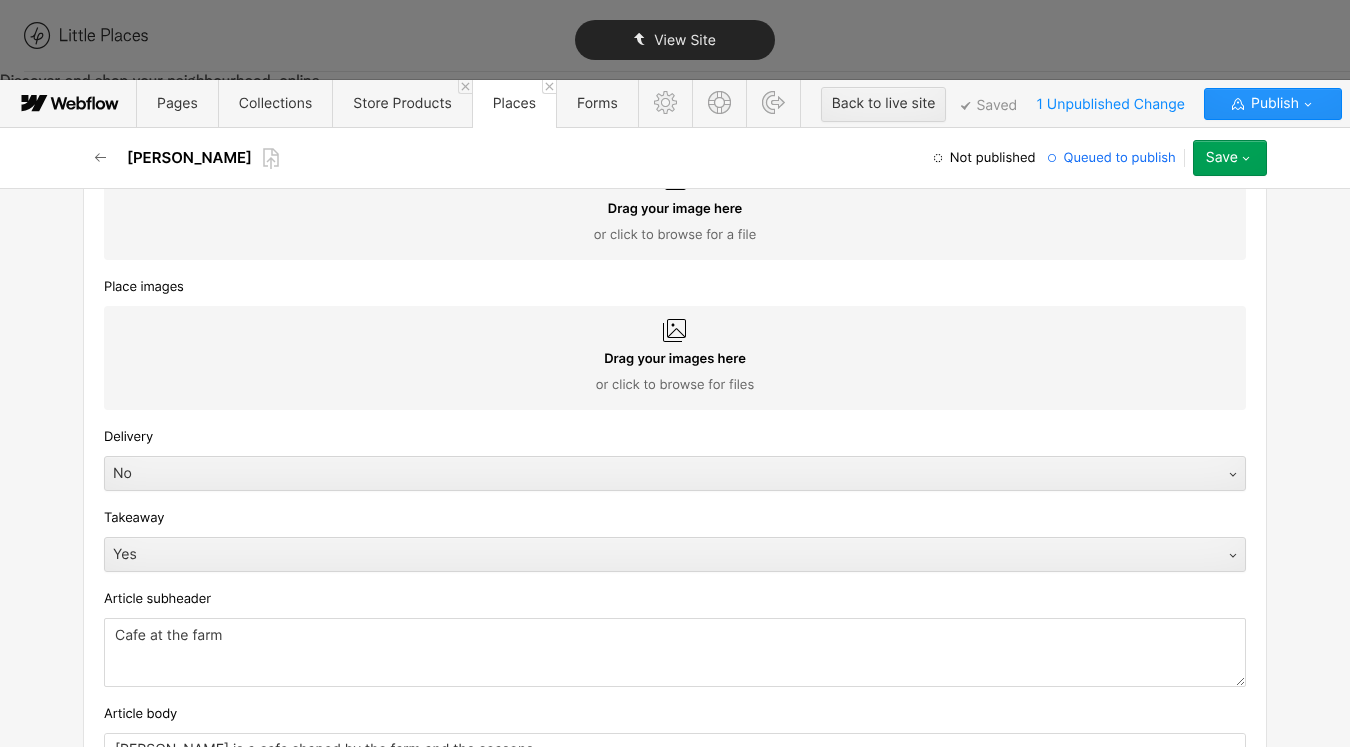 scroll, scrollTop: 1047, scrollLeft: 0, axis: vertical 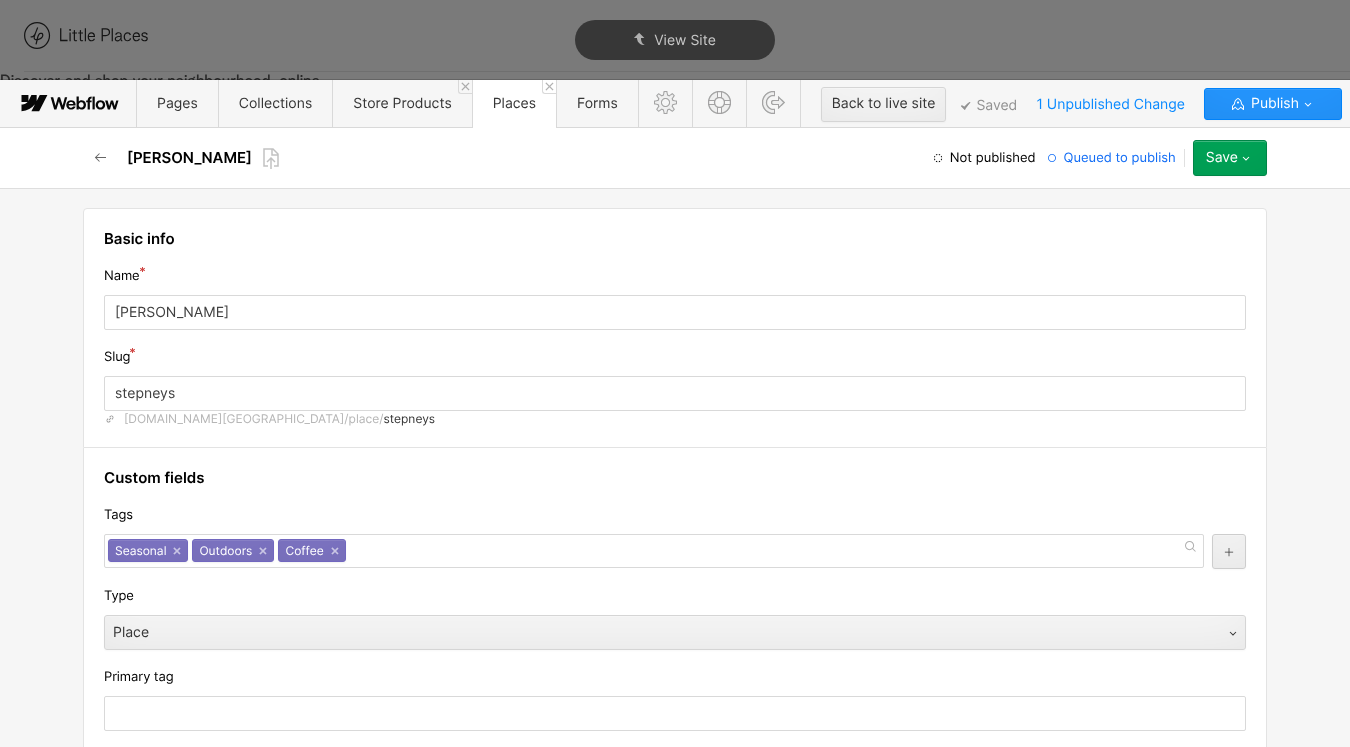 click on "Save" at bounding box center [1222, 158] 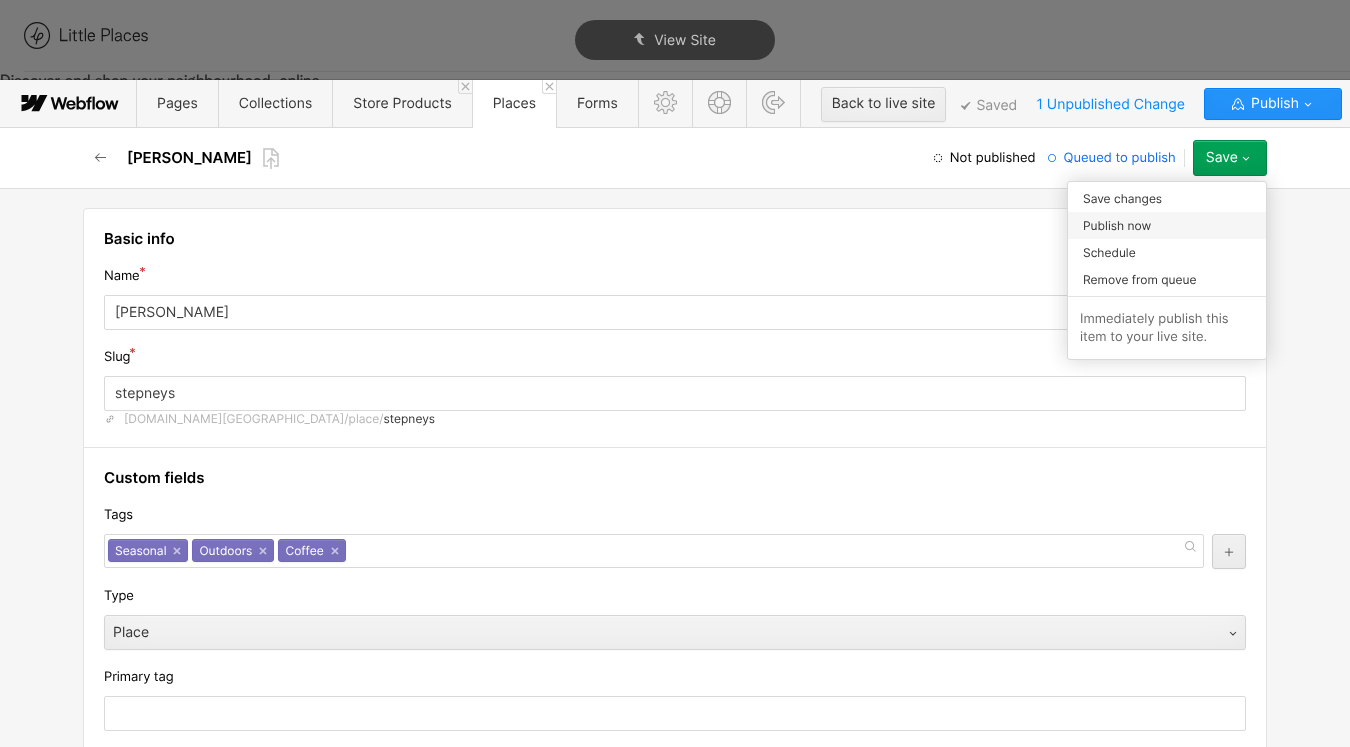 click on "Publish now" at bounding box center (1167, 225) 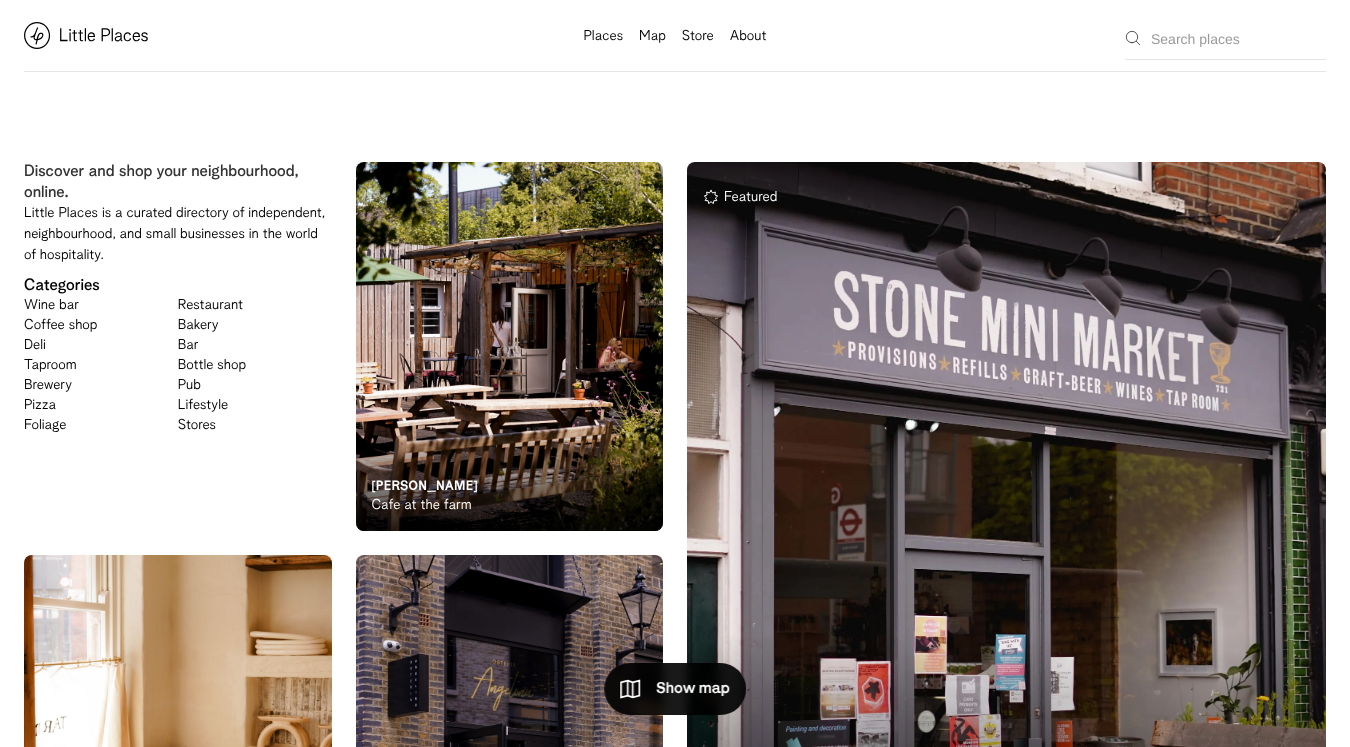 scroll, scrollTop: 0, scrollLeft: 0, axis: both 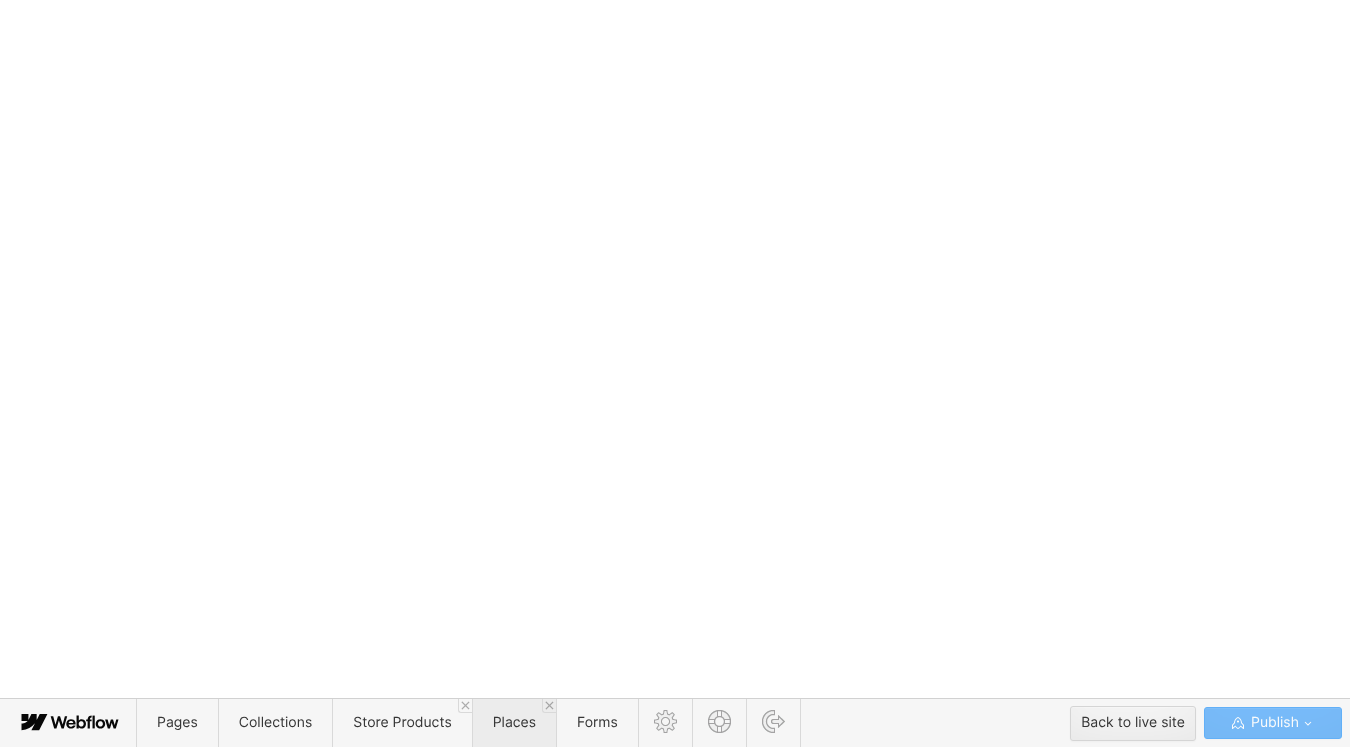 click on "Places" at bounding box center [514, 723] 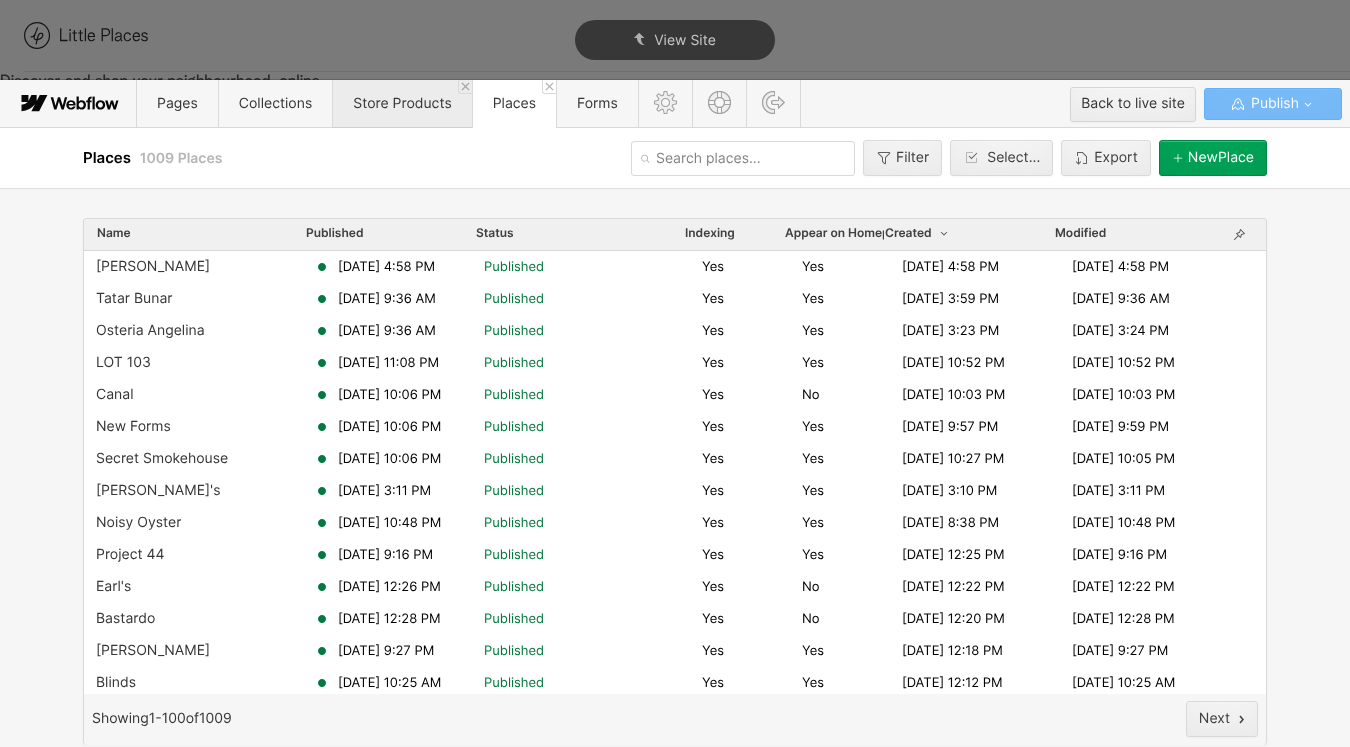 click on "Store Products" at bounding box center (401, 104) 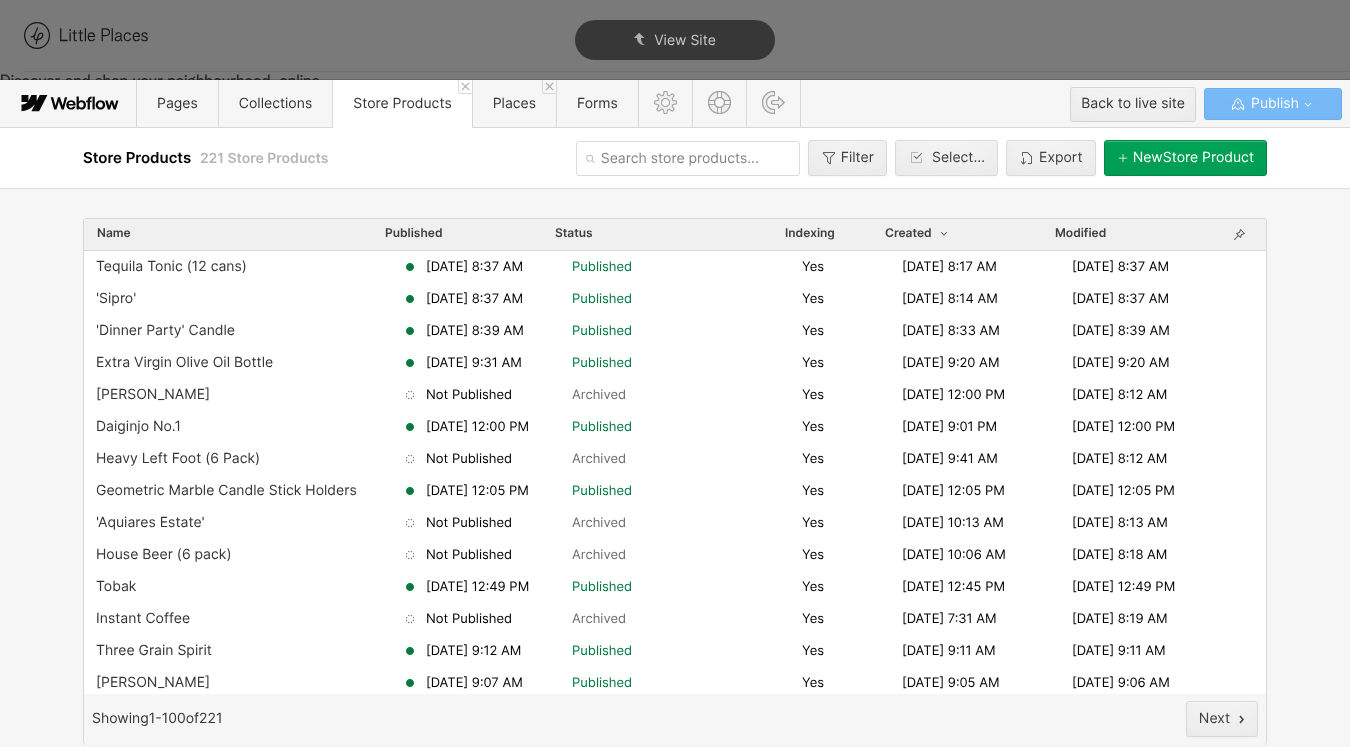 click at bounding box center (688, 158) 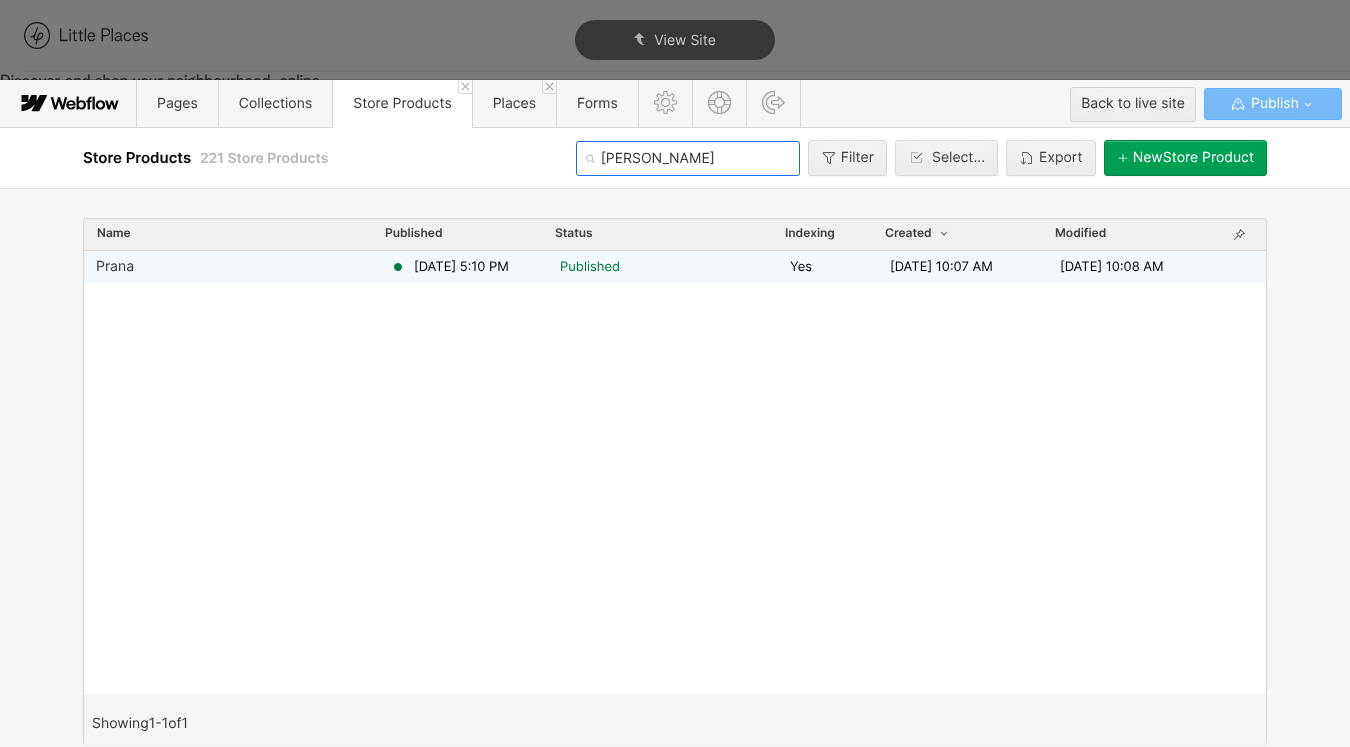 type on "pran" 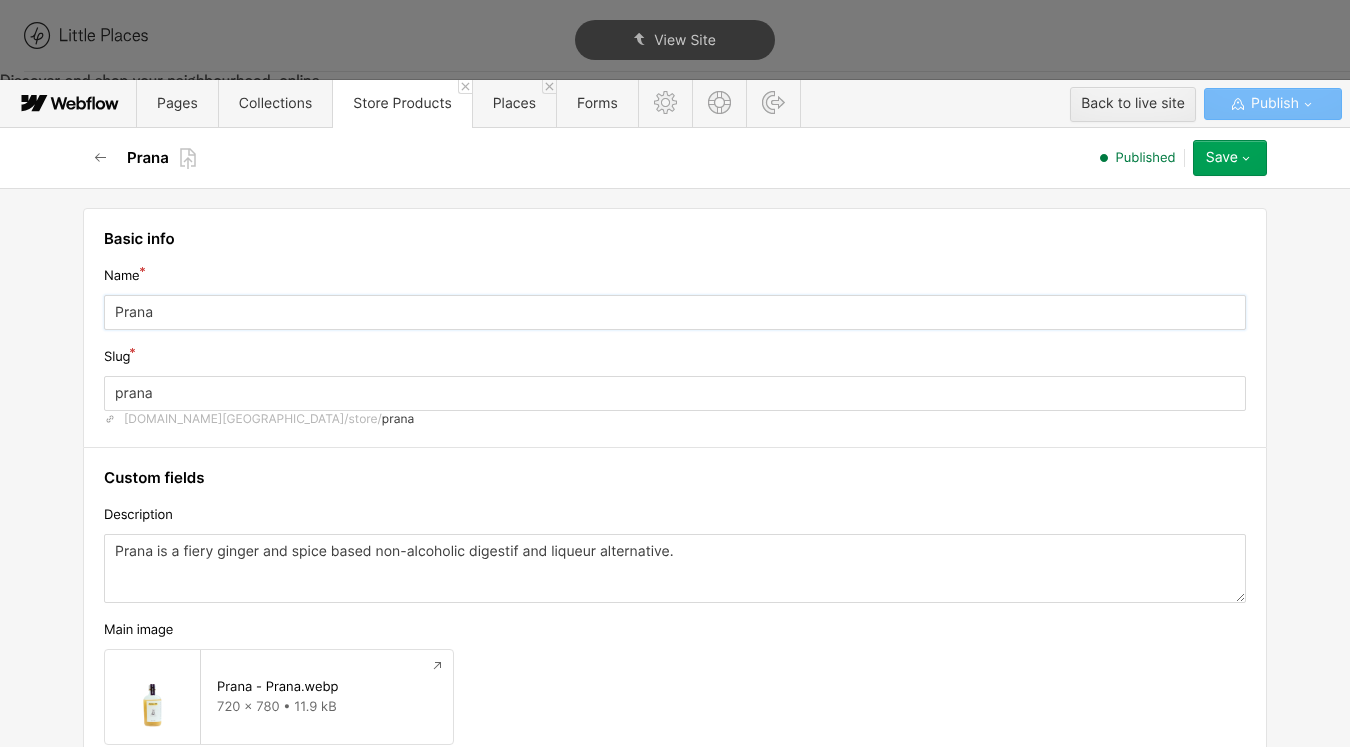 click on "Prana" at bounding box center [675, 312] 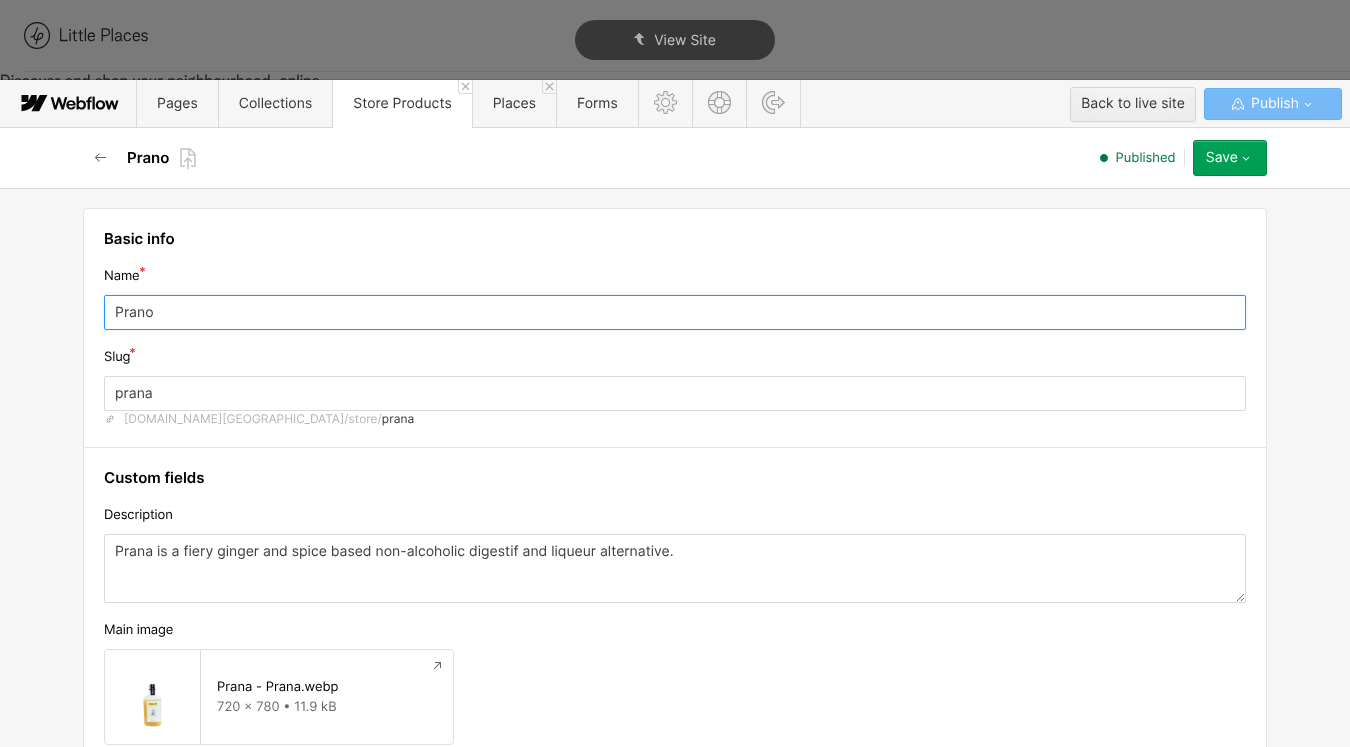 type on "Prano" 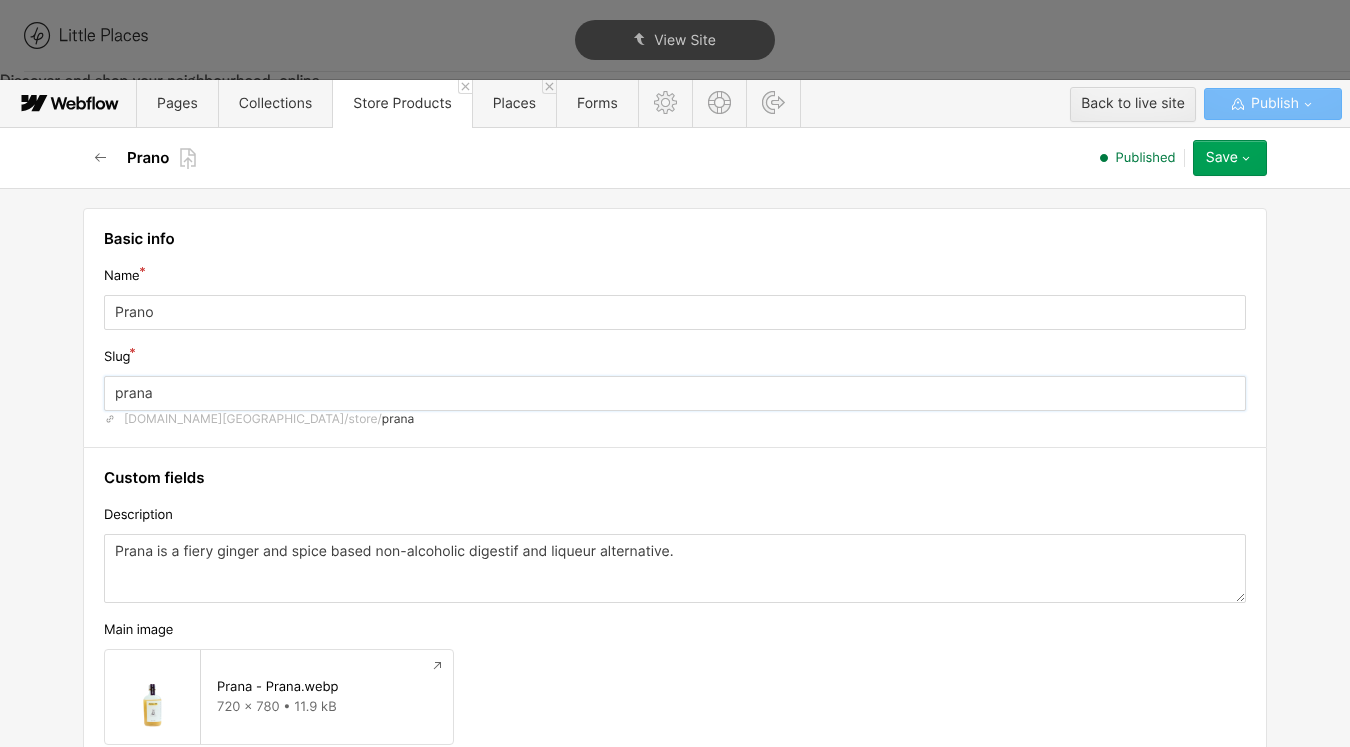 click on "prana" at bounding box center (675, 393) 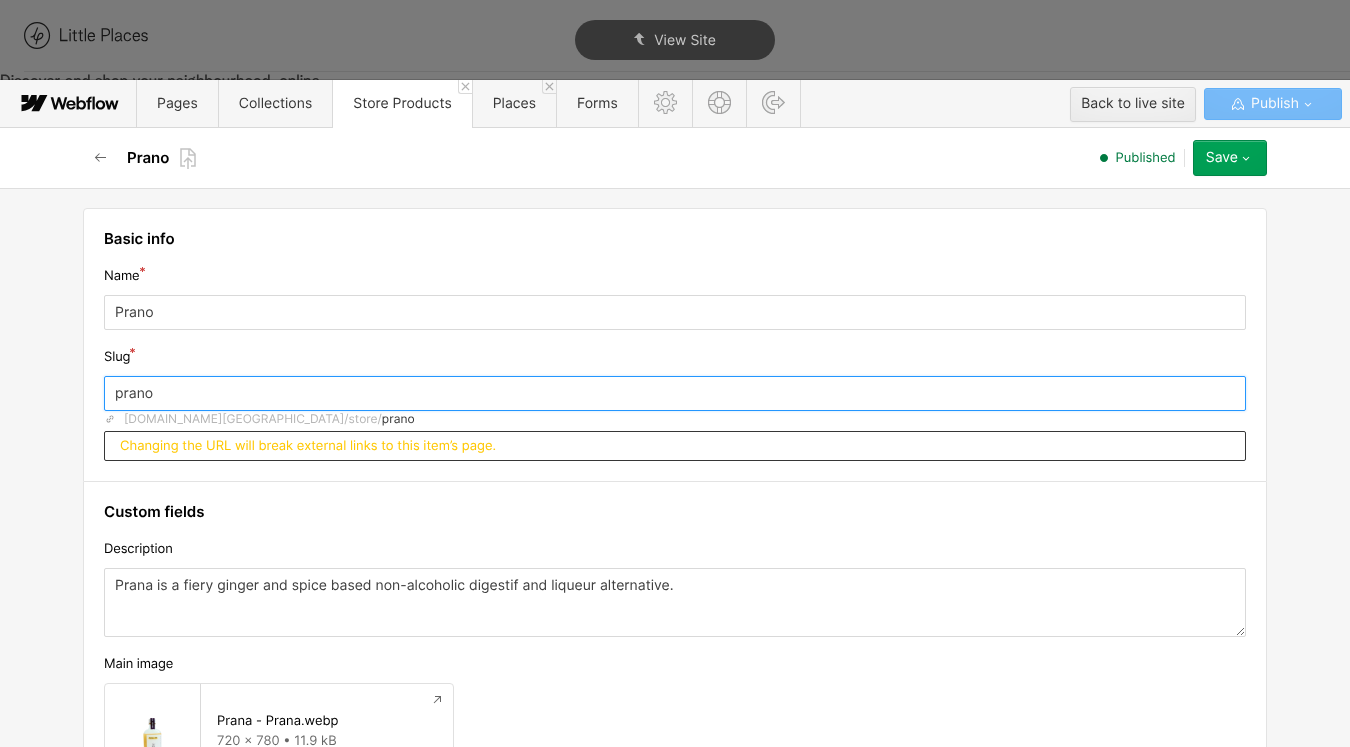 type on "prano" 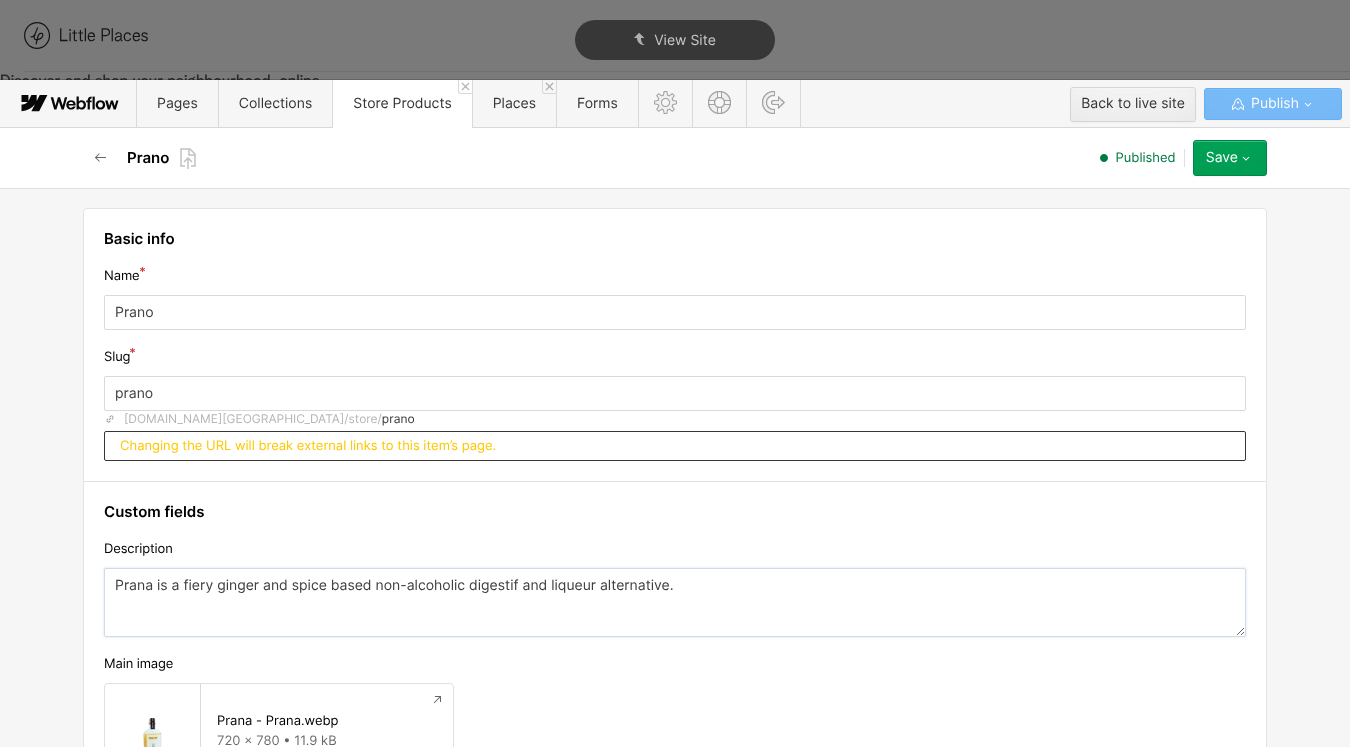 click on "Prana is a fiery ginger and spice based non-alcoholic digestif and liqueur alternative." at bounding box center (675, 602) 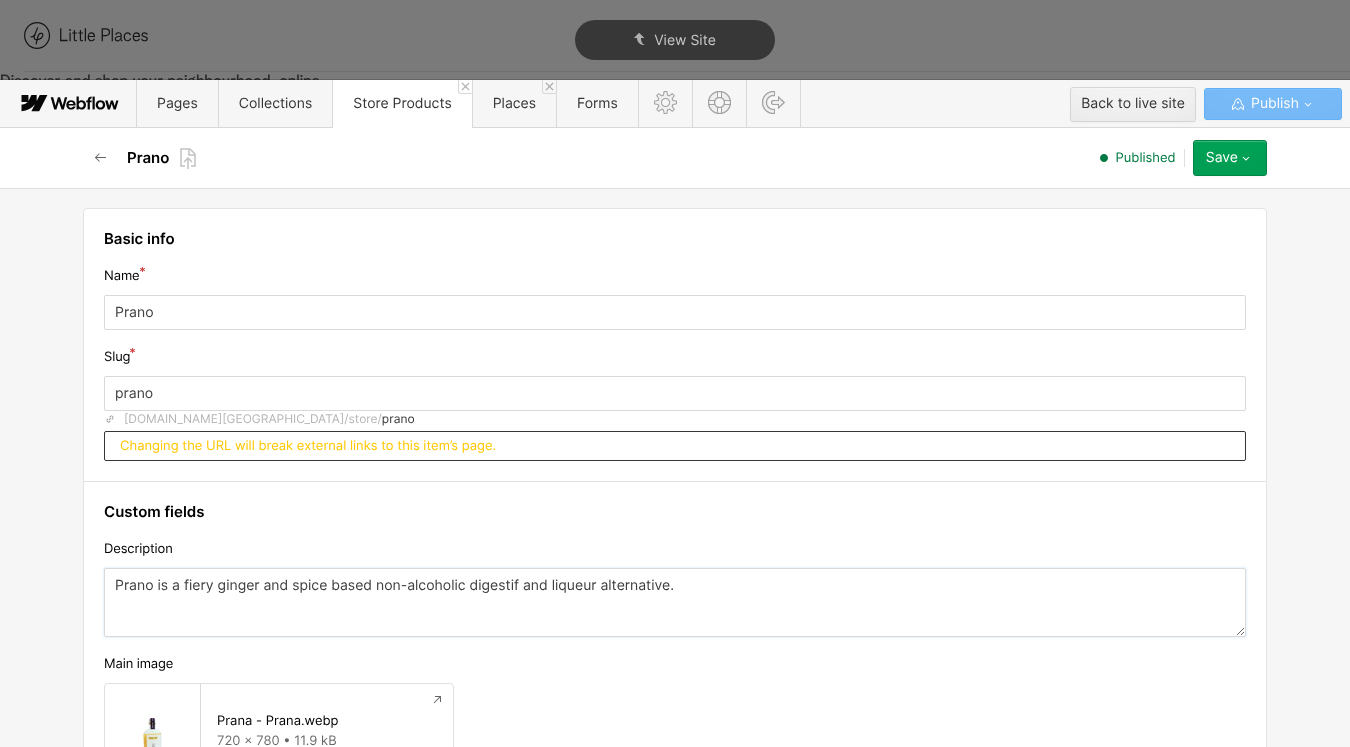click on "Prano is a fiery ginger and spice based non-alcoholic digestif and liqueur alternative." at bounding box center [675, 602] 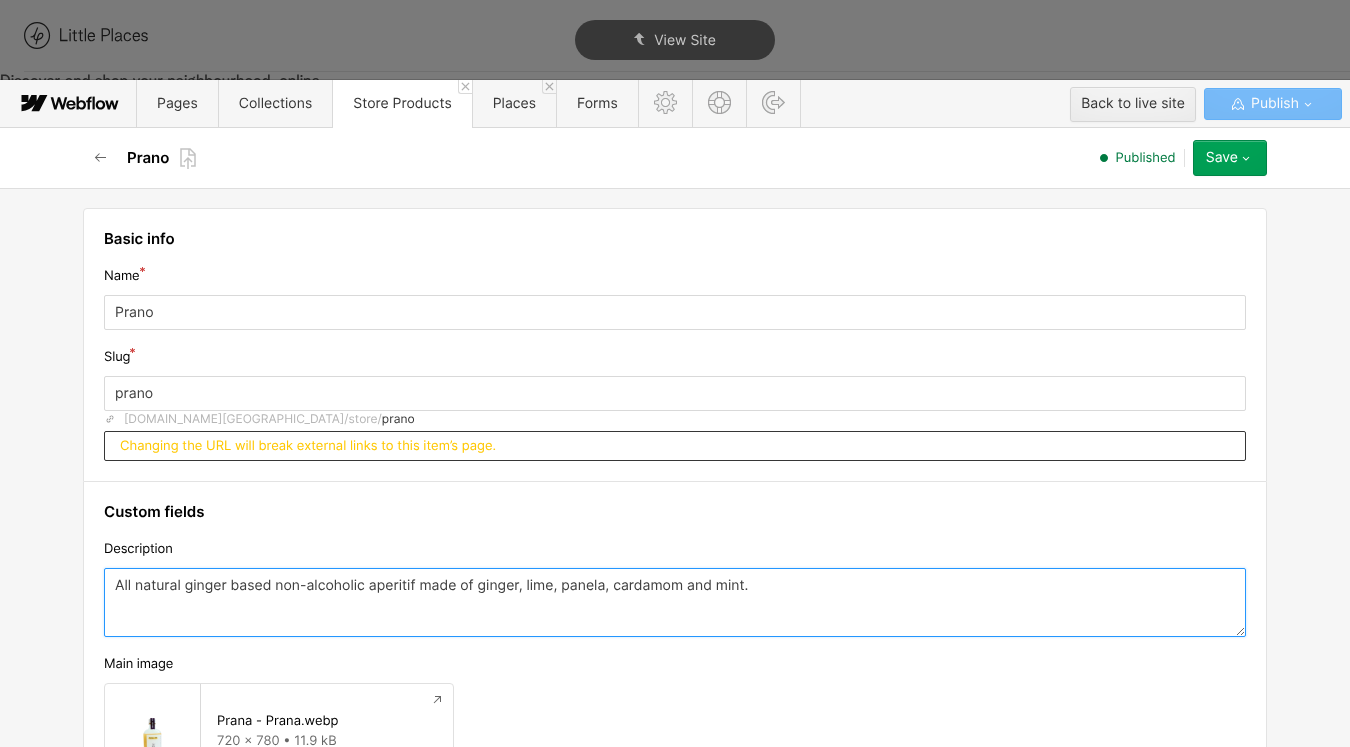type on "All natural ginger based non-alcoholic aperitif made of ginger, lime, panela, cardamom and mint." 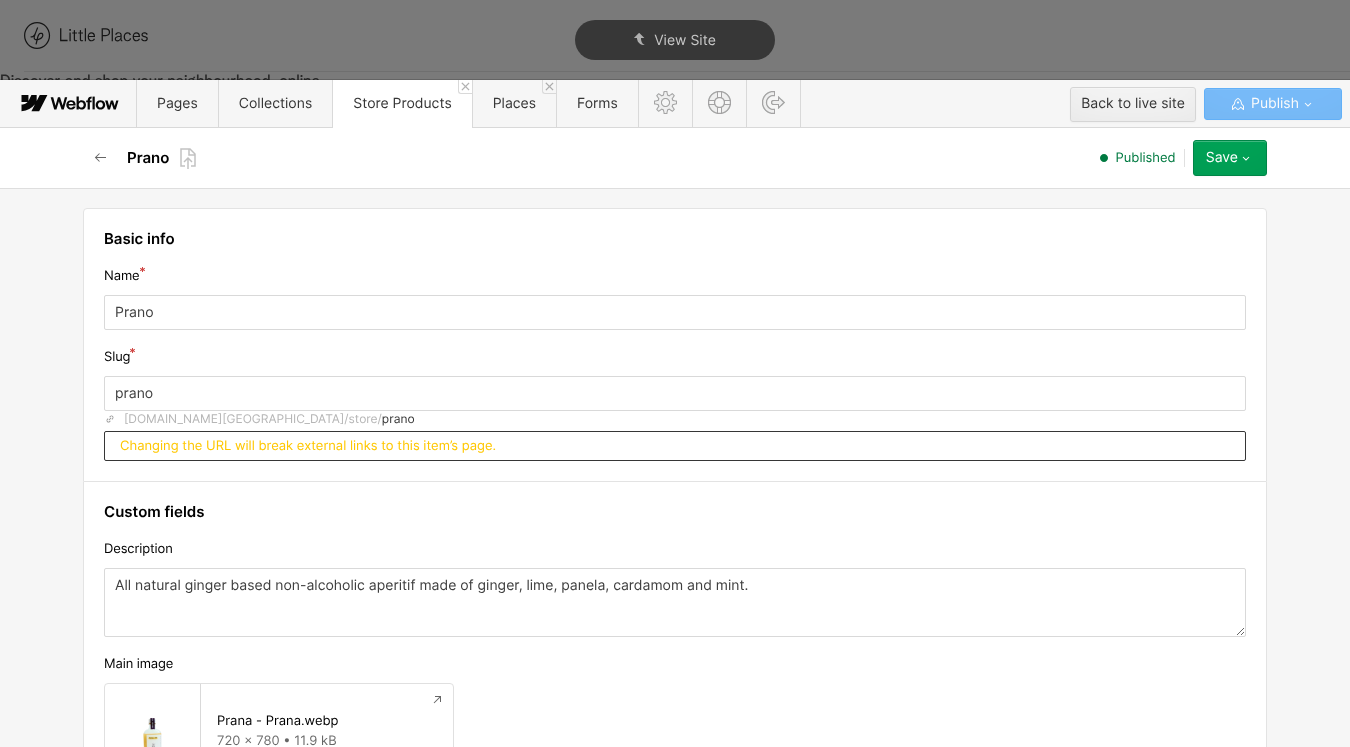 click on "Custom fields Description All natural ginger based non-alcoholic aperitif made of ginger, lime, panela, cardamom and mint.  Main image Prana - Prana.webp 720 x 780 • 11.9 kB Replace Delete Product URL https://checkout.square.site/merchant/MLQSTRP0VFKGF/checkout/2U26FDMEKRWW5EC7G3NF4RQG Category Drinks Drinks × [Draft] Homeware & Lifestyle Coffee Food Lifestyle & homeware Wine Tags Brand Pick a Place... Brand (fallback) Prana Price £10 Placement" at bounding box center (675, 947) 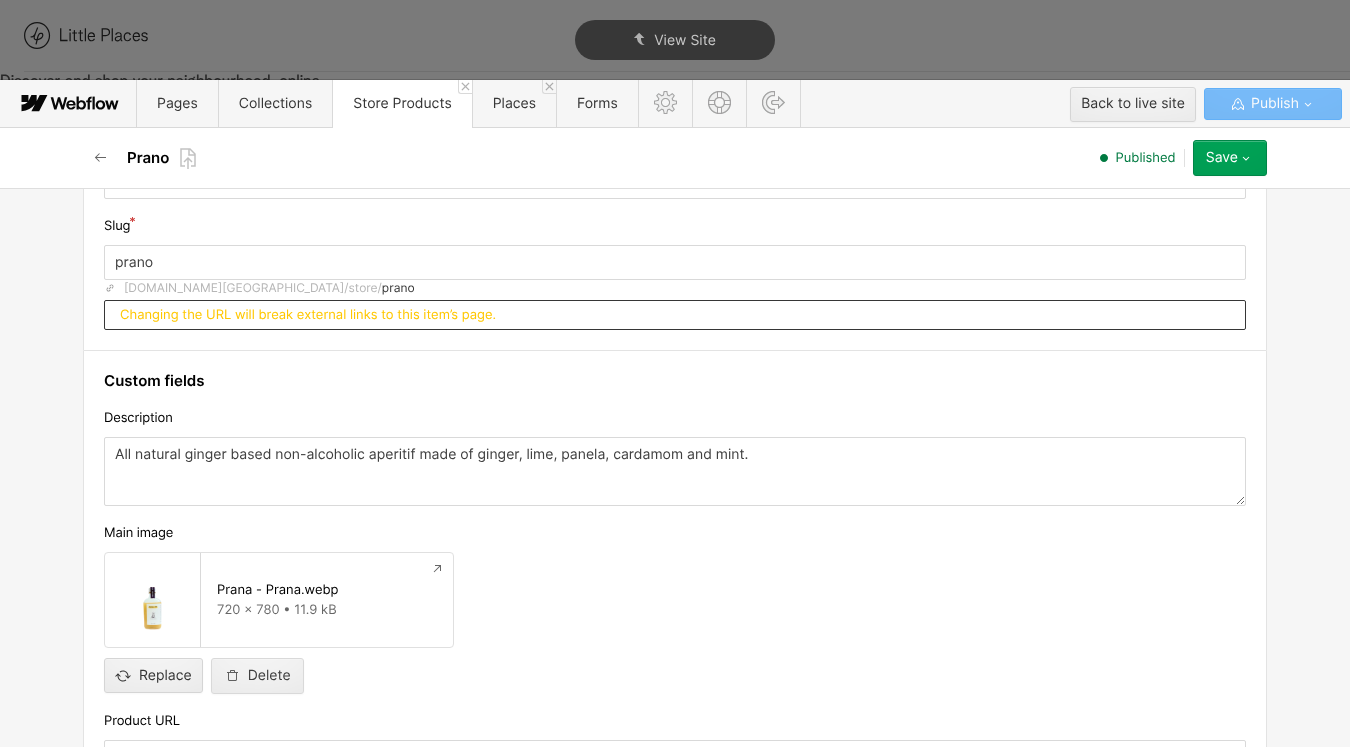 scroll, scrollTop: 321, scrollLeft: 0, axis: vertical 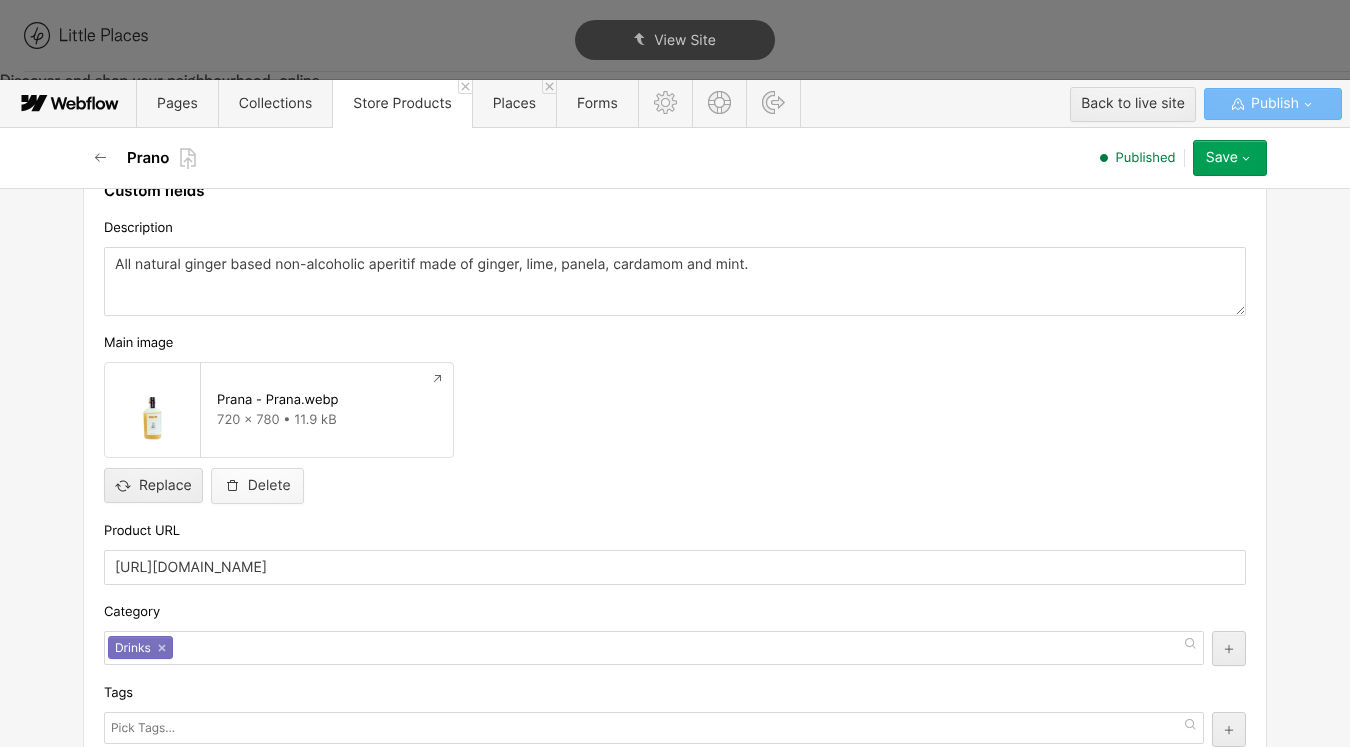 click on "Delete" at bounding box center (269, 486) 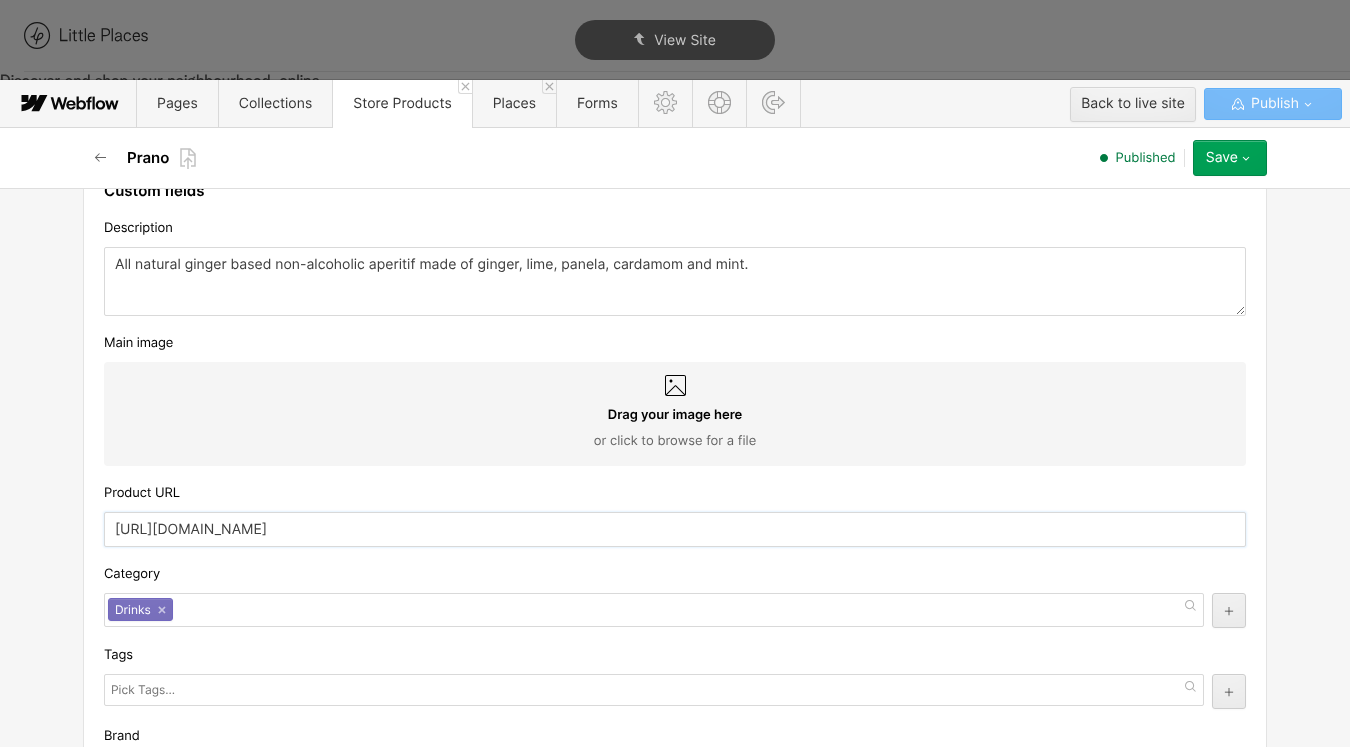 click on "https://checkout.square.site/merchant/MLQSTRP0VFKGF/checkout/2U26FDMEKRWW5EC7G3NF4RQG" at bounding box center (675, 529) 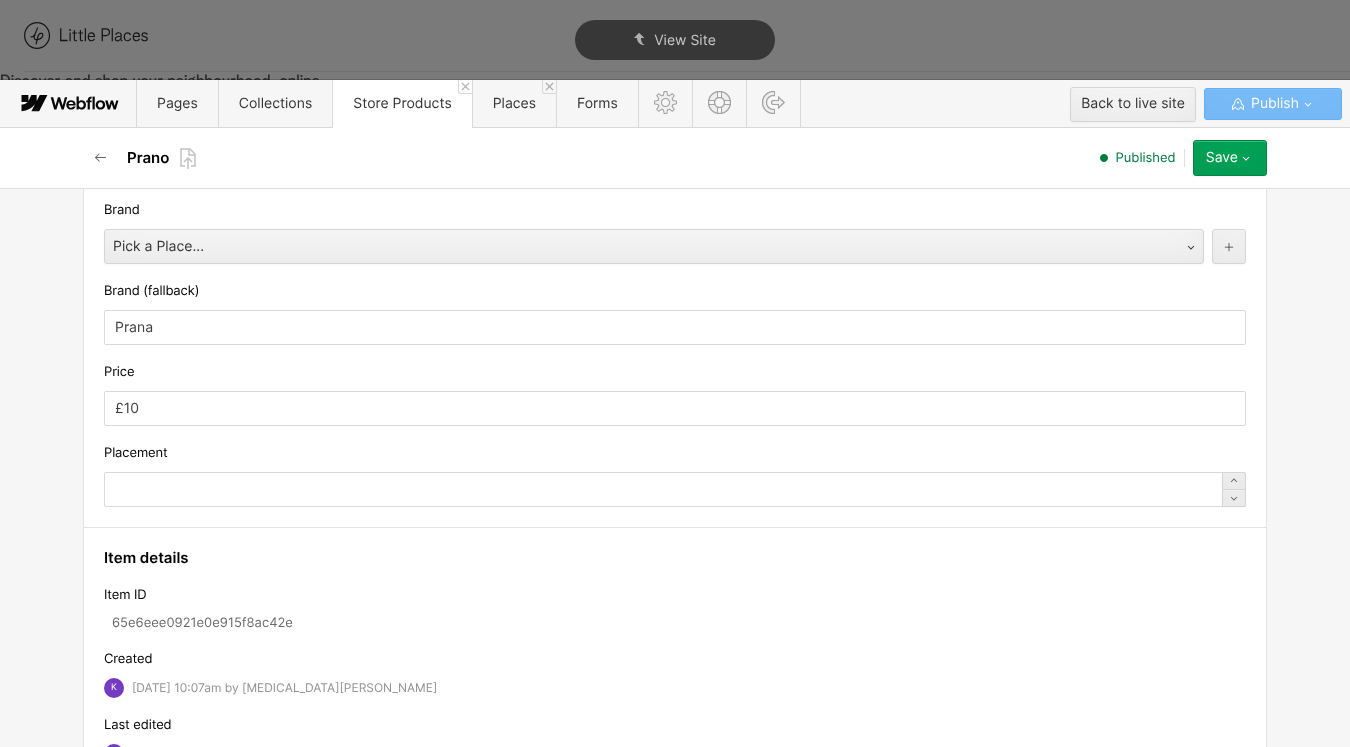scroll, scrollTop: 848, scrollLeft: 0, axis: vertical 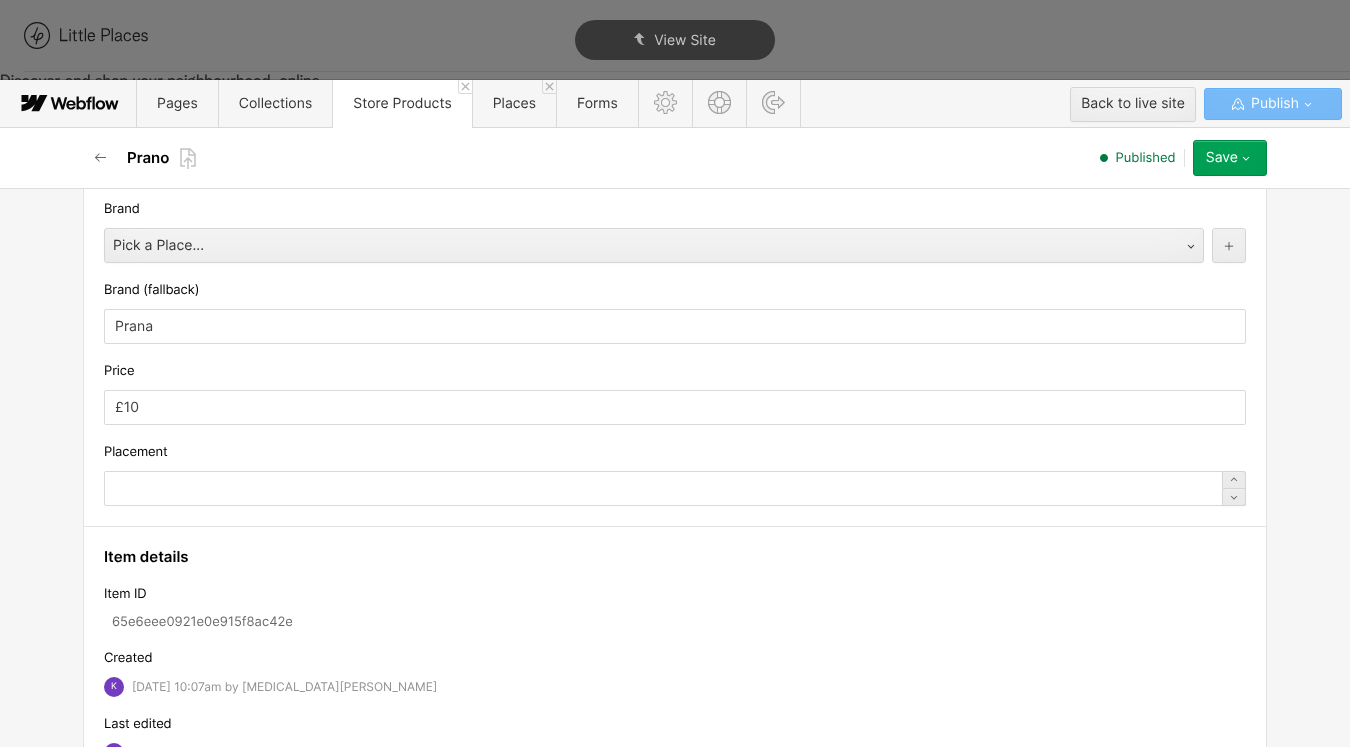 type on "https://www.pranodrinks.com/products/prano-cardamom-50cl" 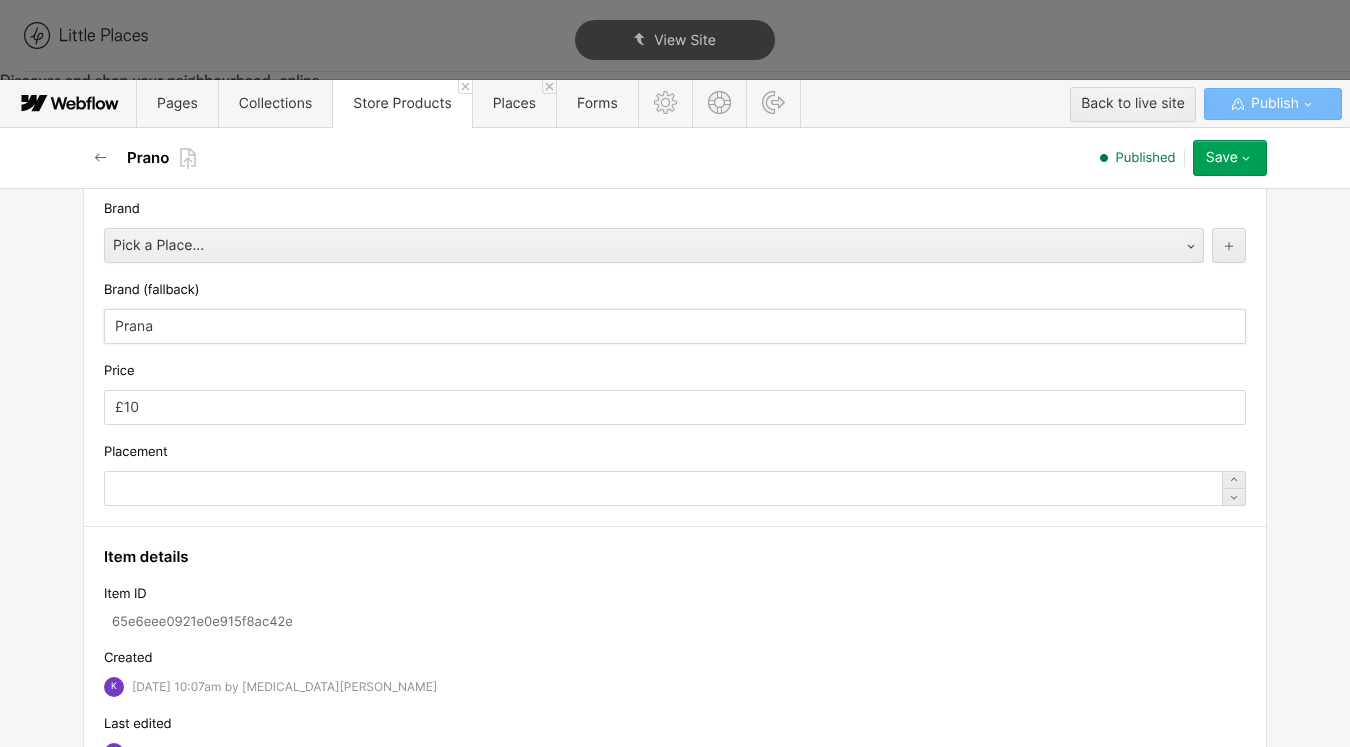 click on "Prana" at bounding box center (675, 326) 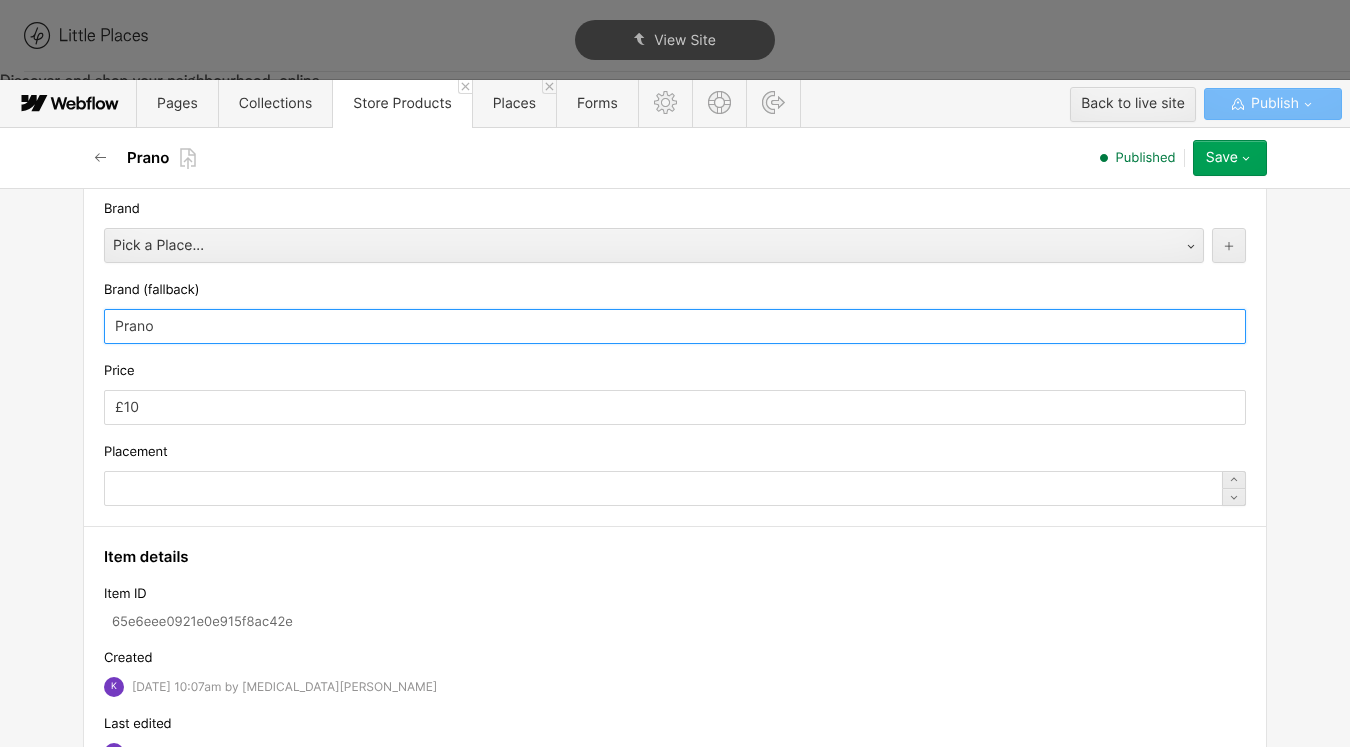type on "Prano" 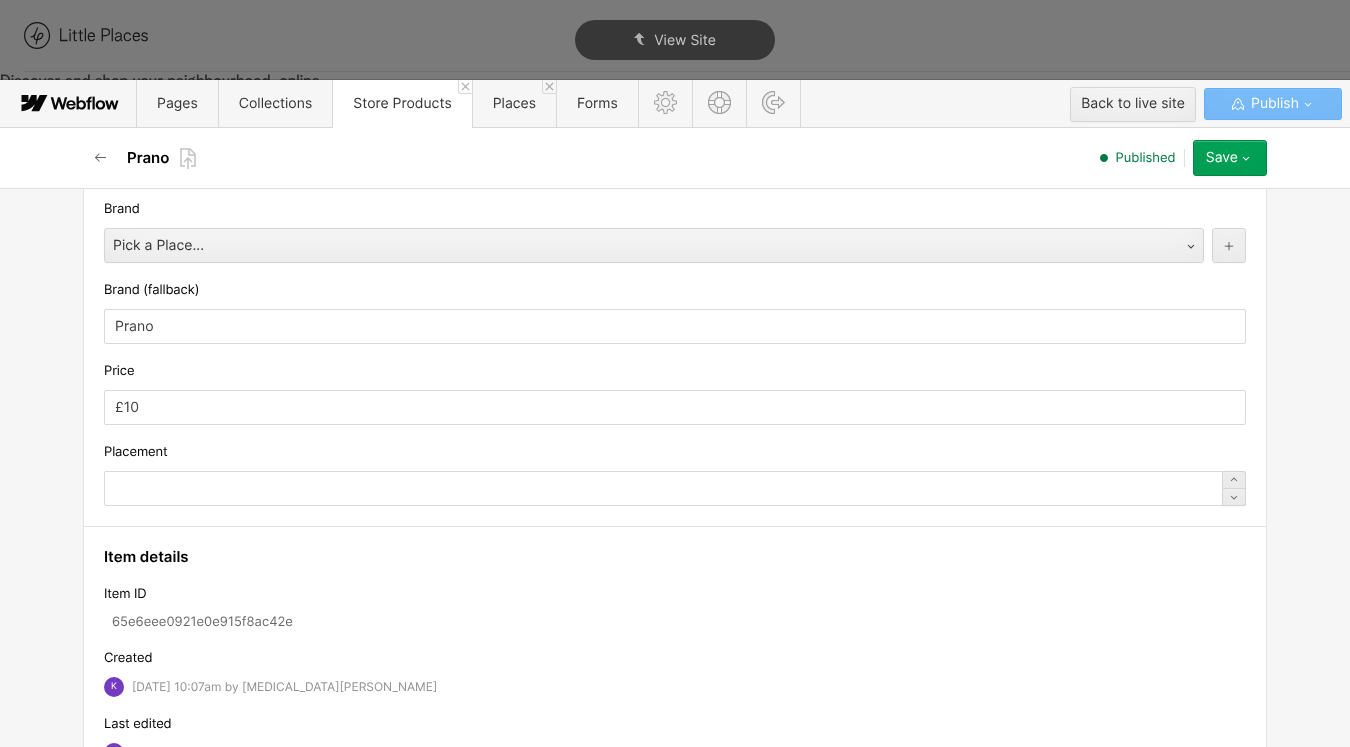 click on "Custom fields Description All natural ginger based non-alcoholic aperitif made of ginger, lime, panela, cardamom and mint.  Main image Drag your image here or click to browse for a file Product URL https://www.pranodrinks.com/products/prano-cardamom-50cl Category Drinks Drinks × [Draft] Homeware & Lifestyle Coffee Food Lifestyle & homeware Wine Tags Brand Pick a Place... Brand (fallback) Prano Price £10 Placement" at bounding box center [675, 80] 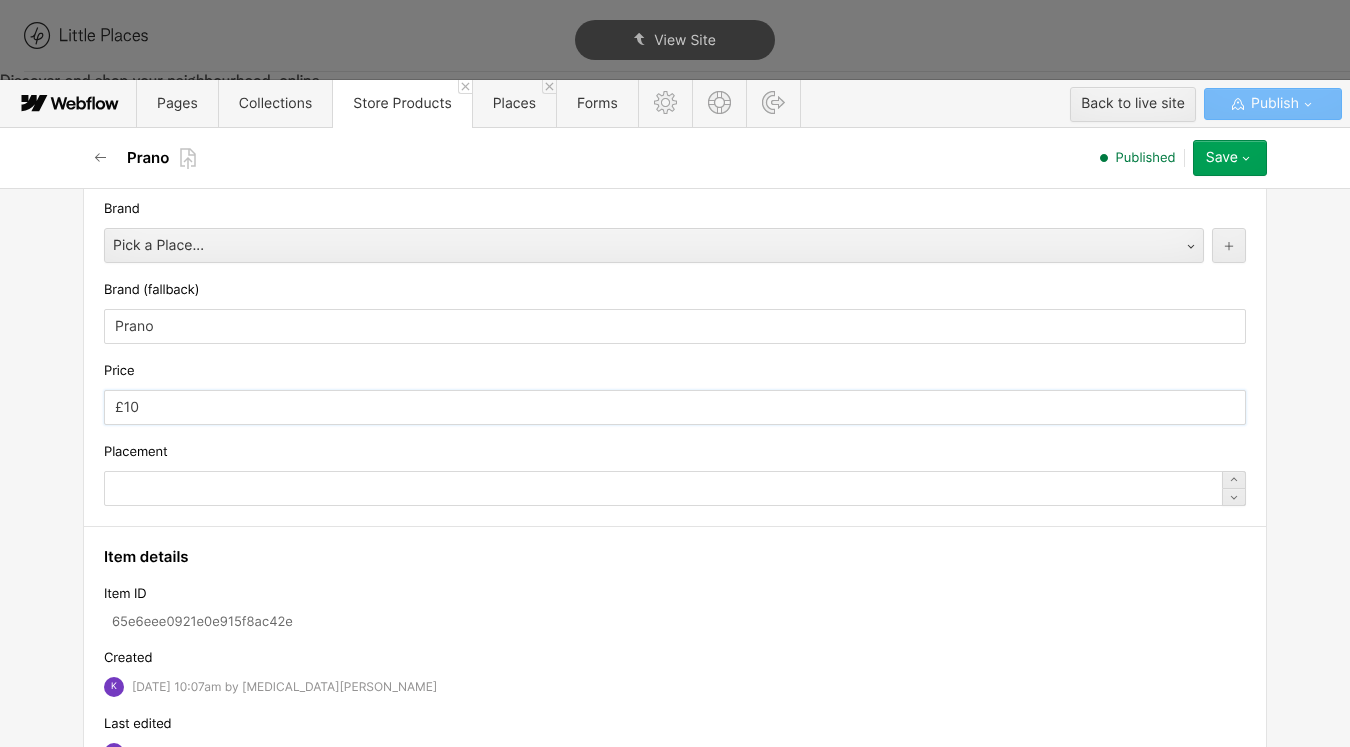 click on "£10" at bounding box center [675, 407] 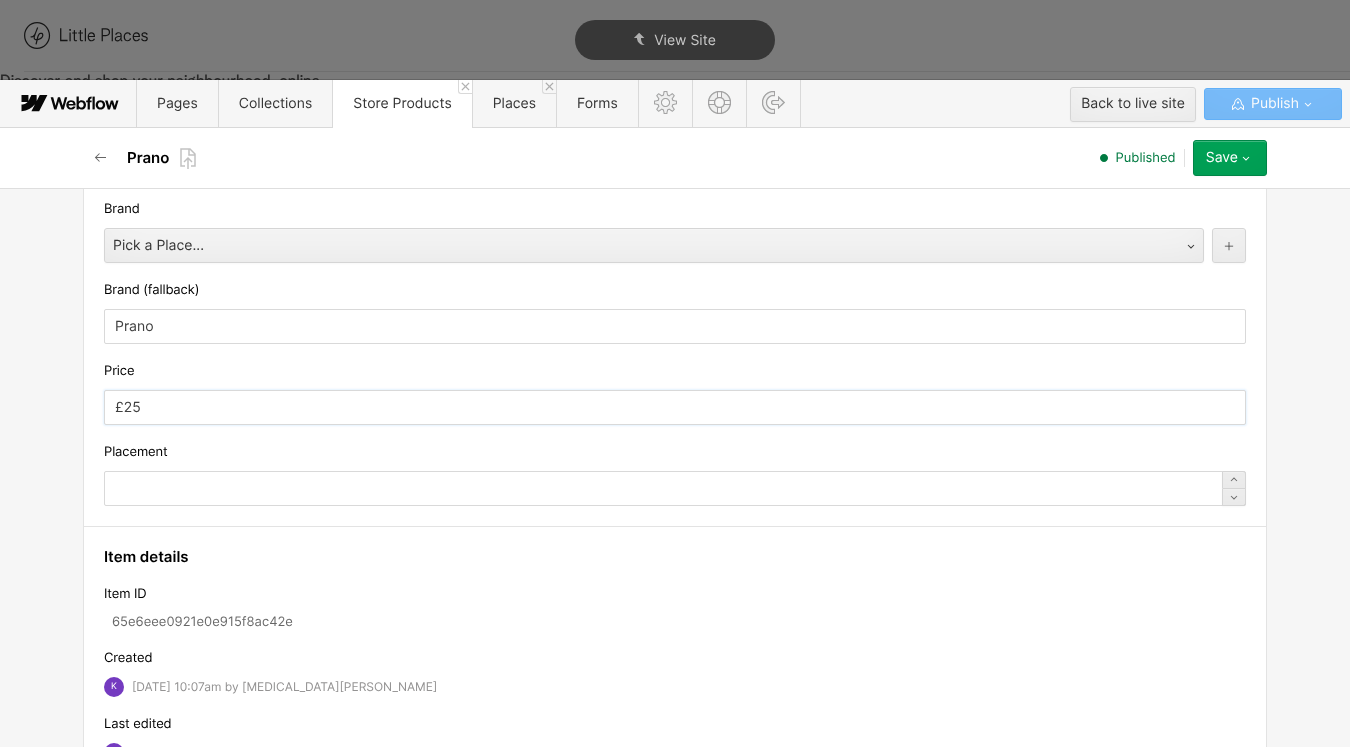 type on "£25" 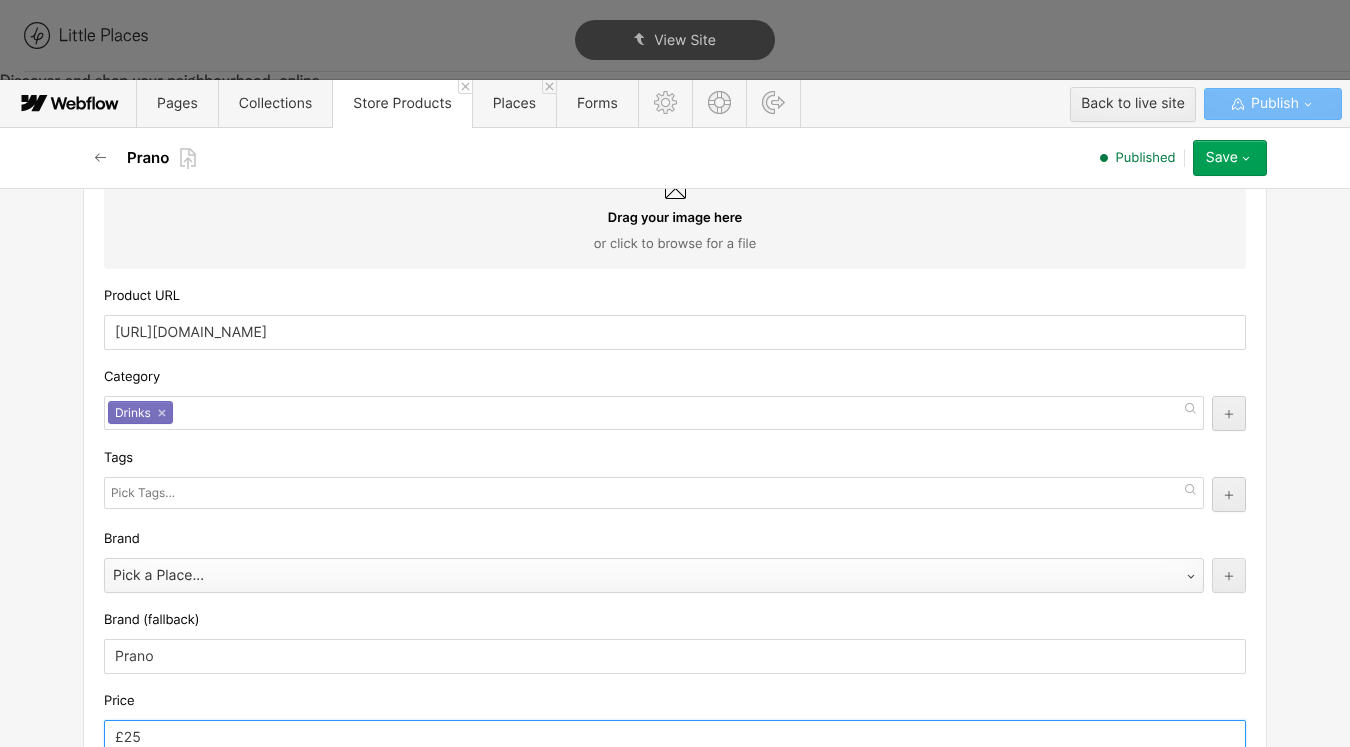 scroll, scrollTop: 519, scrollLeft: 0, axis: vertical 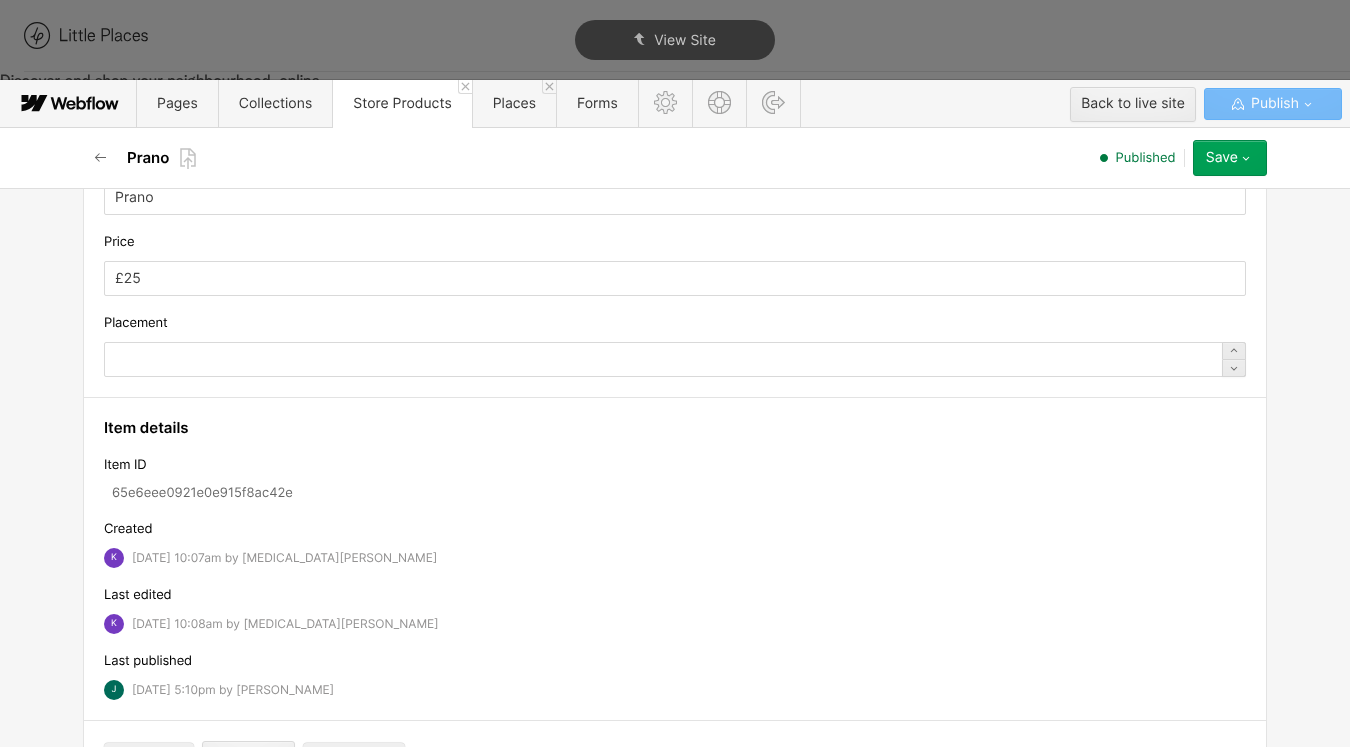 click on "Save" at bounding box center [1222, 158] 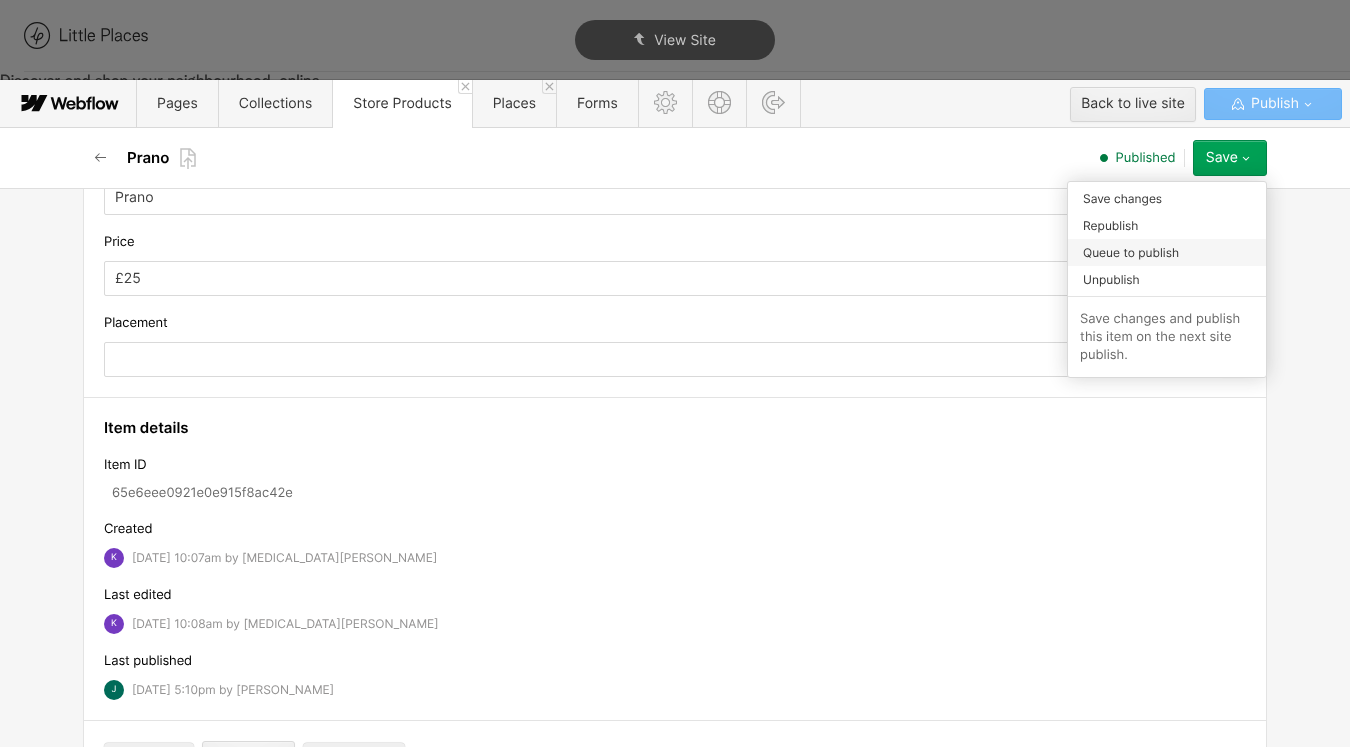 click on "Queue to publish" at bounding box center (1167, 252) 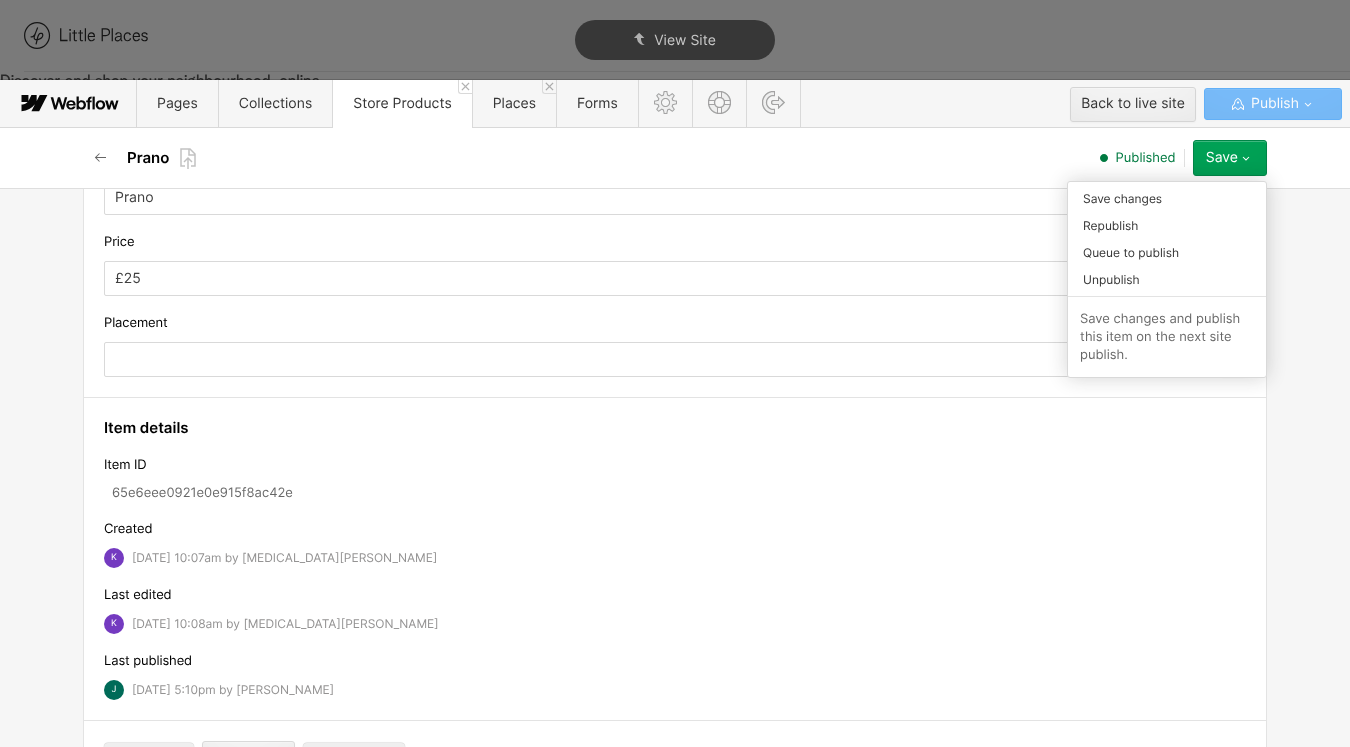 scroll, scrollTop: 981, scrollLeft: 0, axis: vertical 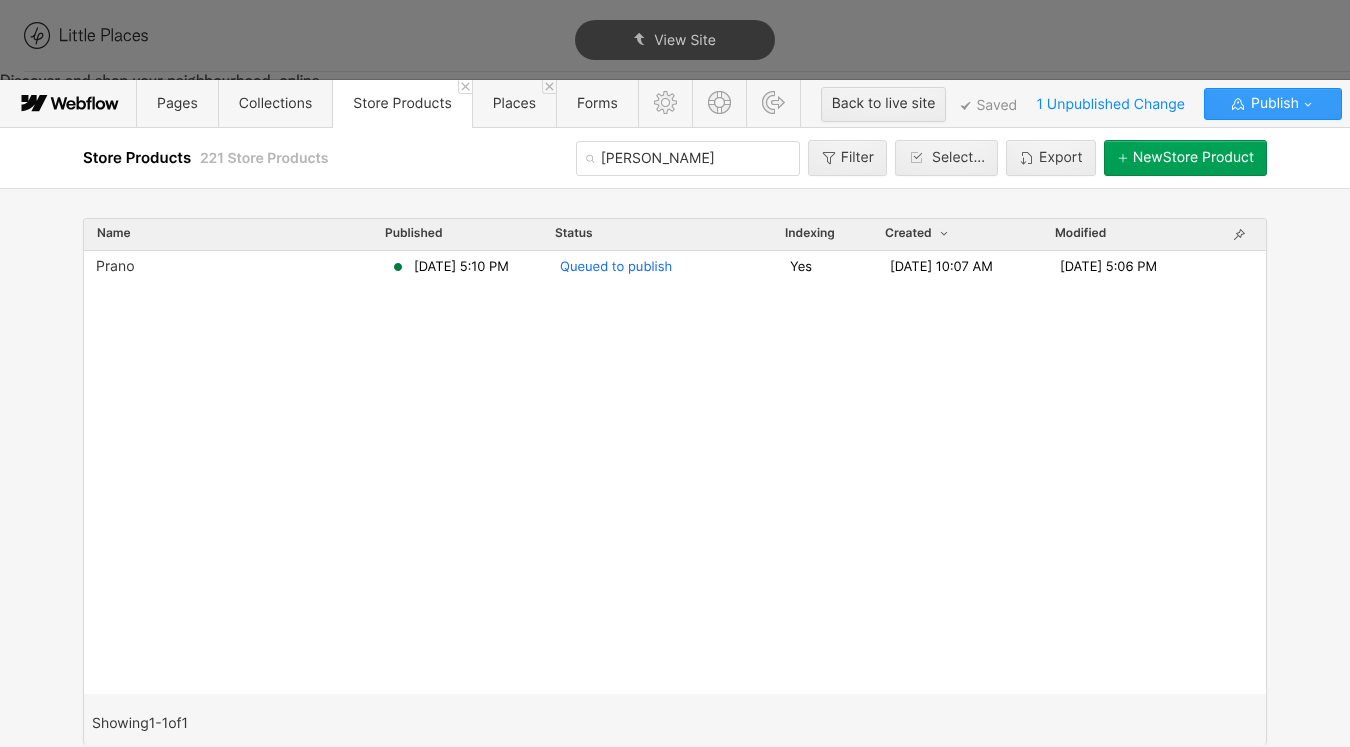 click 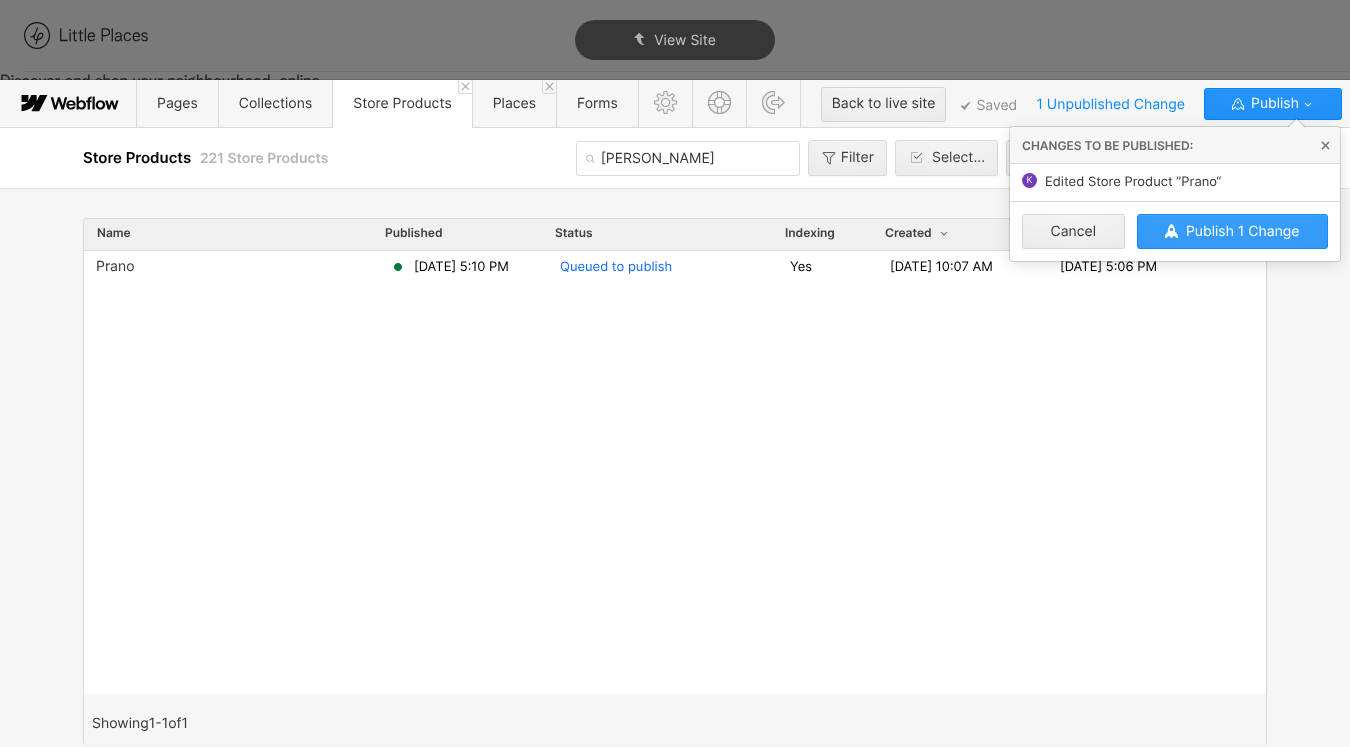 click on "Publish 1 Change" at bounding box center [1233, 231] 